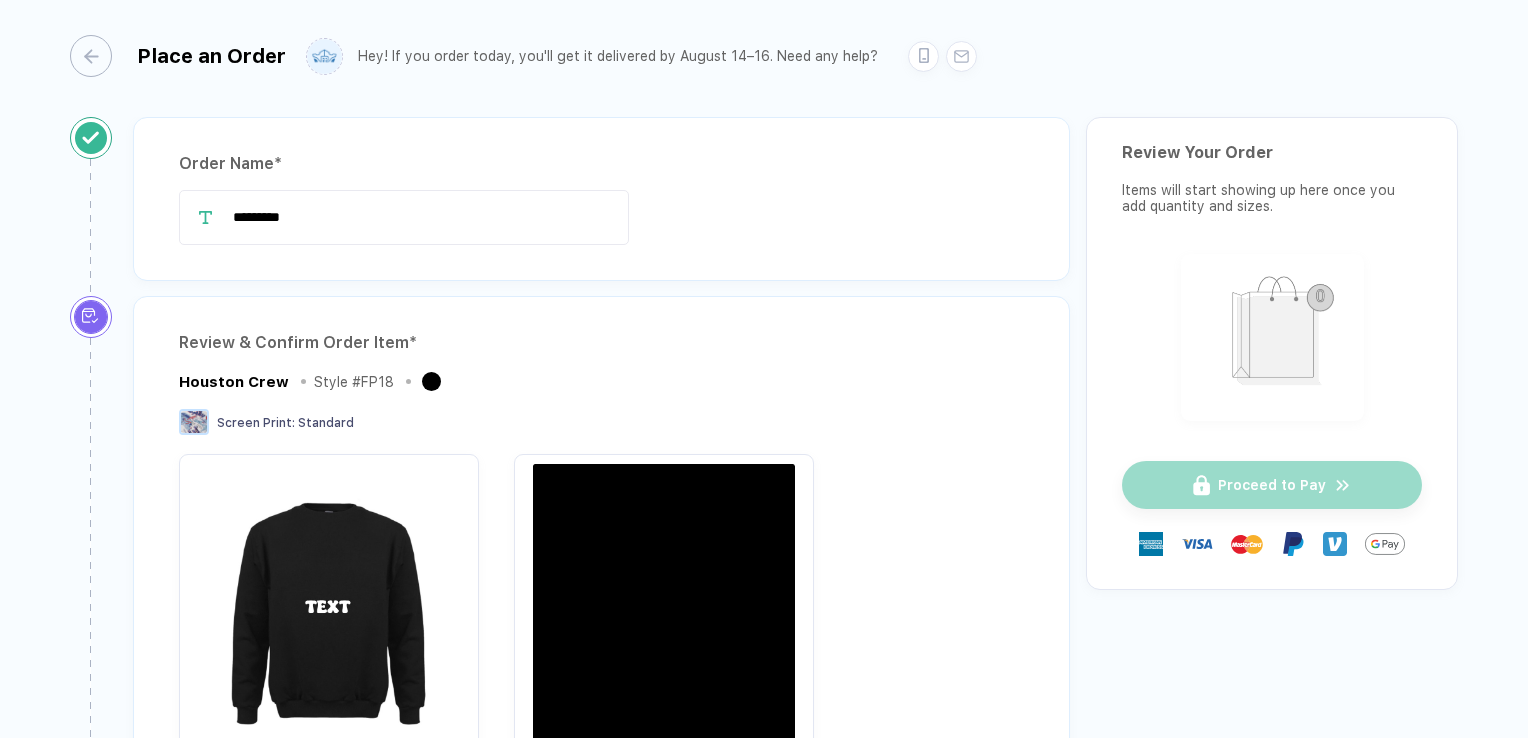 scroll, scrollTop: 0, scrollLeft: 0, axis: both 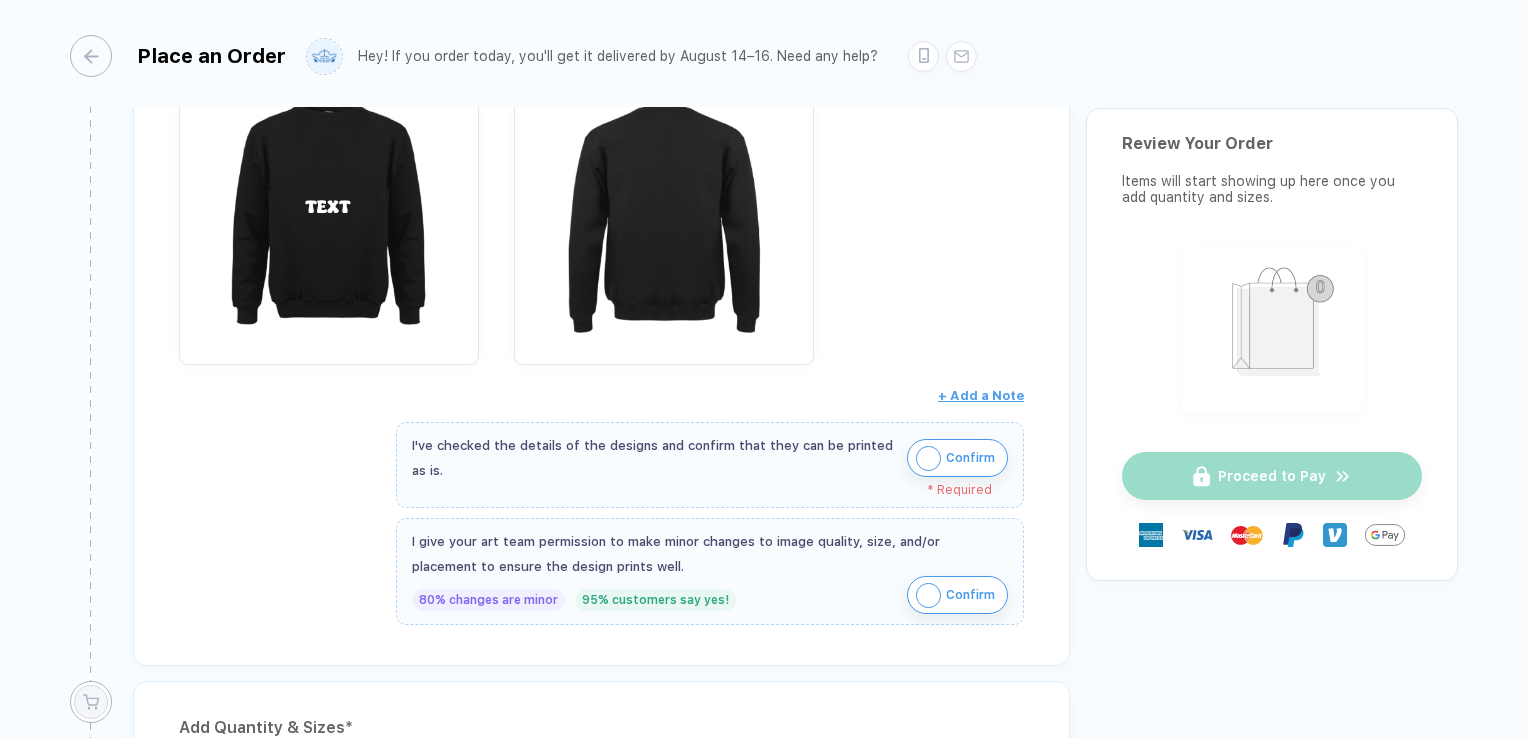 click on "Confirm" at bounding box center [957, 458] 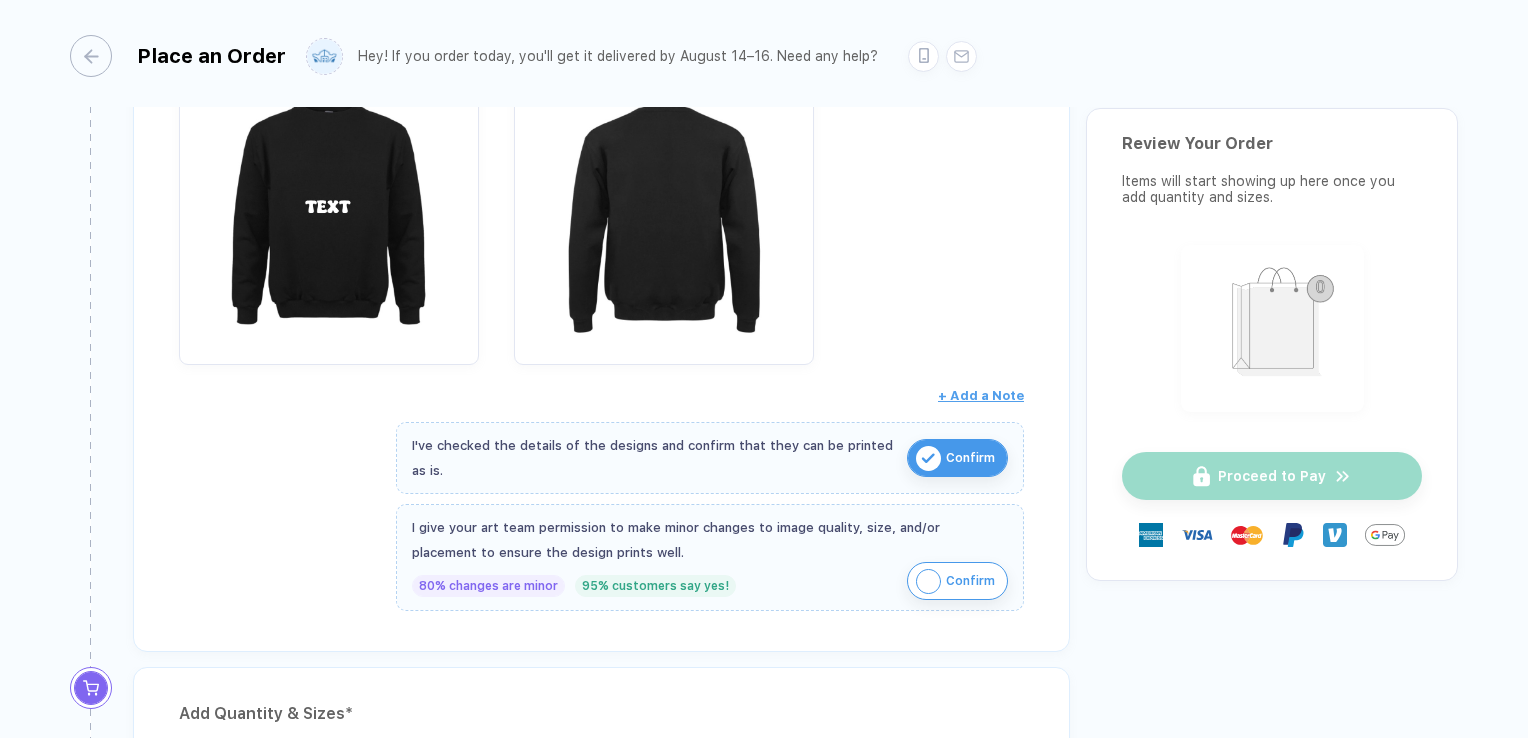 click on "Confirm" at bounding box center [970, 581] 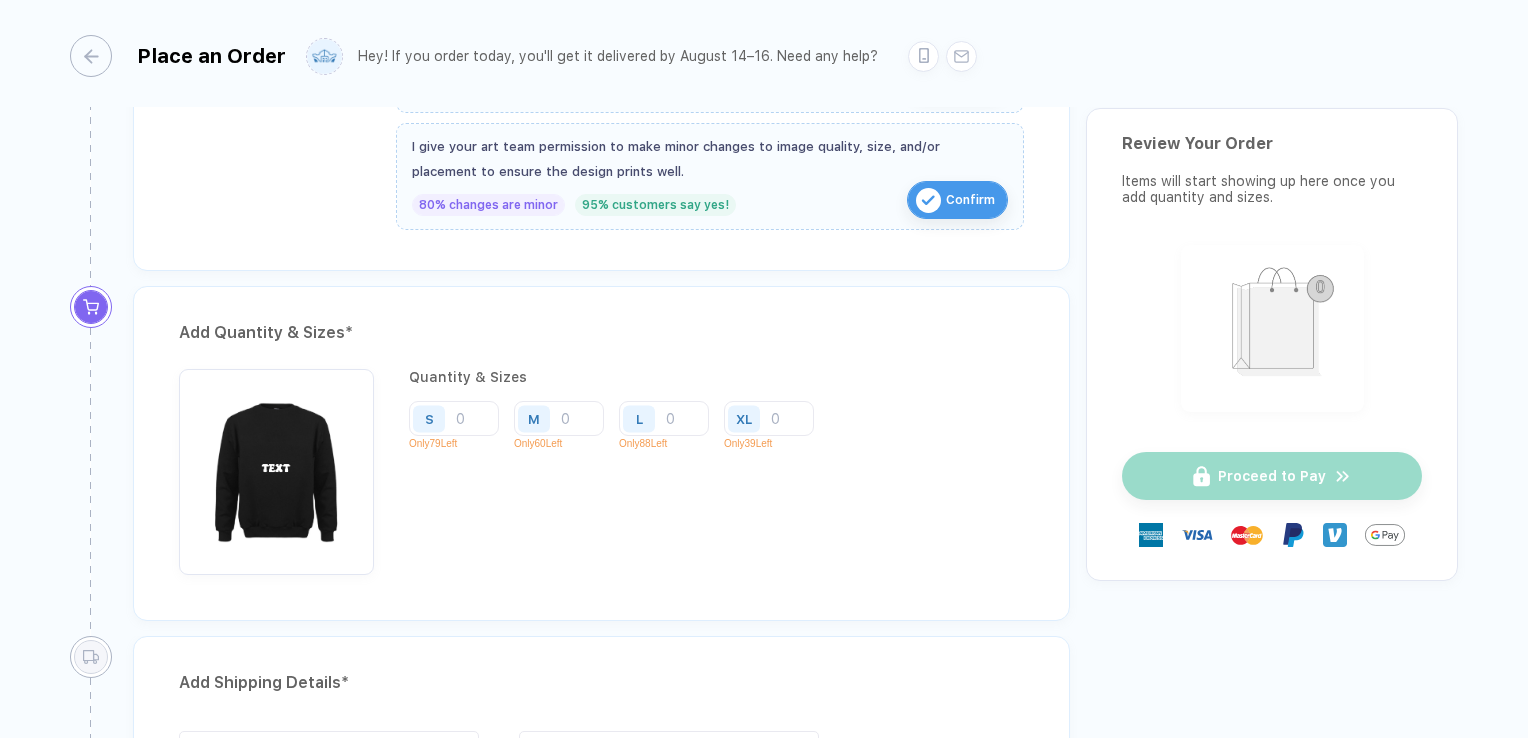 scroll, scrollTop: 800, scrollLeft: 0, axis: vertical 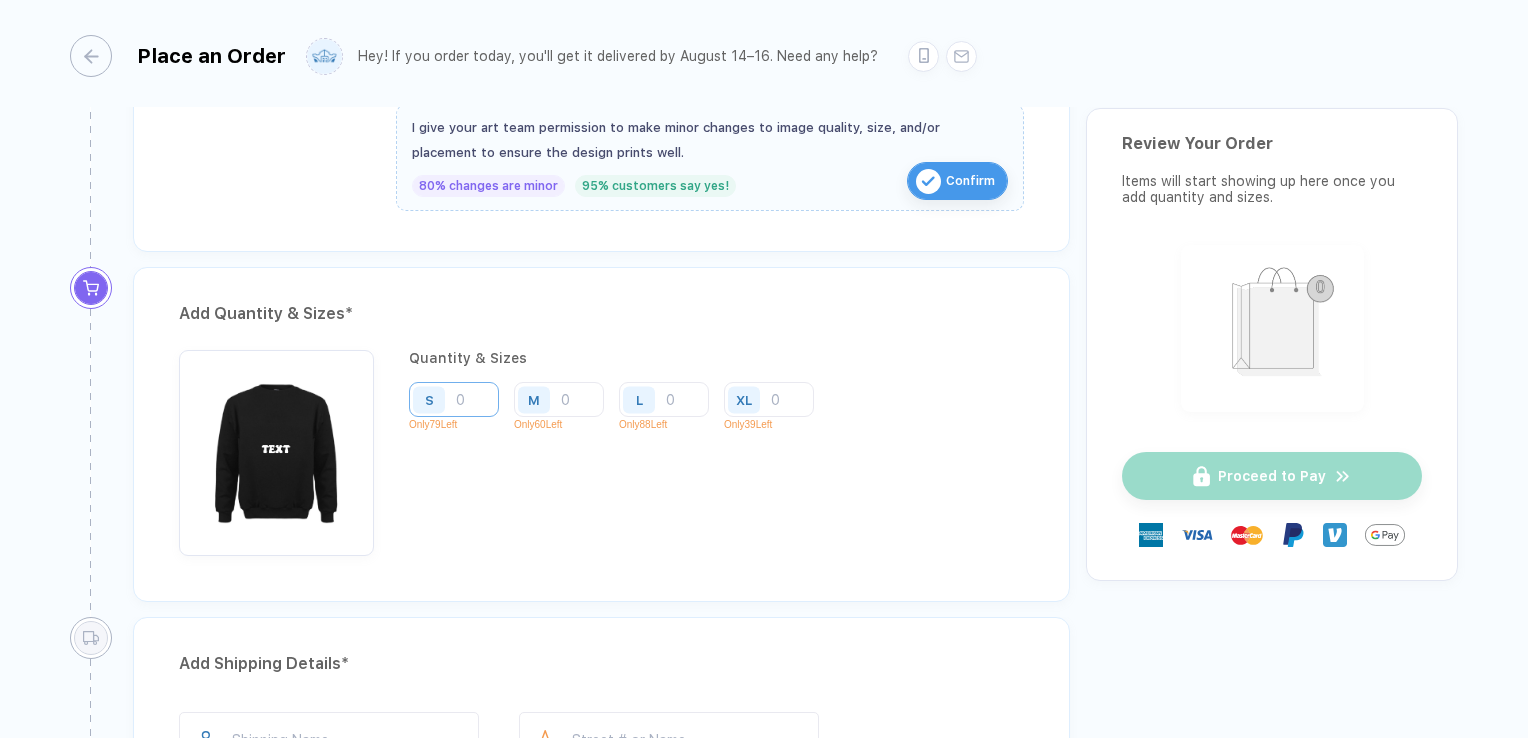 type 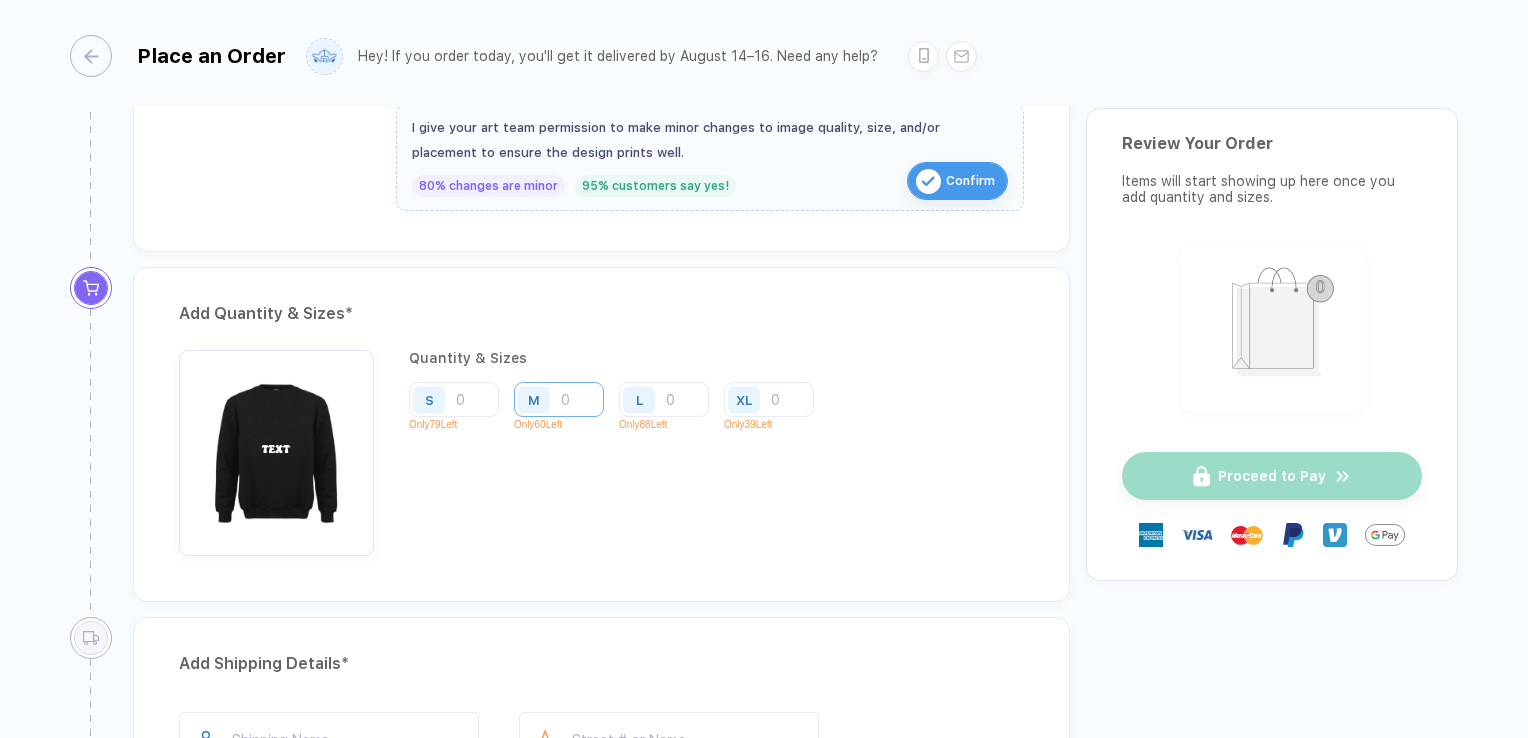 type on "1" 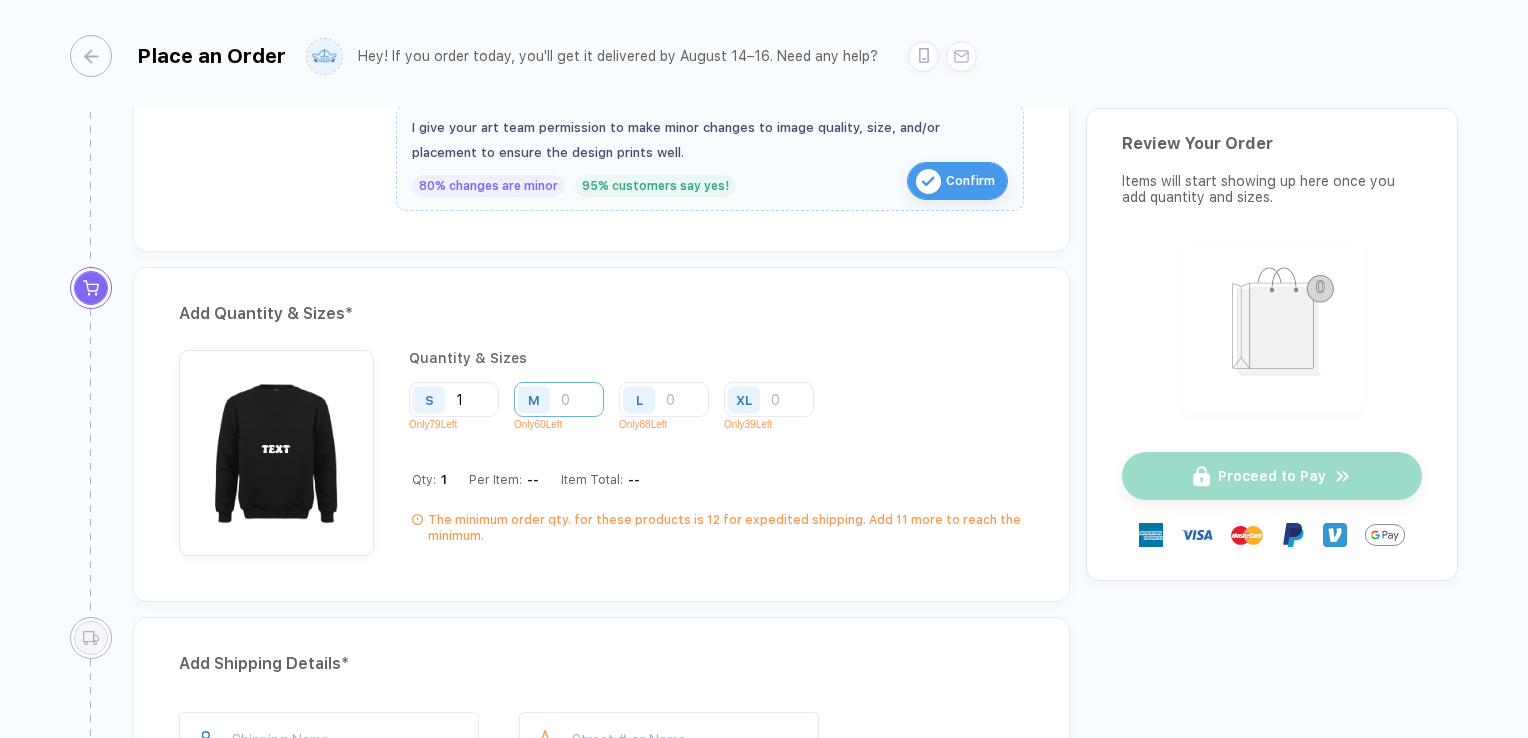 type on "10" 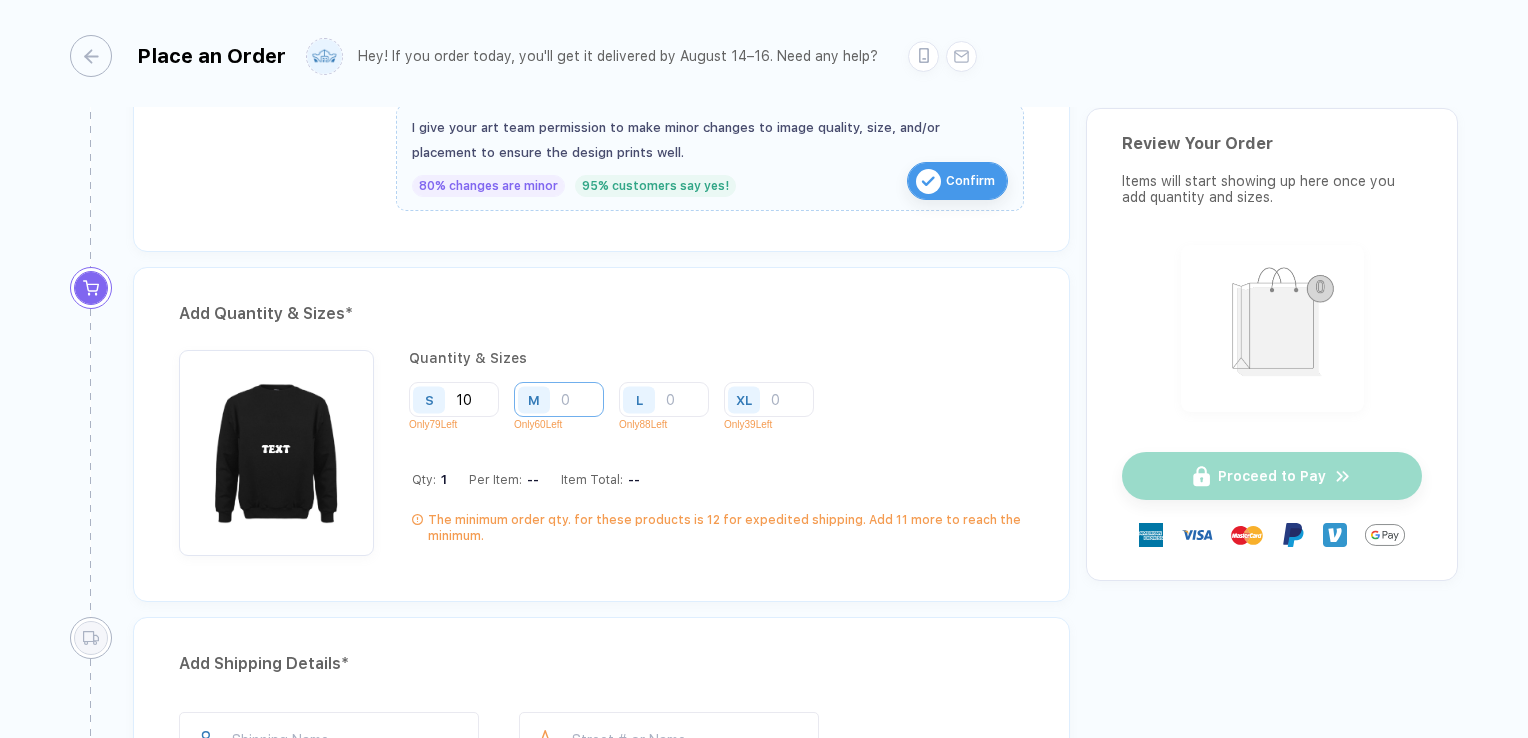 type on "100" 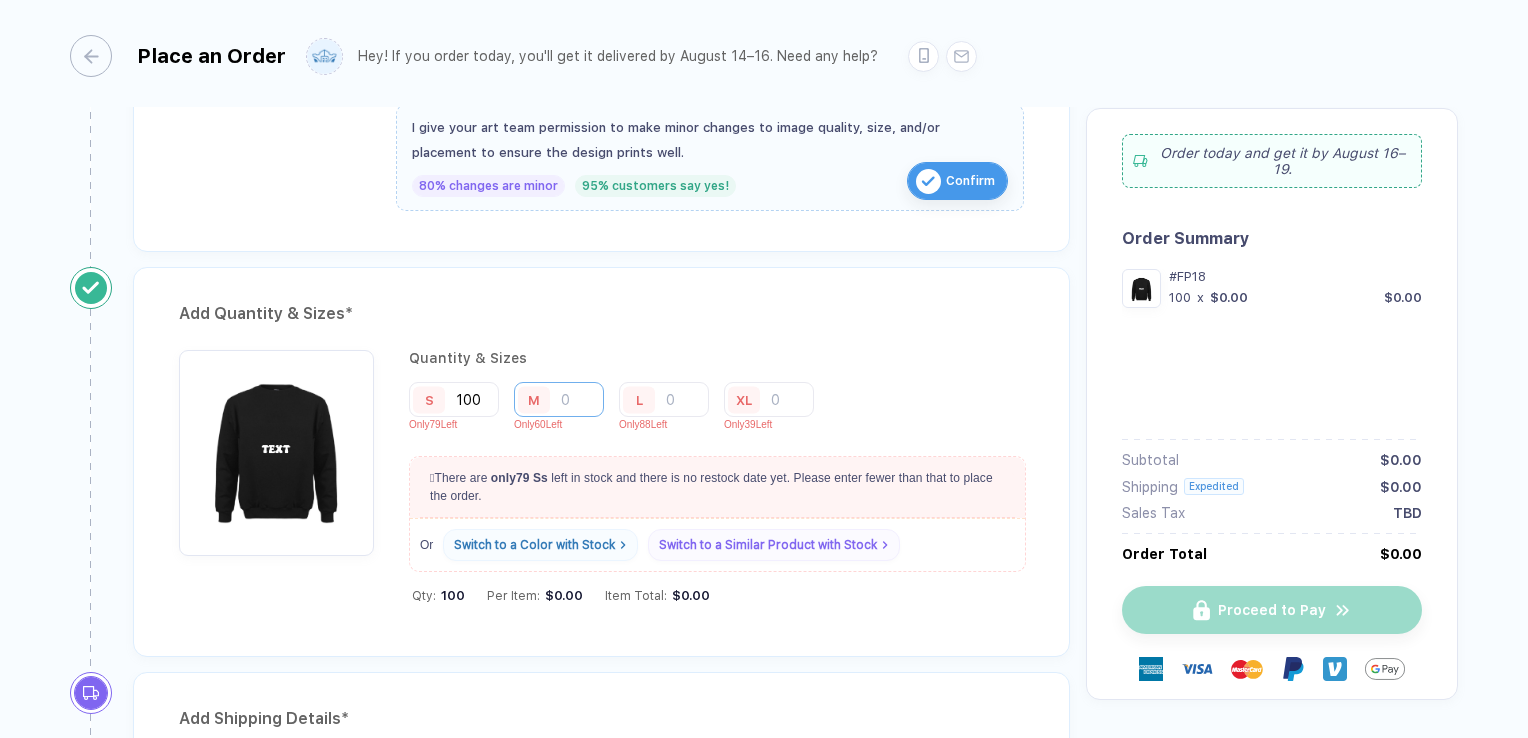 type 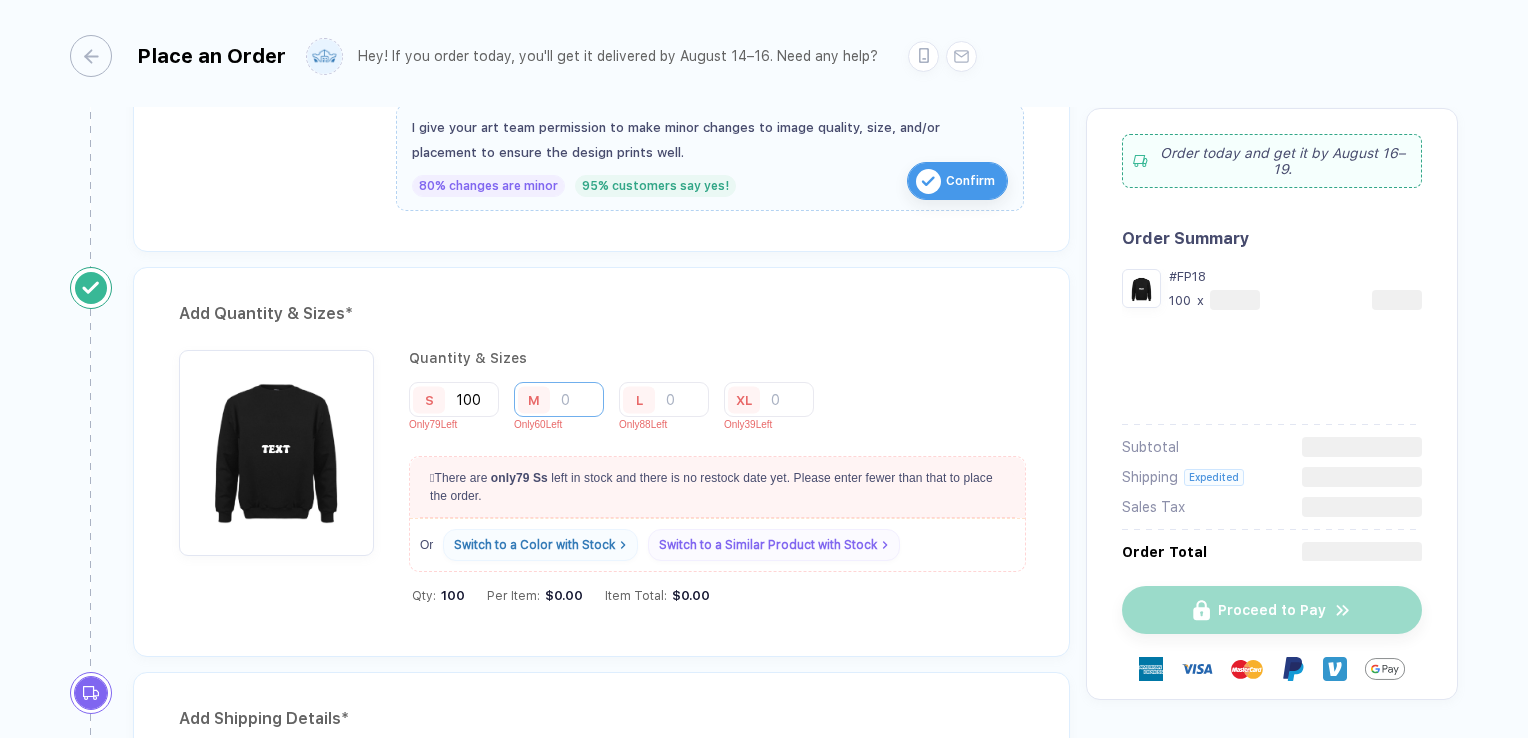 type 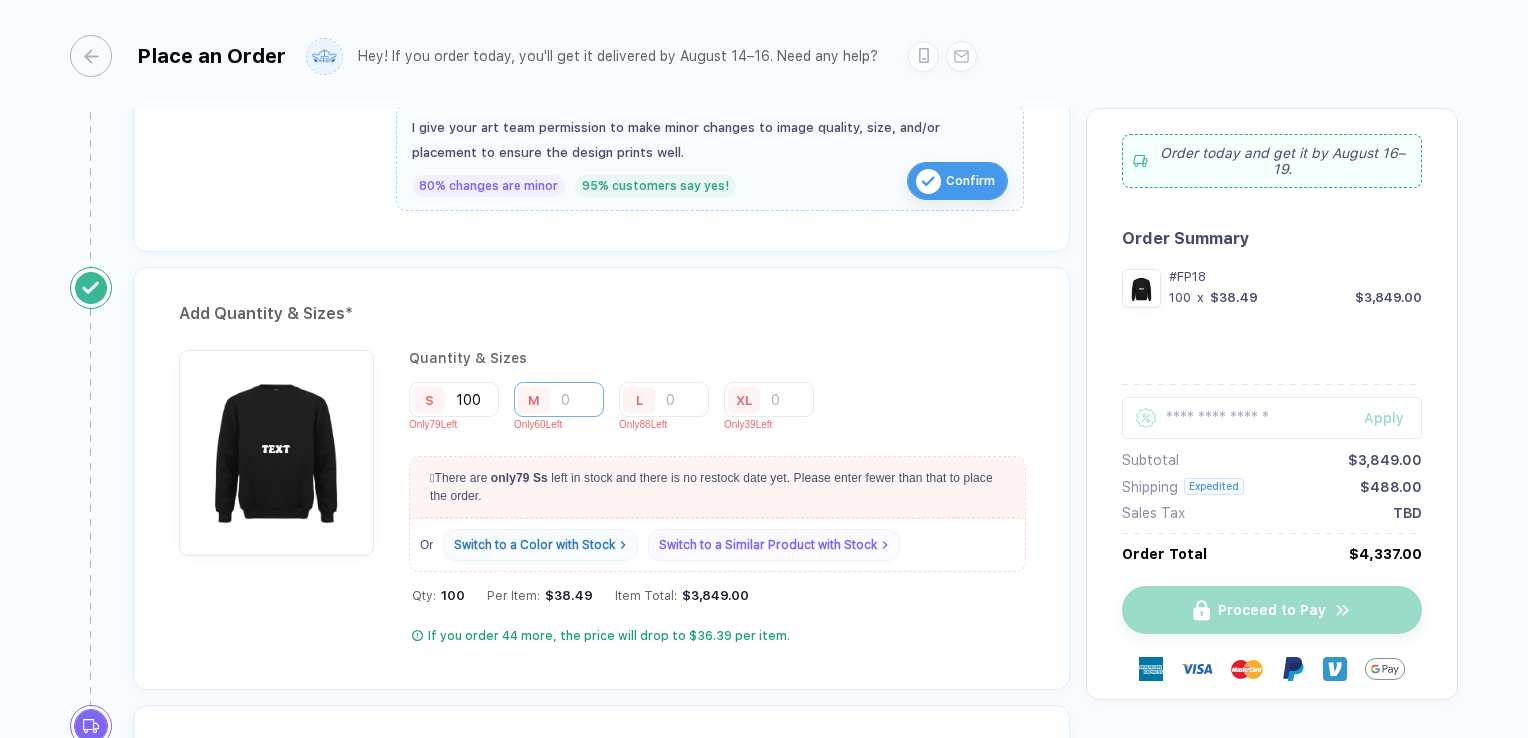 type 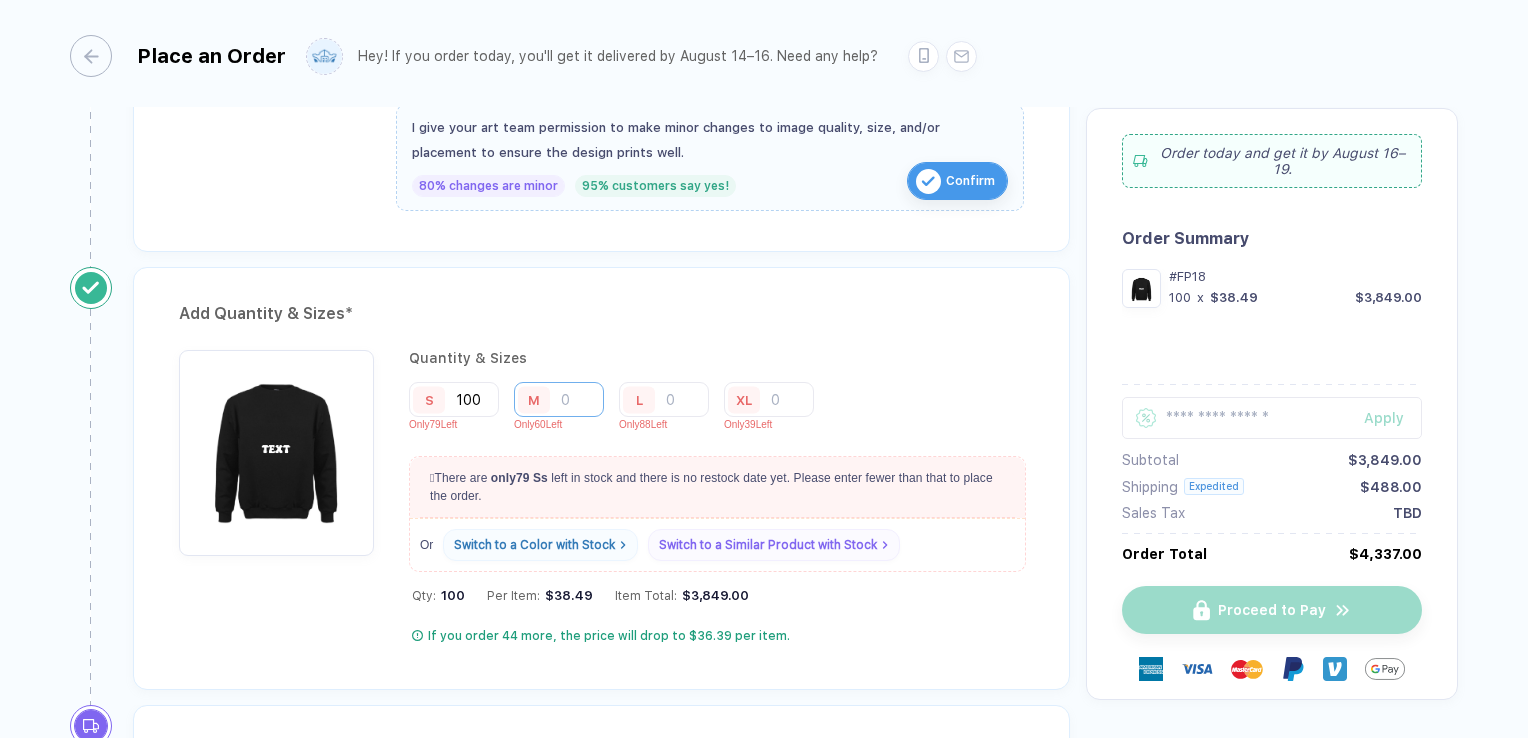 type on "100" 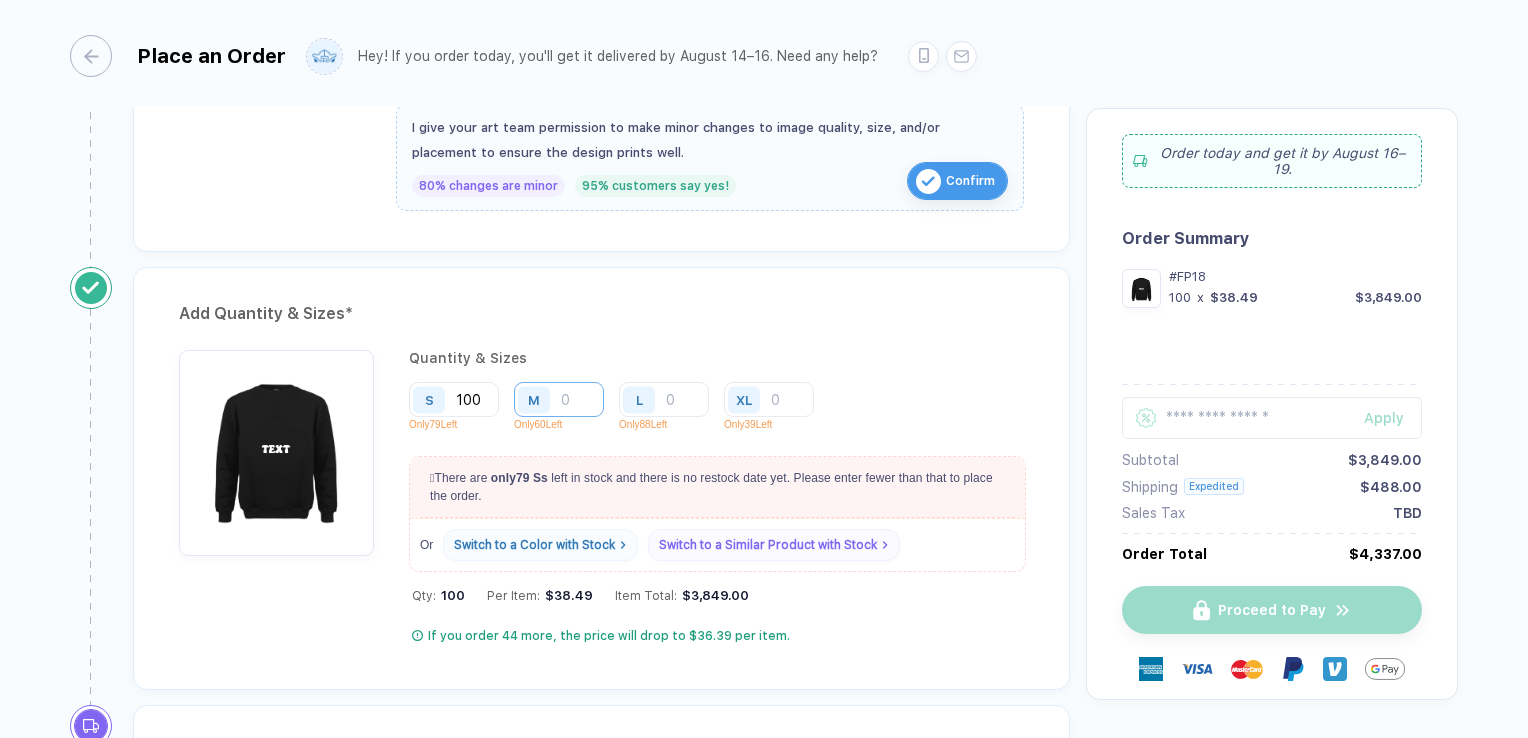 type on "1" 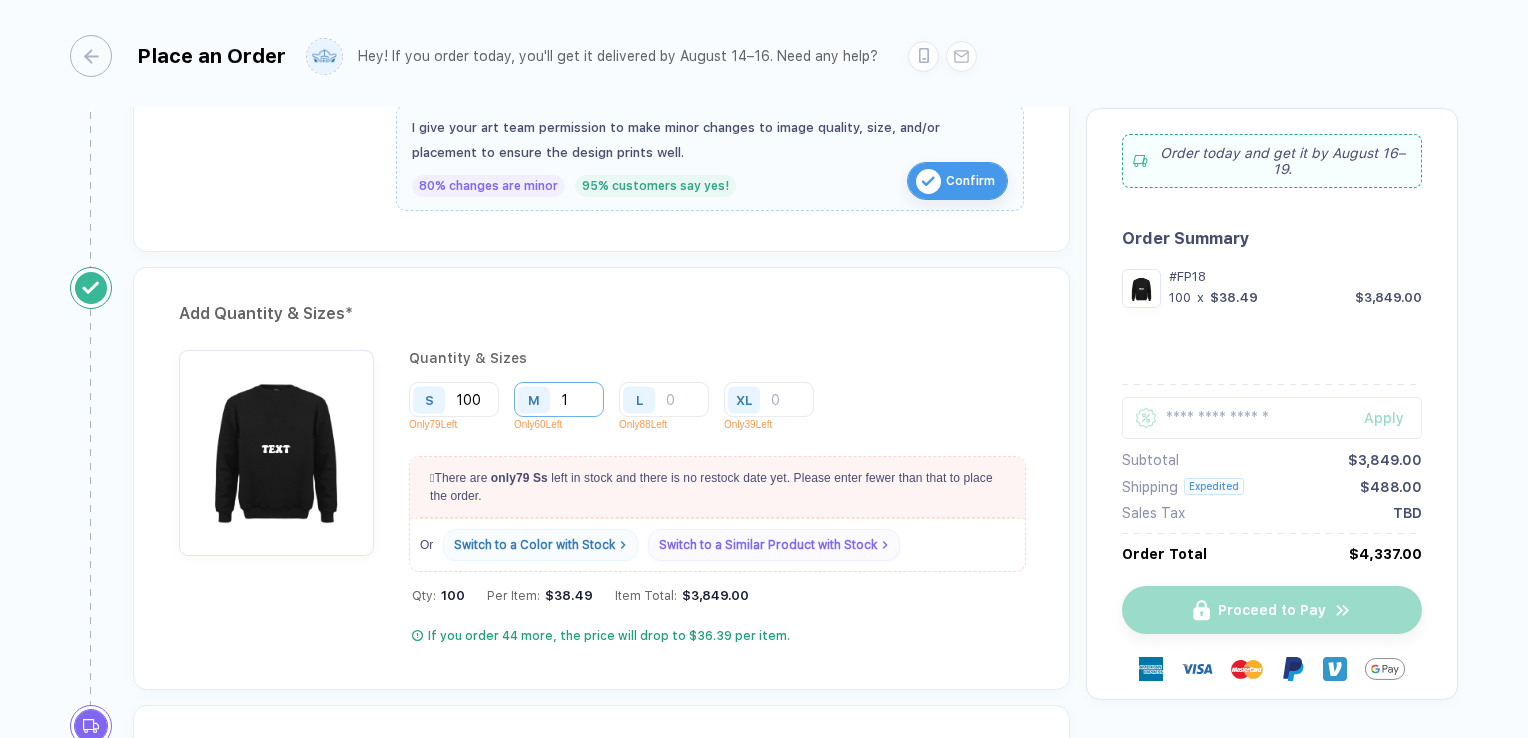 type 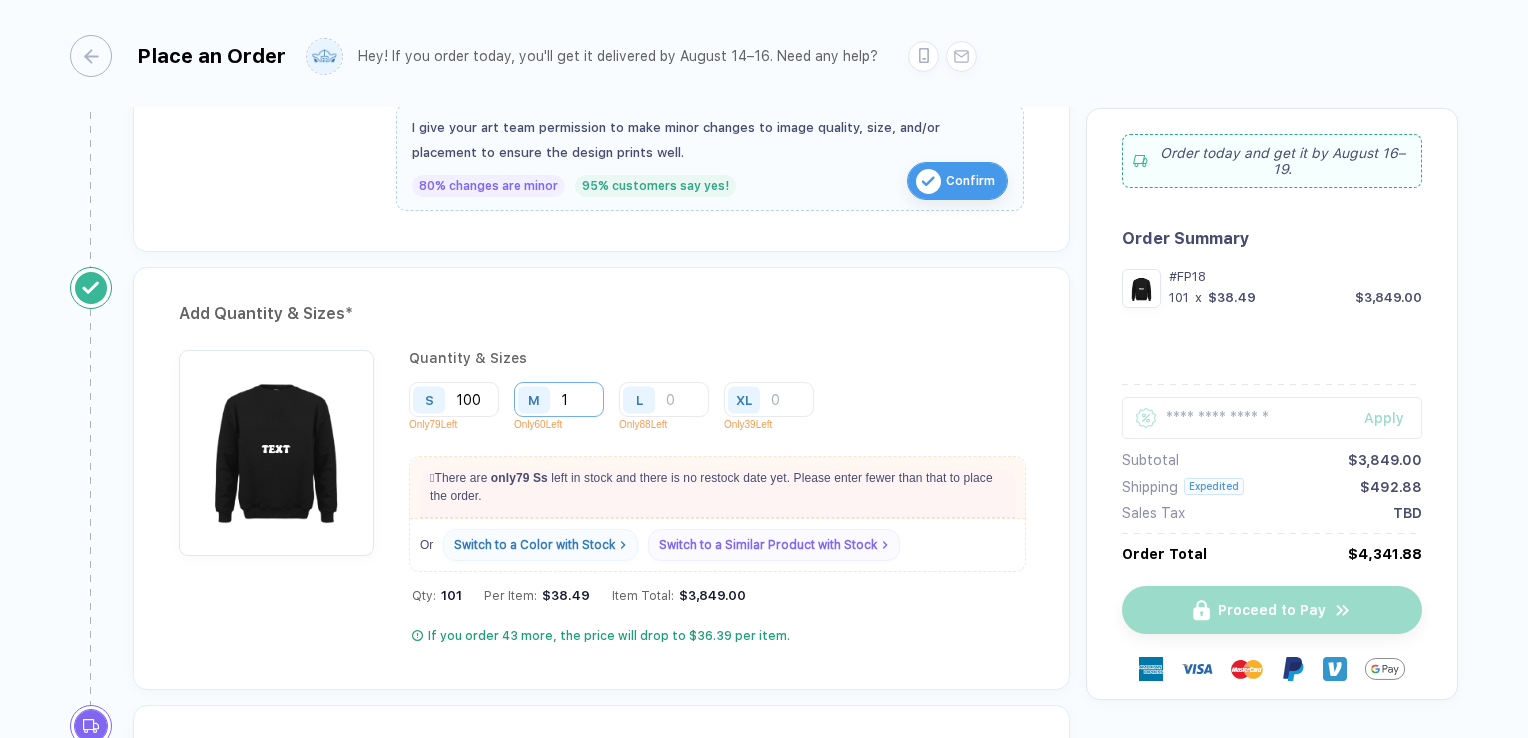 type on "10" 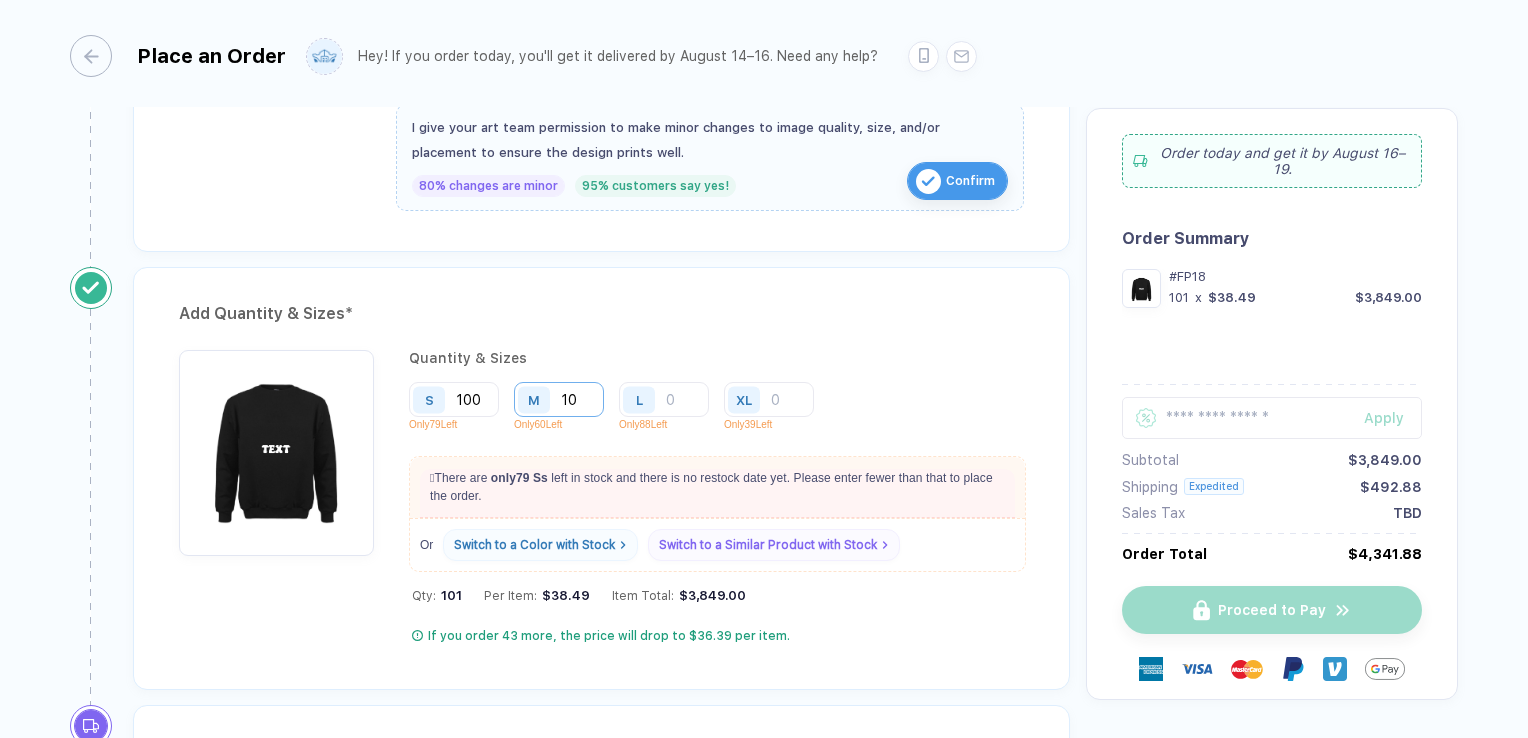 type 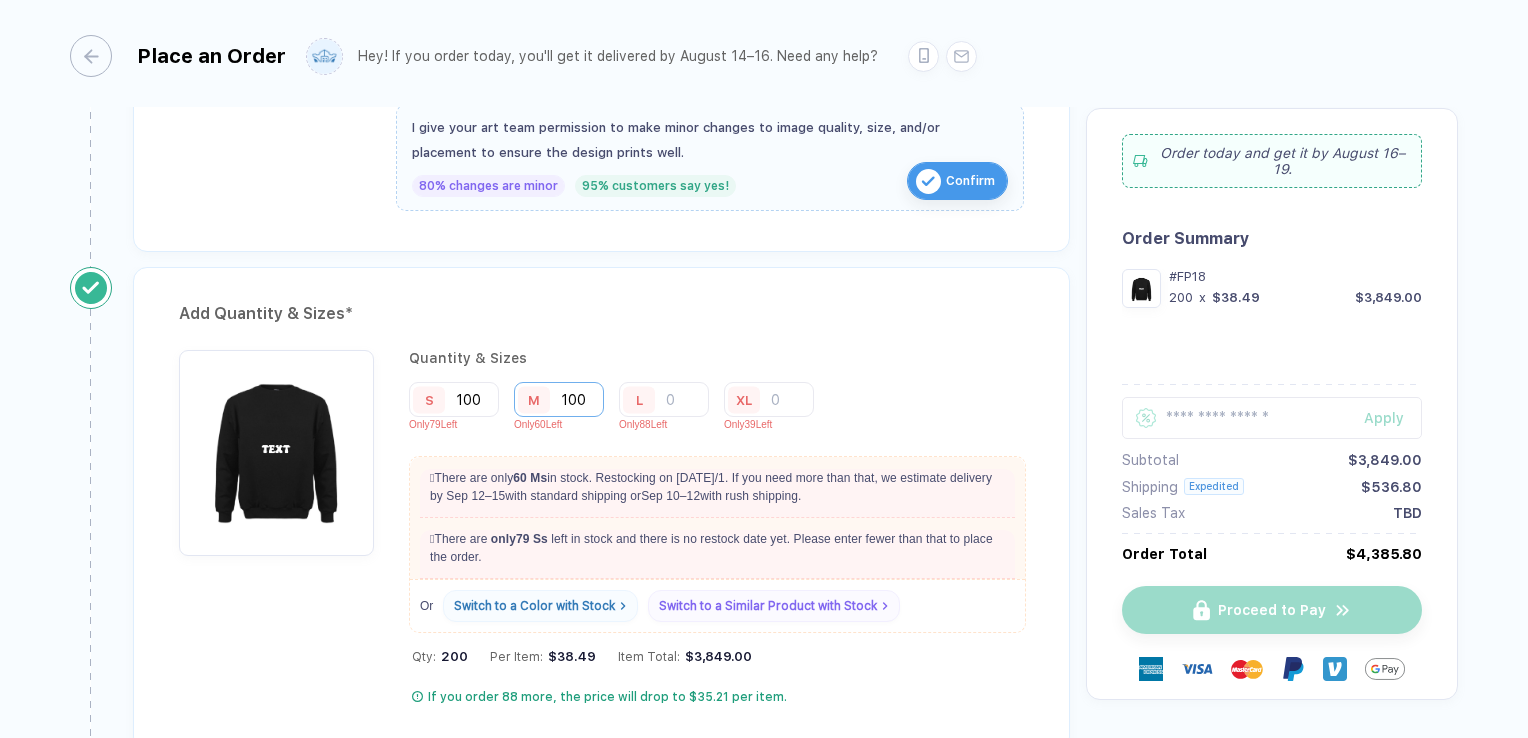 type 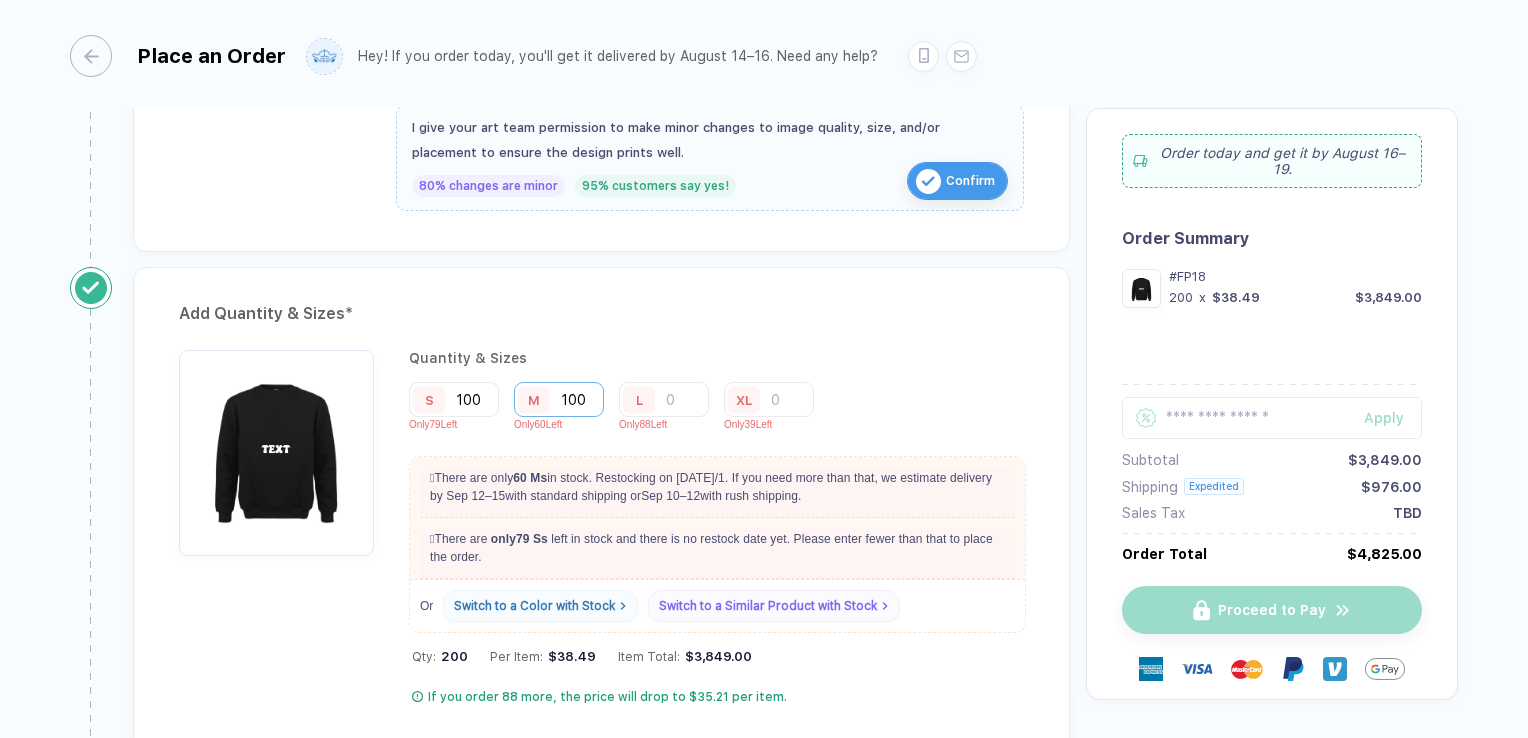 type 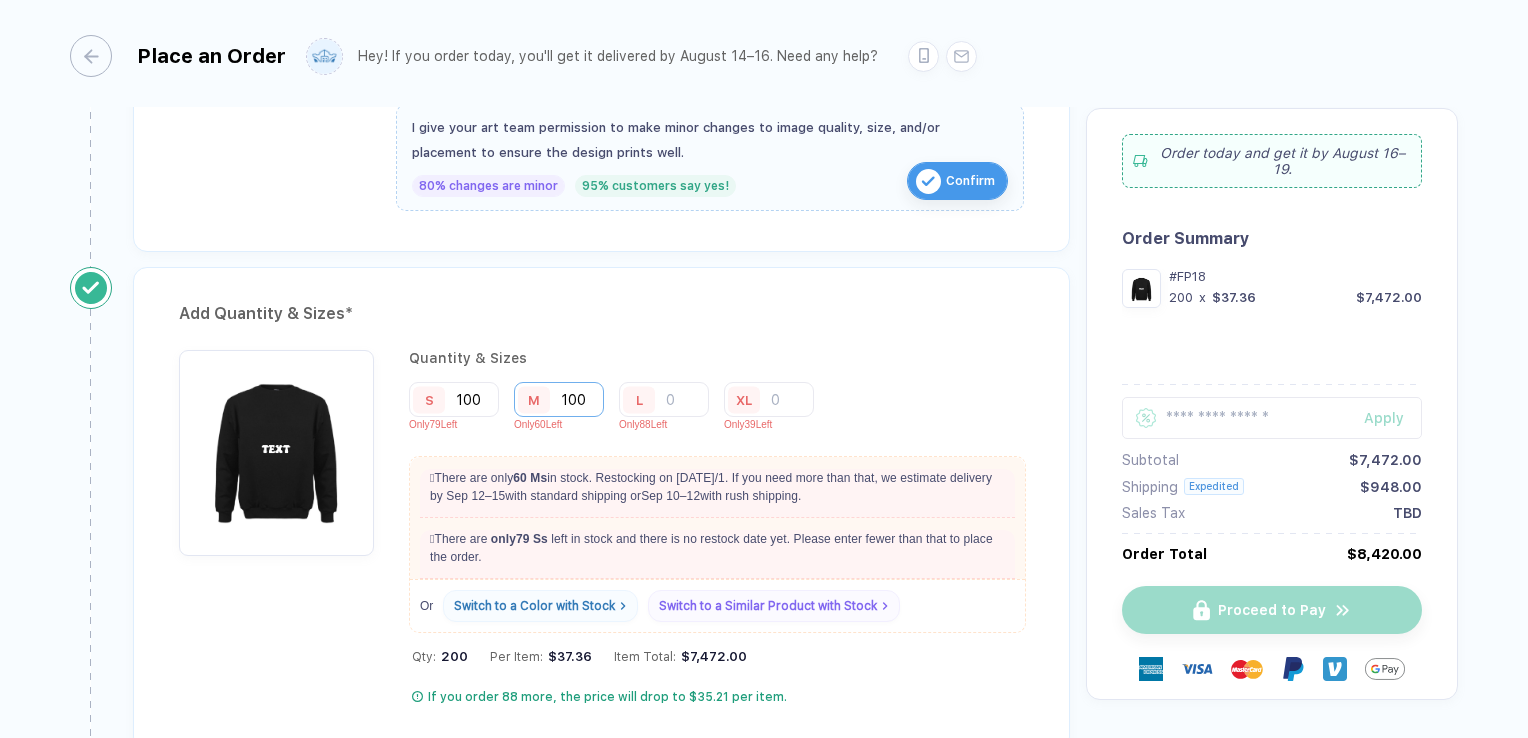 type 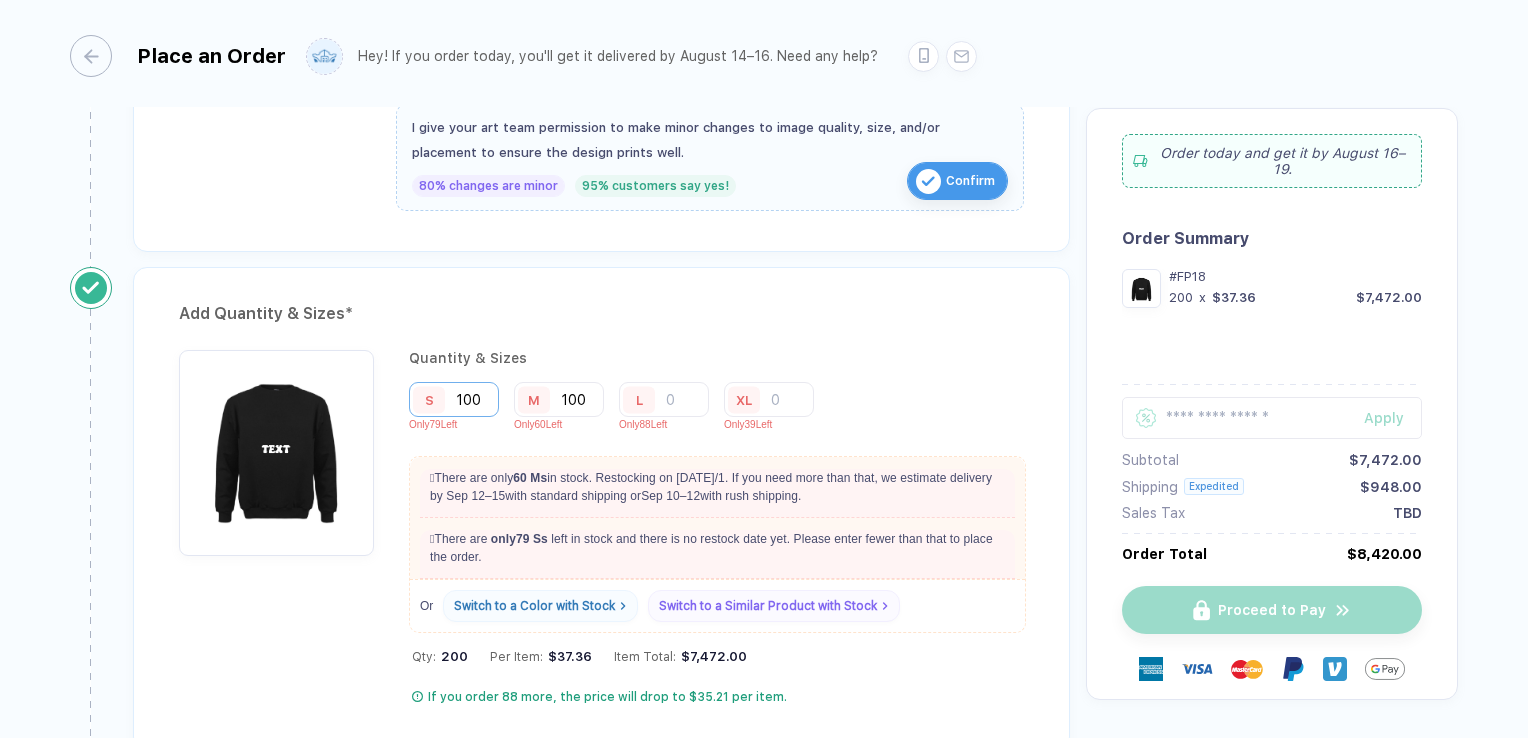 type on "100" 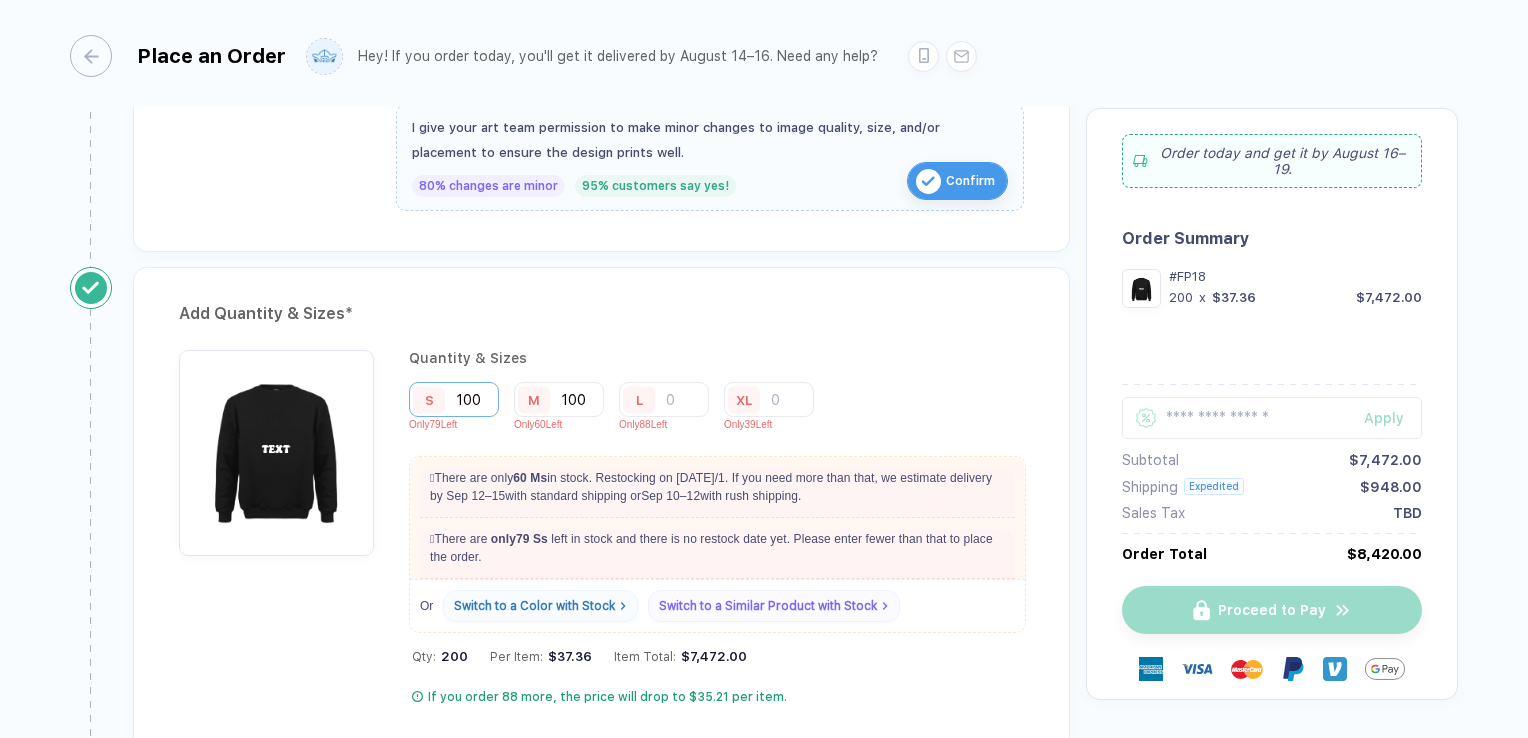 click on "100" at bounding box center [454, 399] 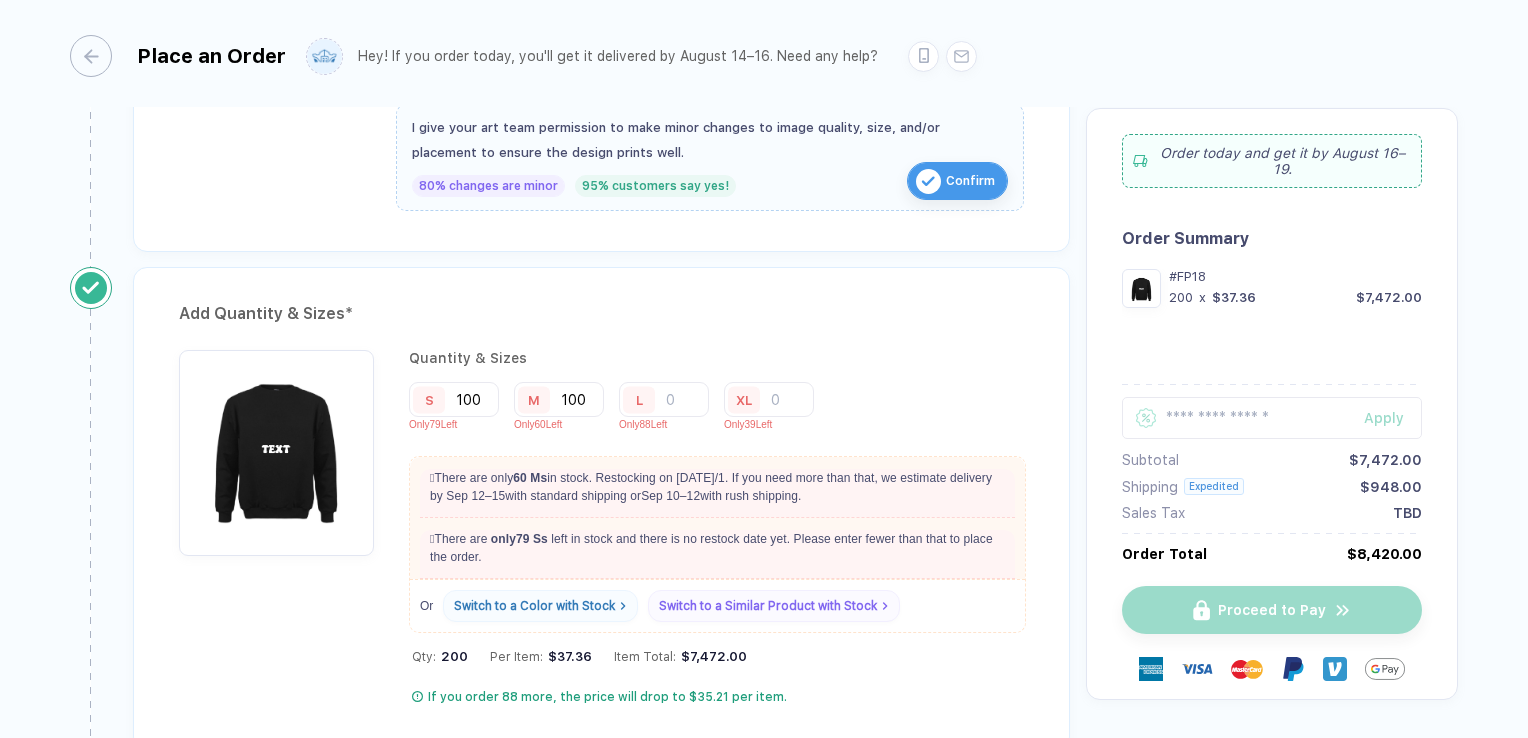 type on "10" 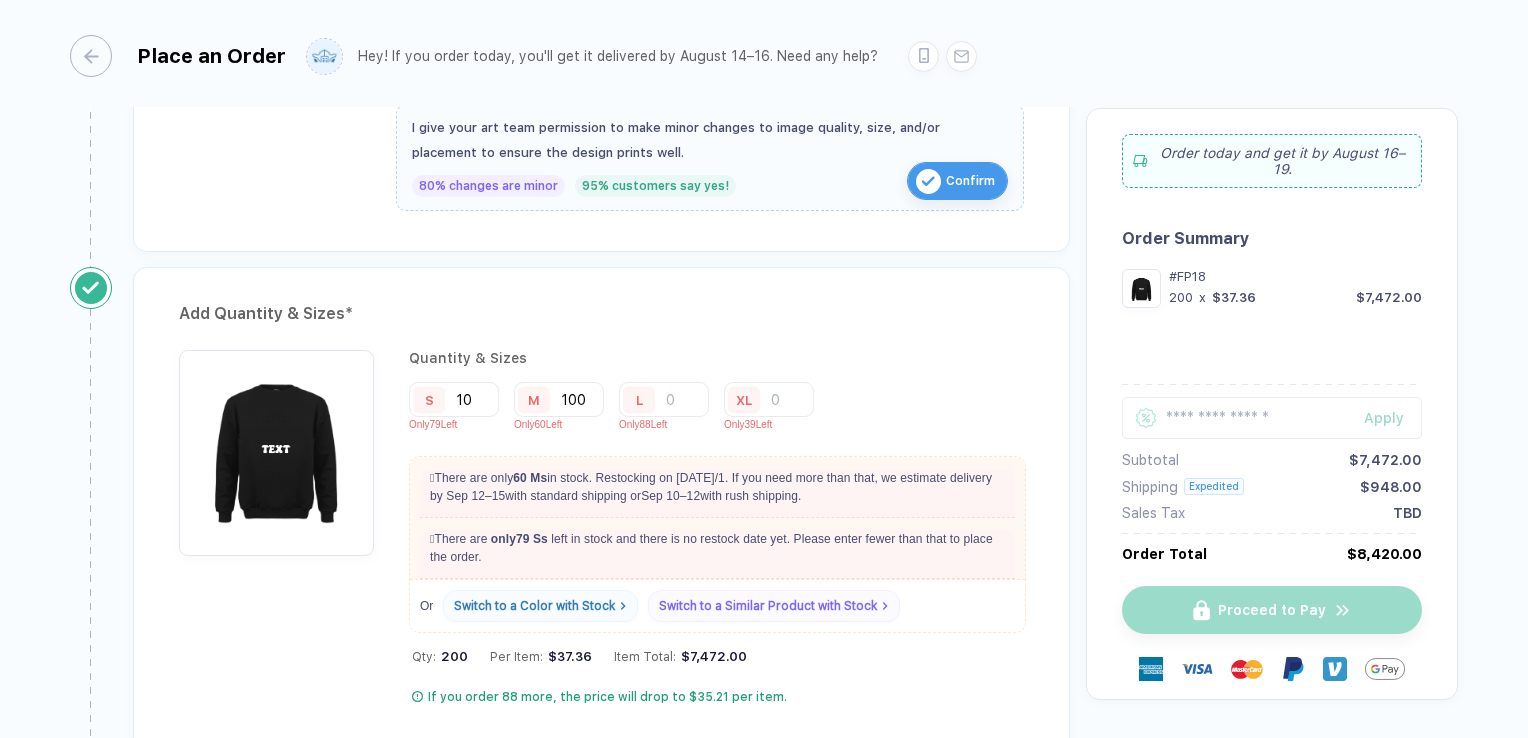 type 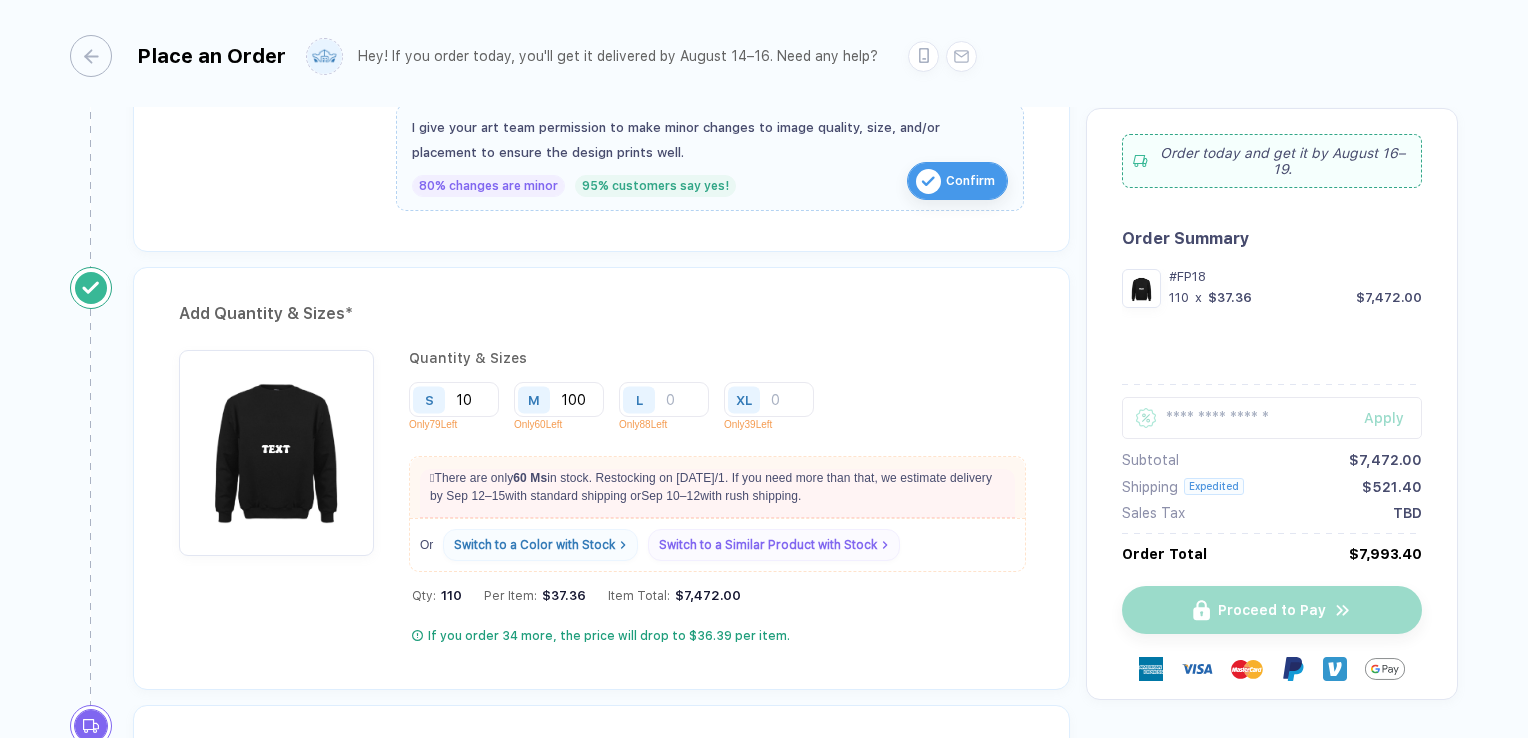 type 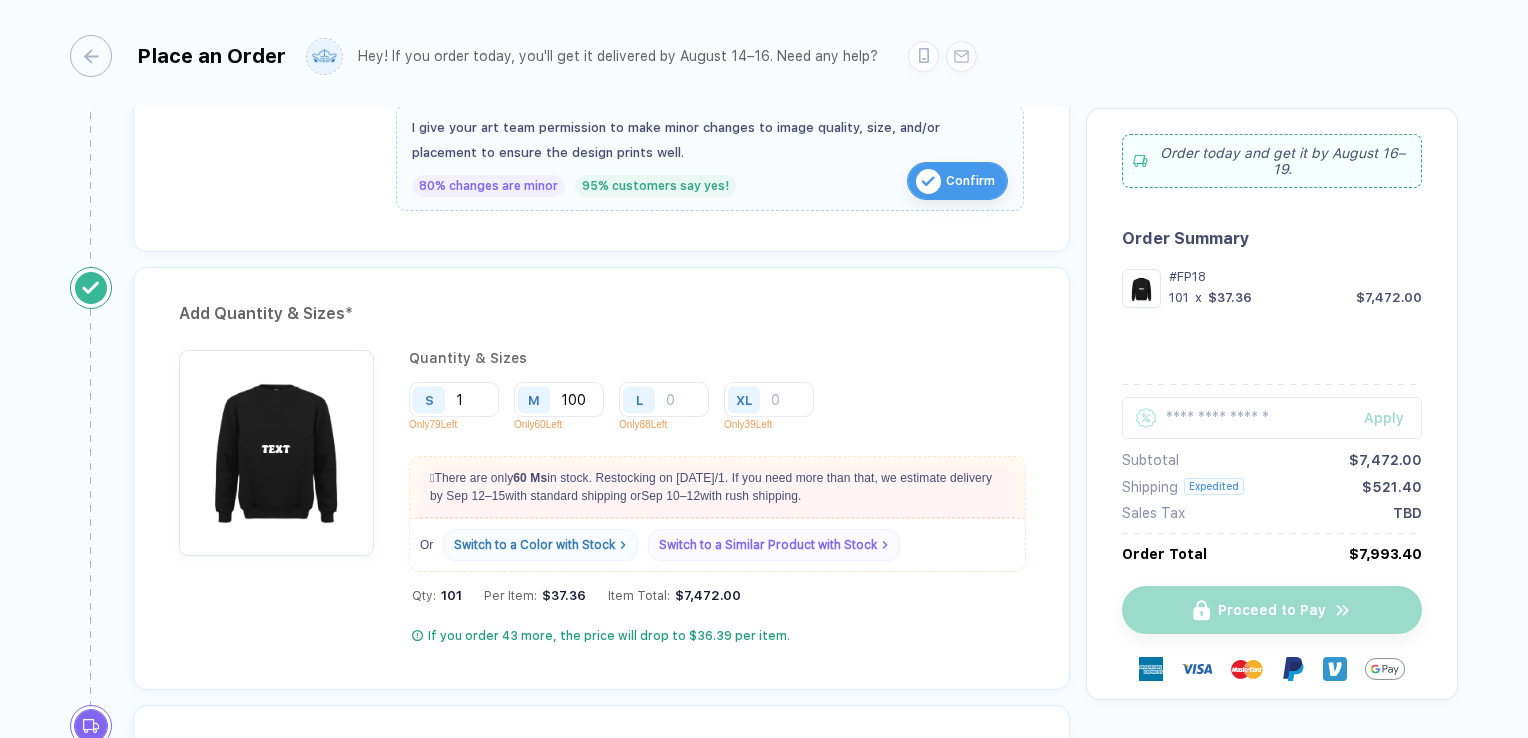 type 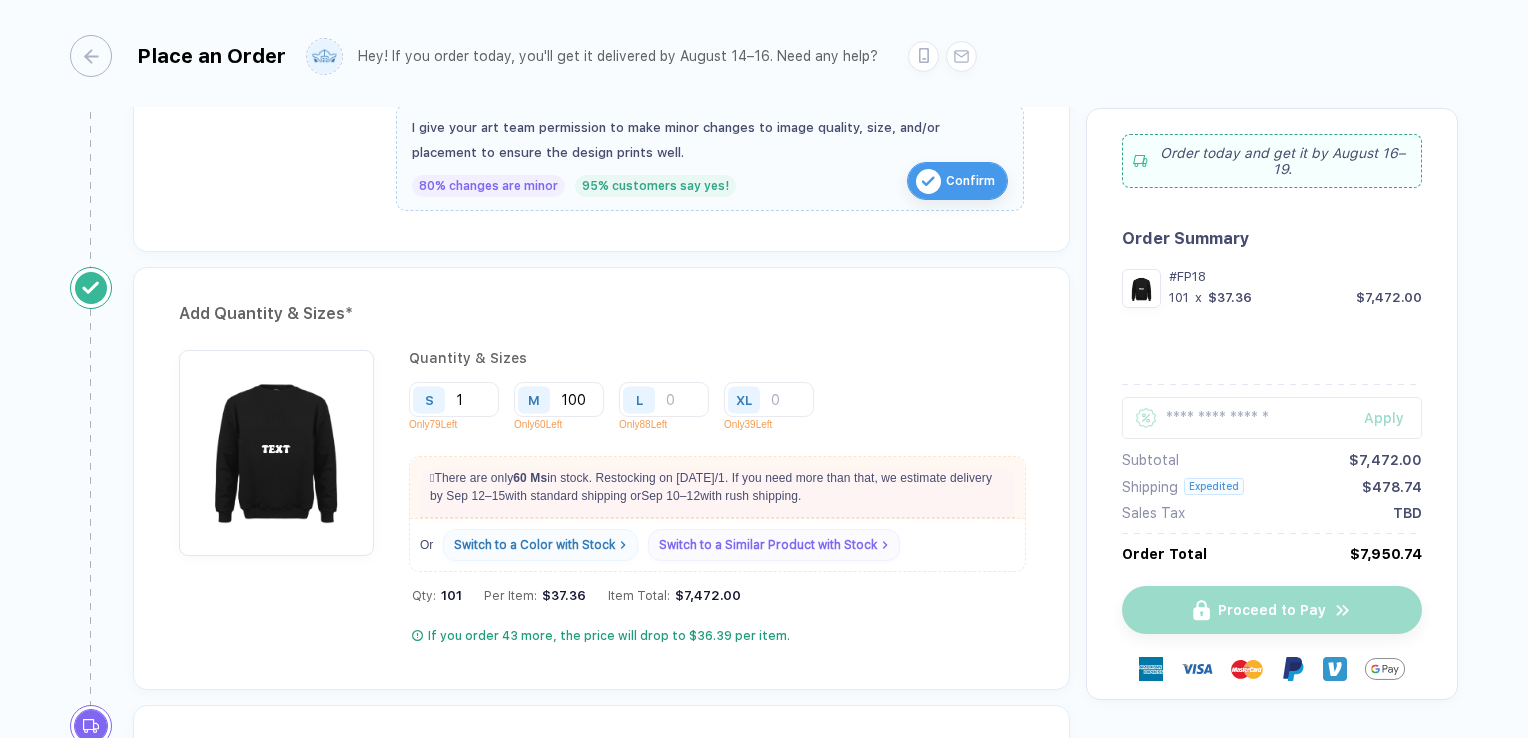 type 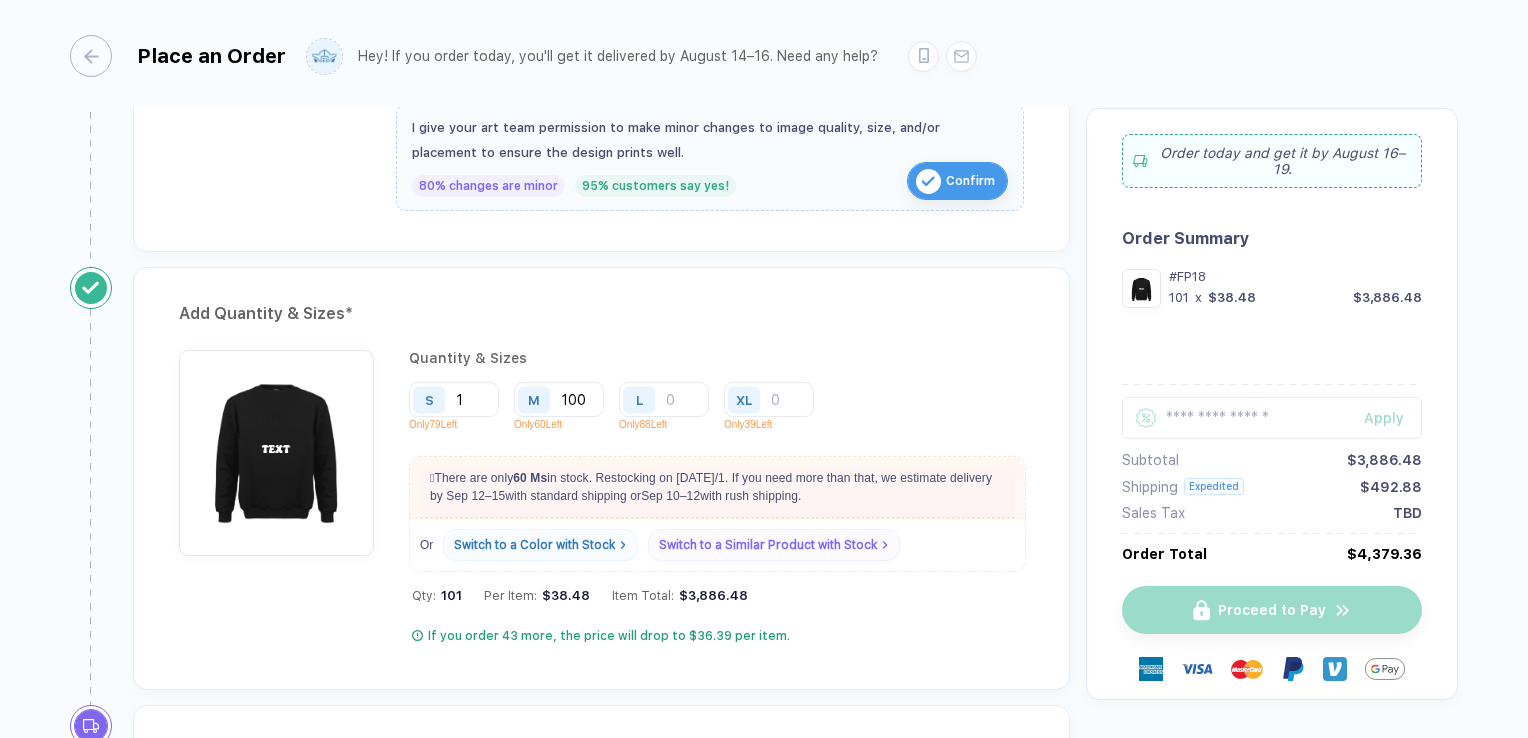 type 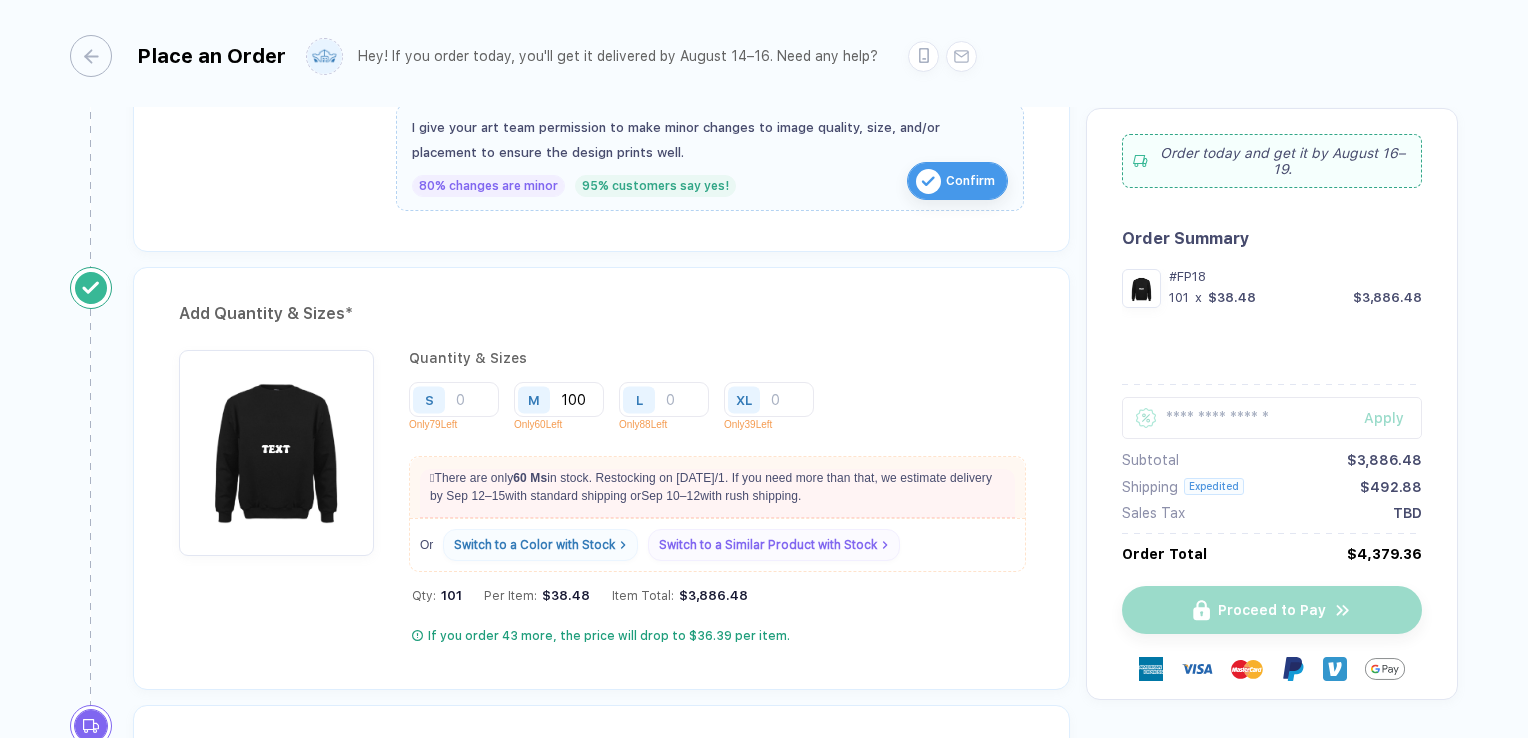 type 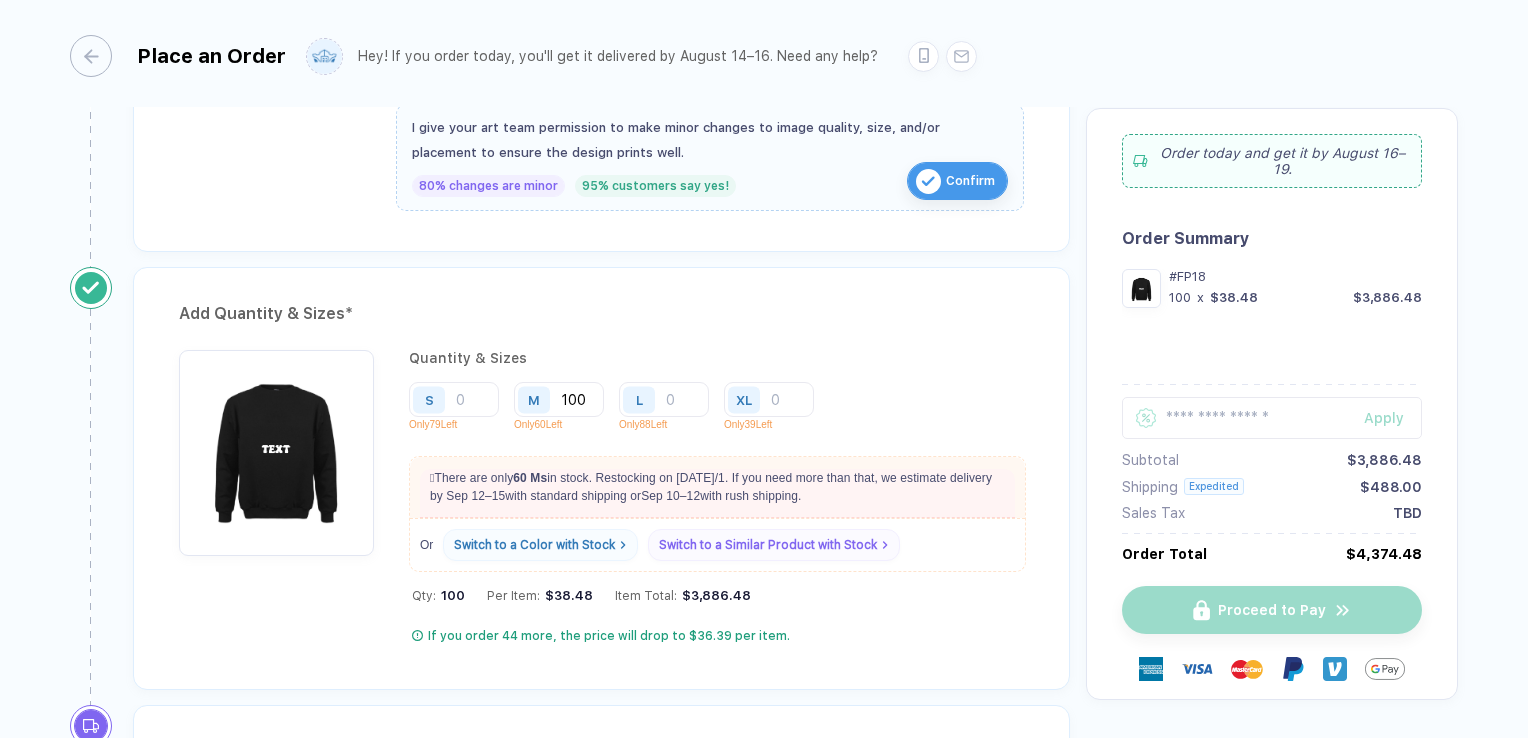 type 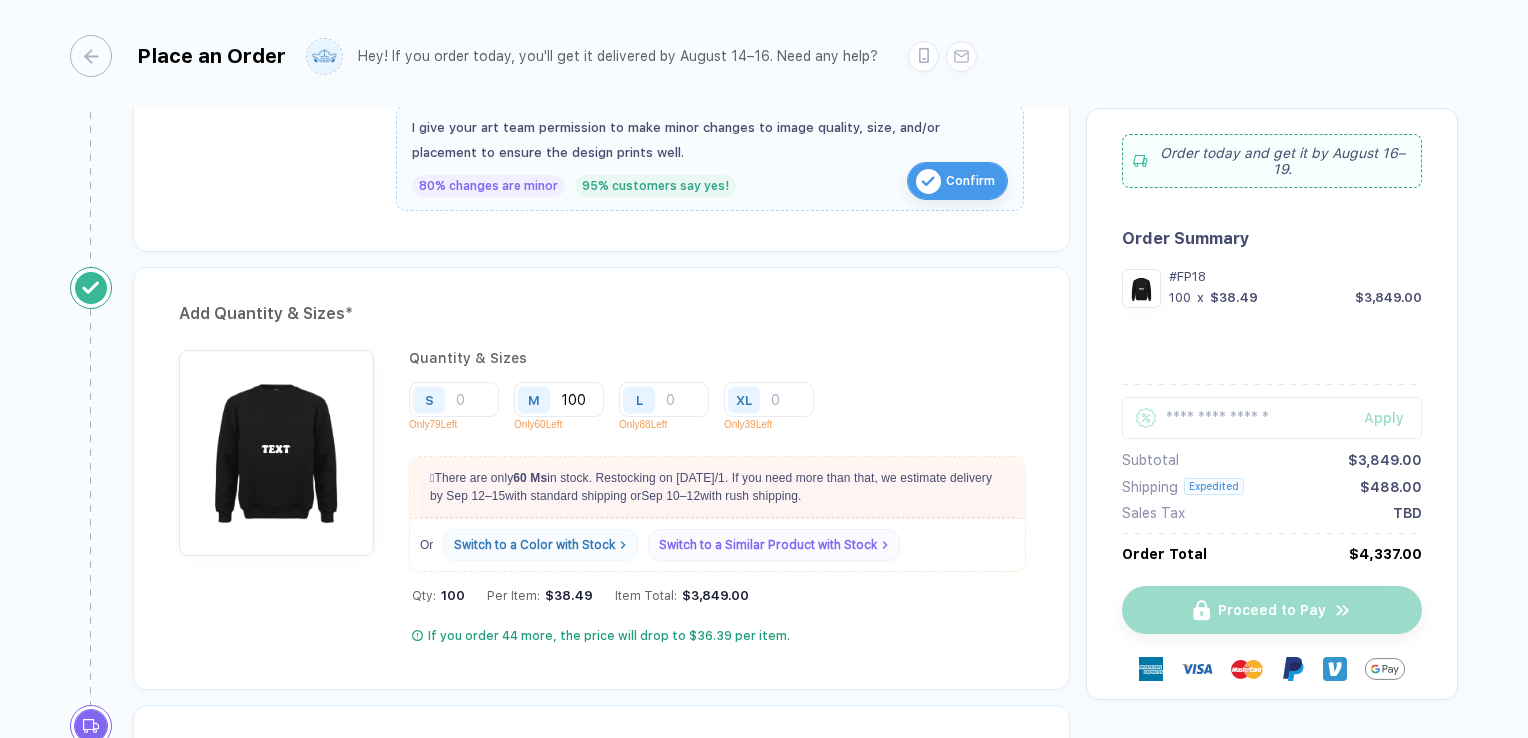 type 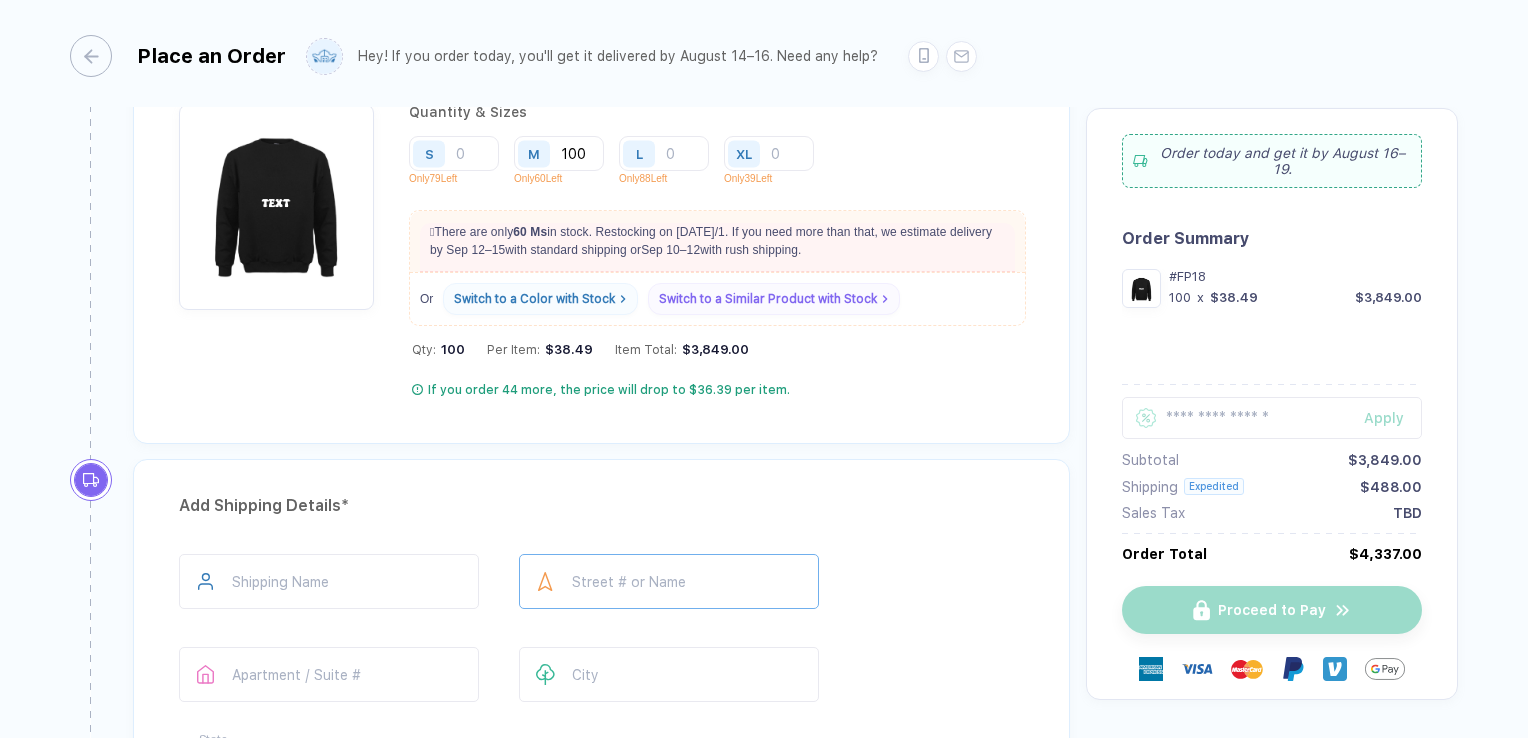 scroll, scrollTop: 900, scrollLeft: 0, axis: vertical 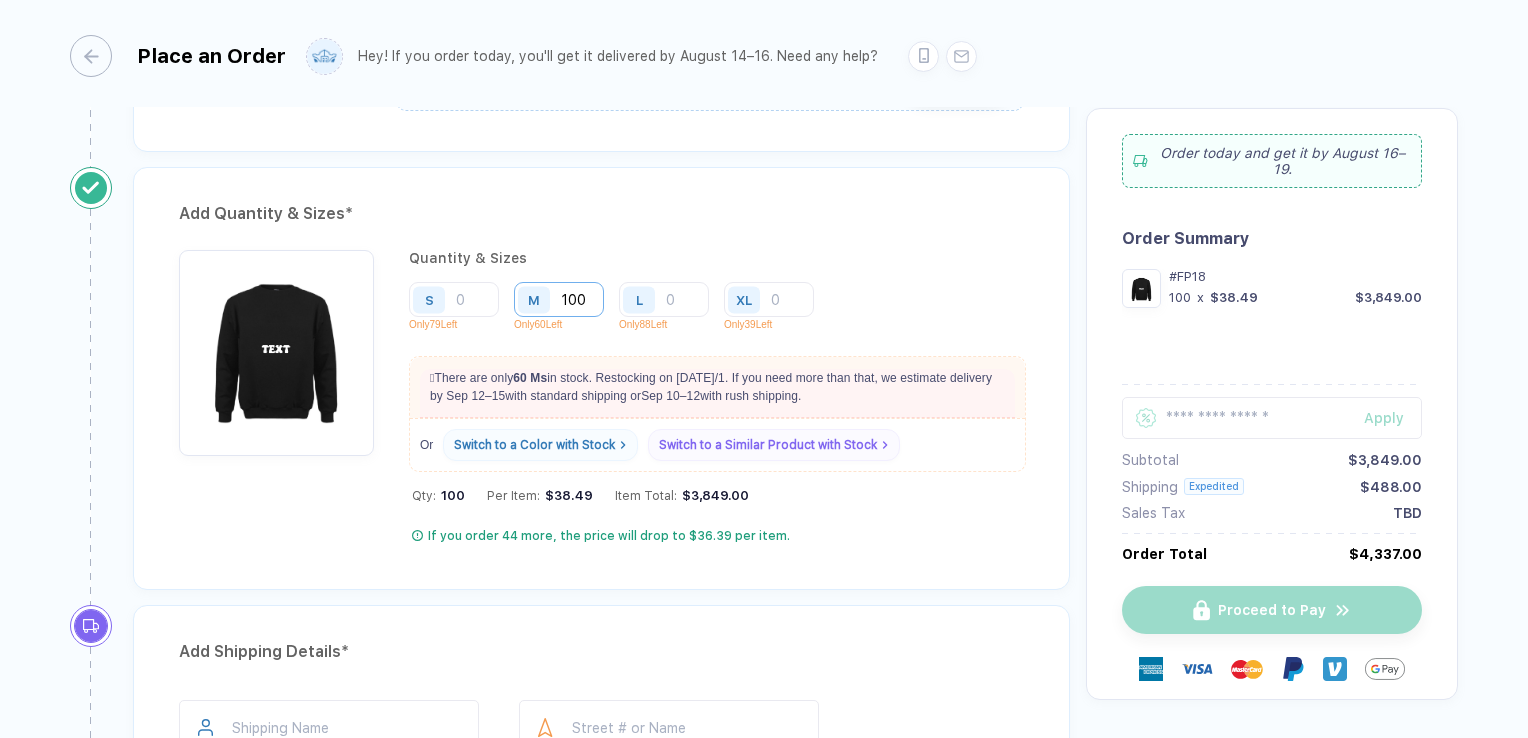 type 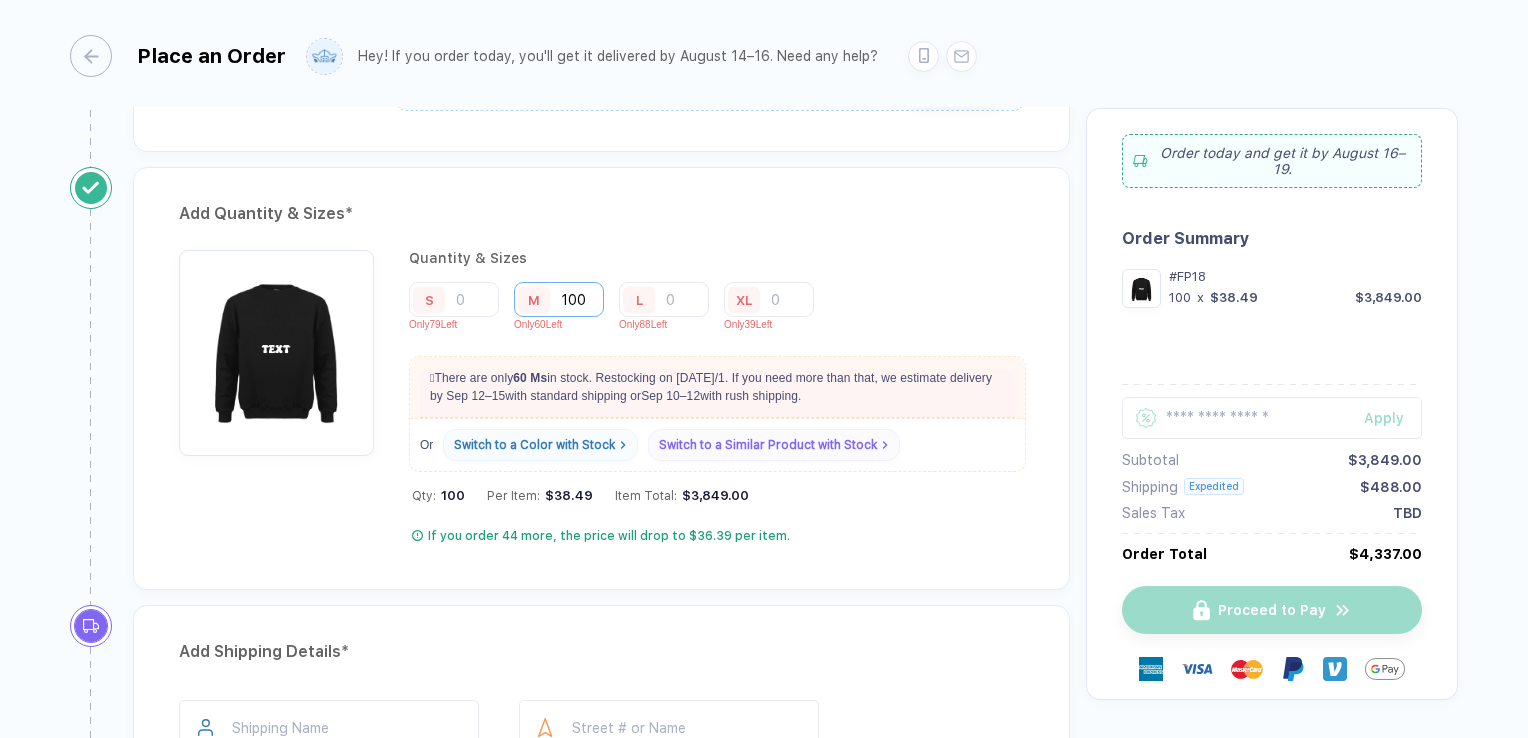 click on "100" at bounding box center [559, 299] 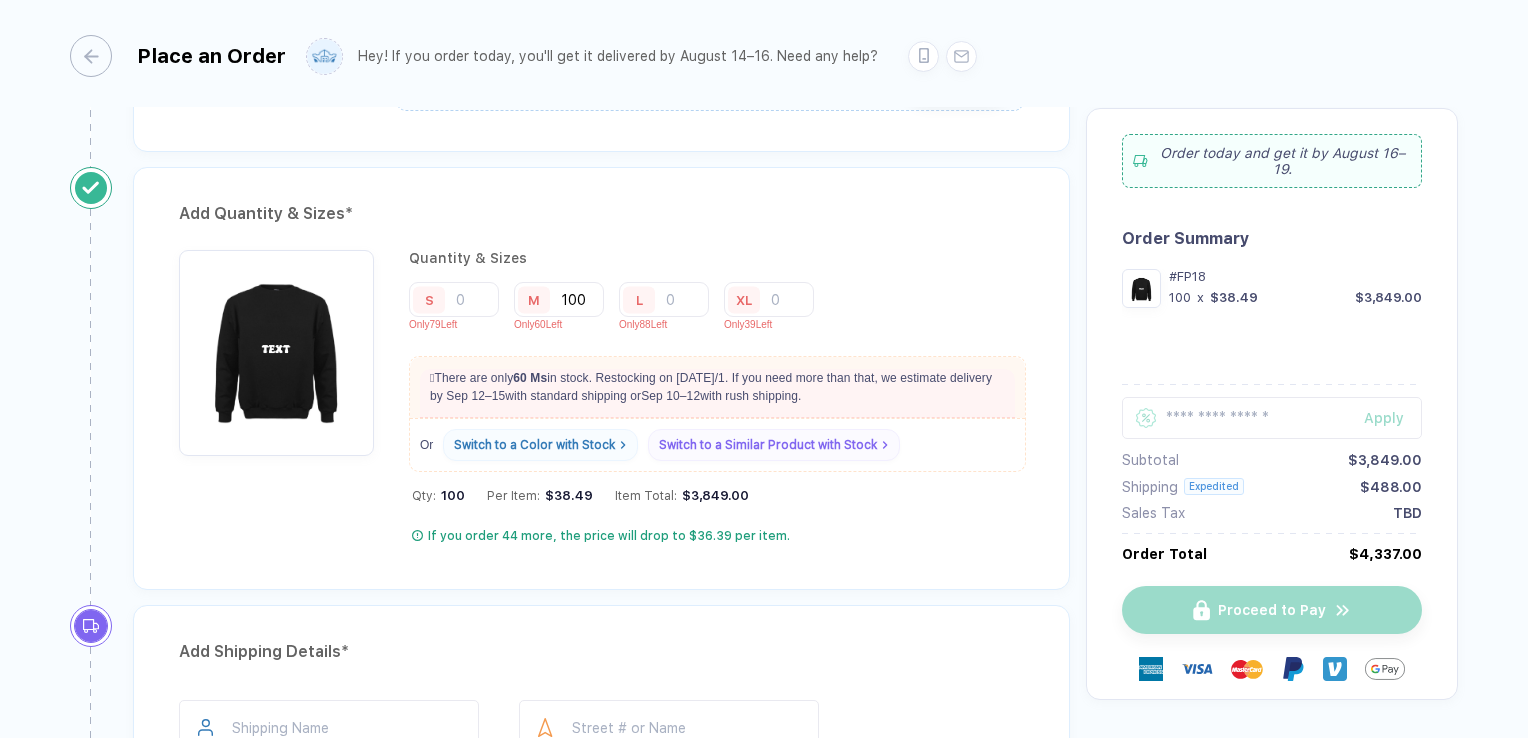 type on "10" 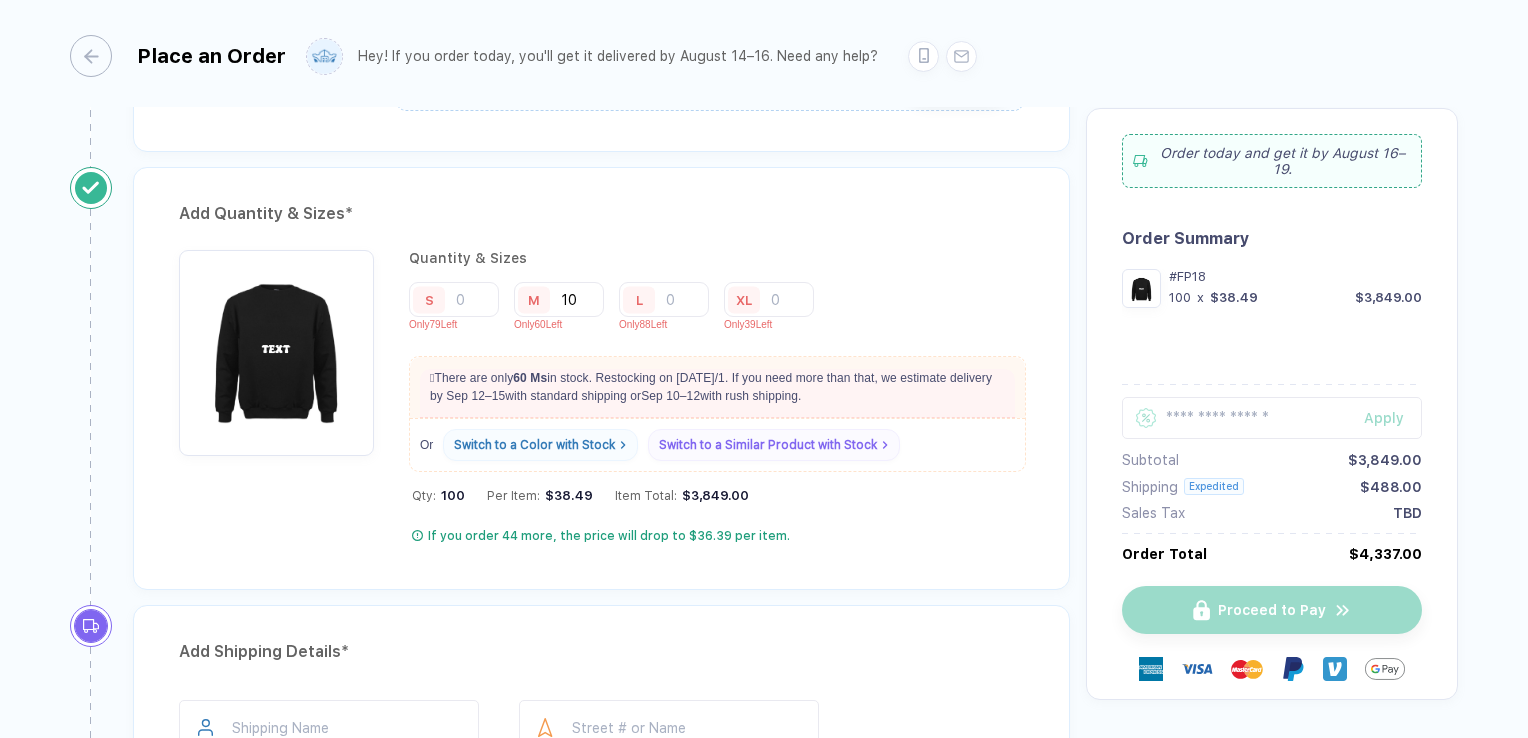 type 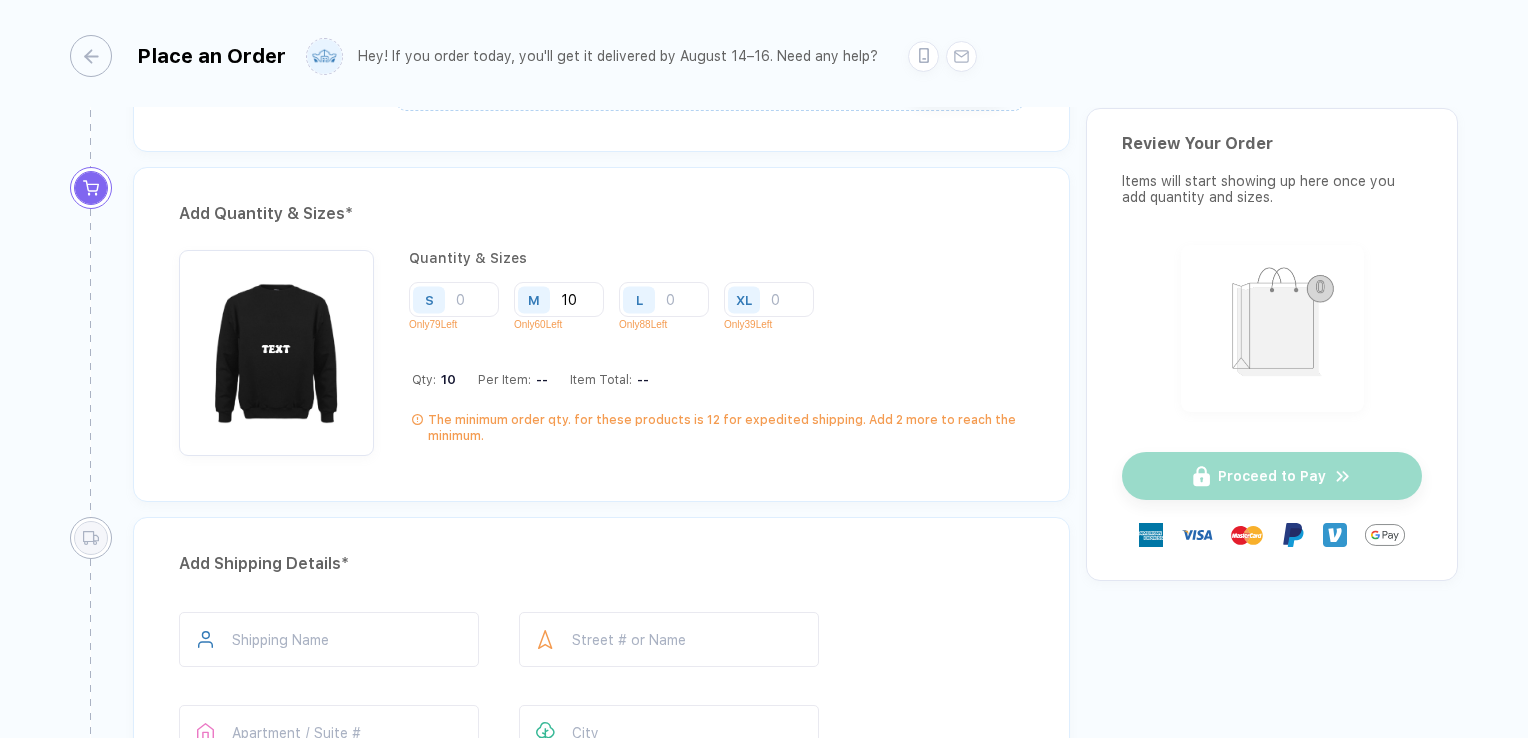 type on "1" 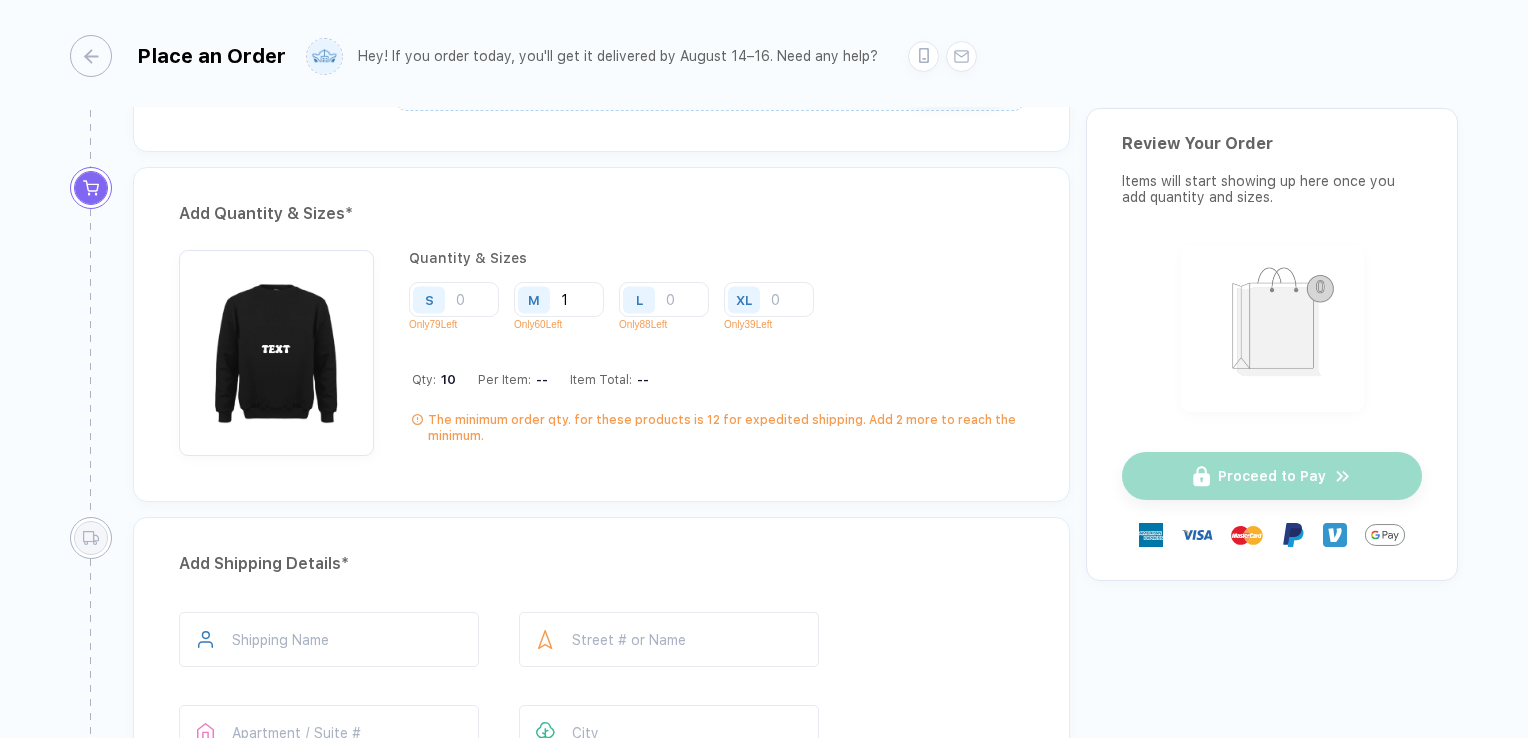 type 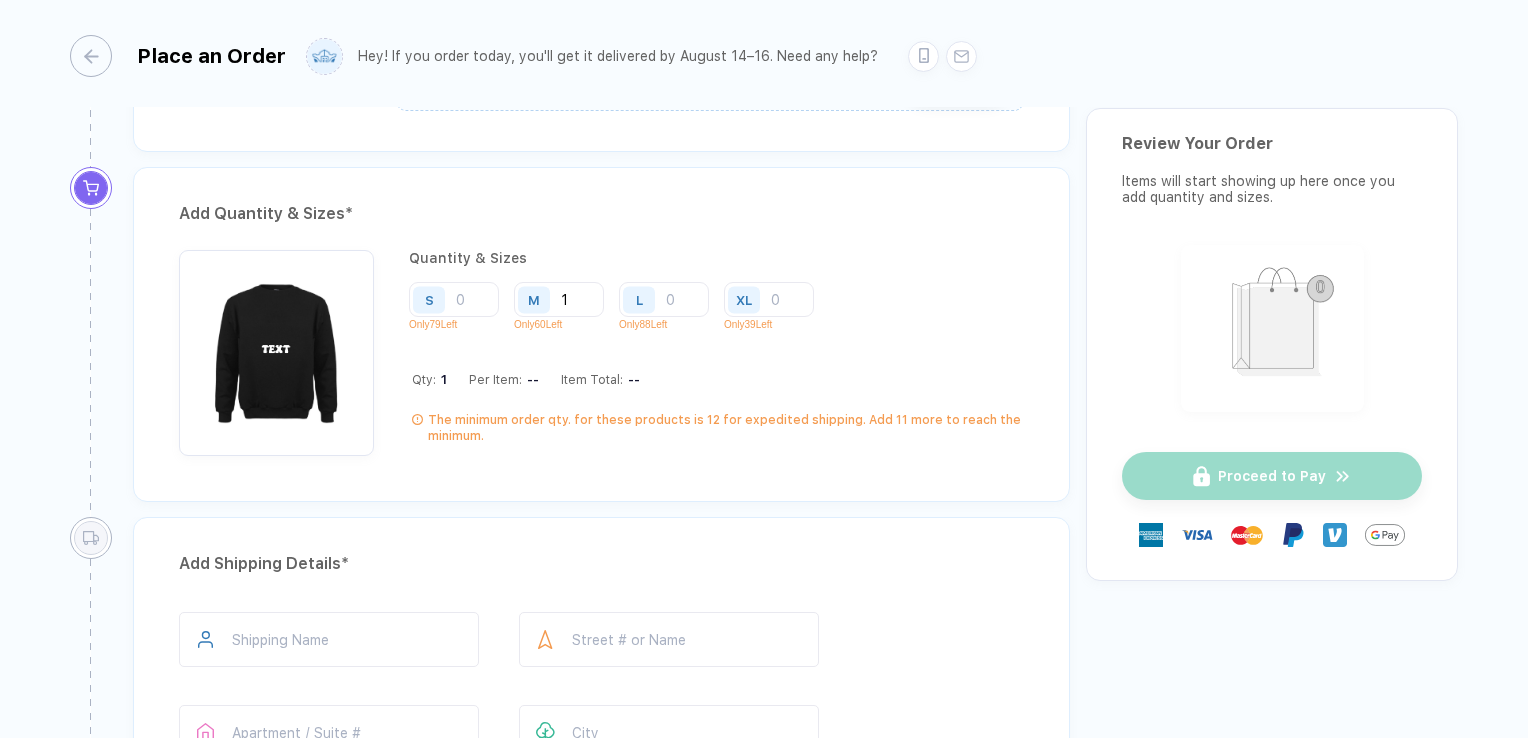 type 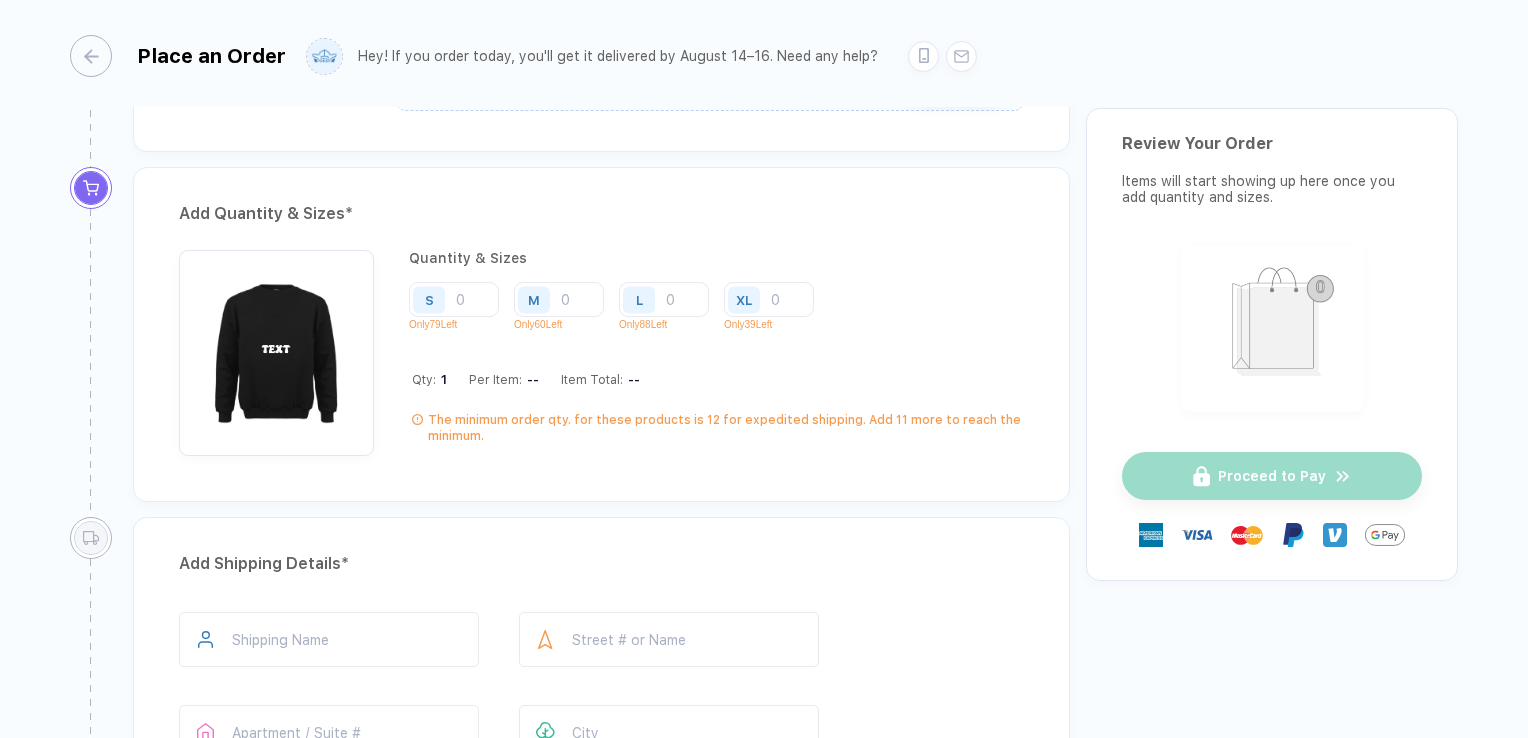 type 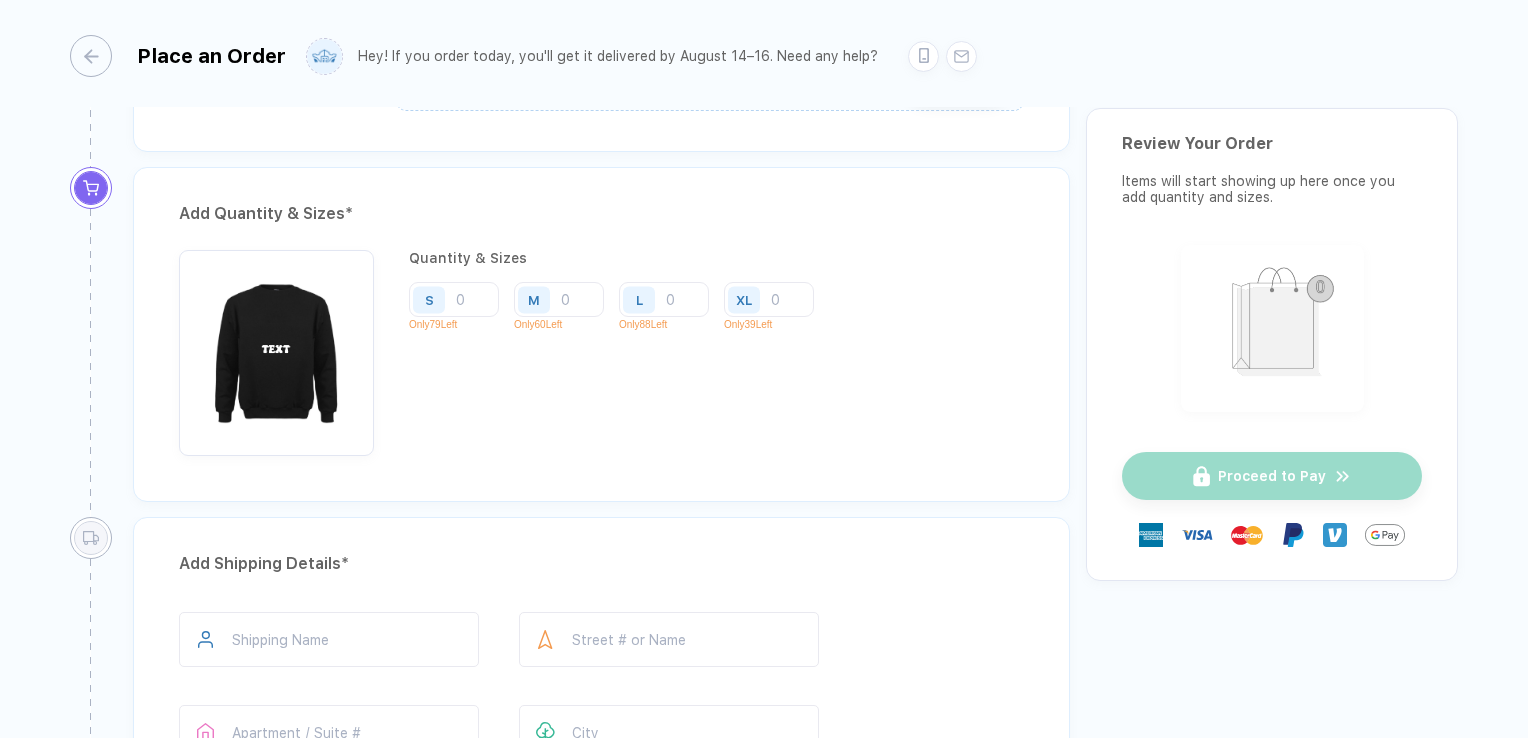 type on "3" 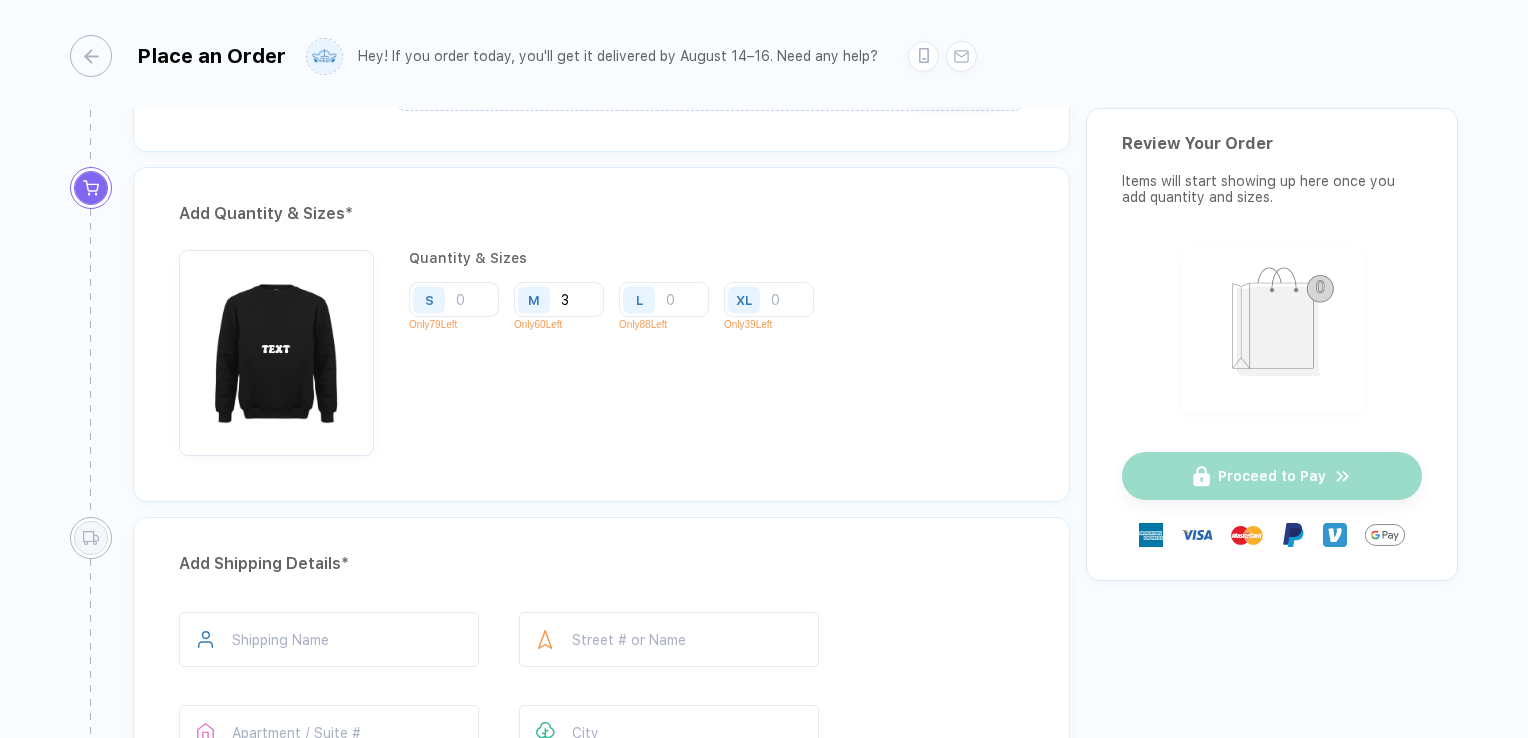 type 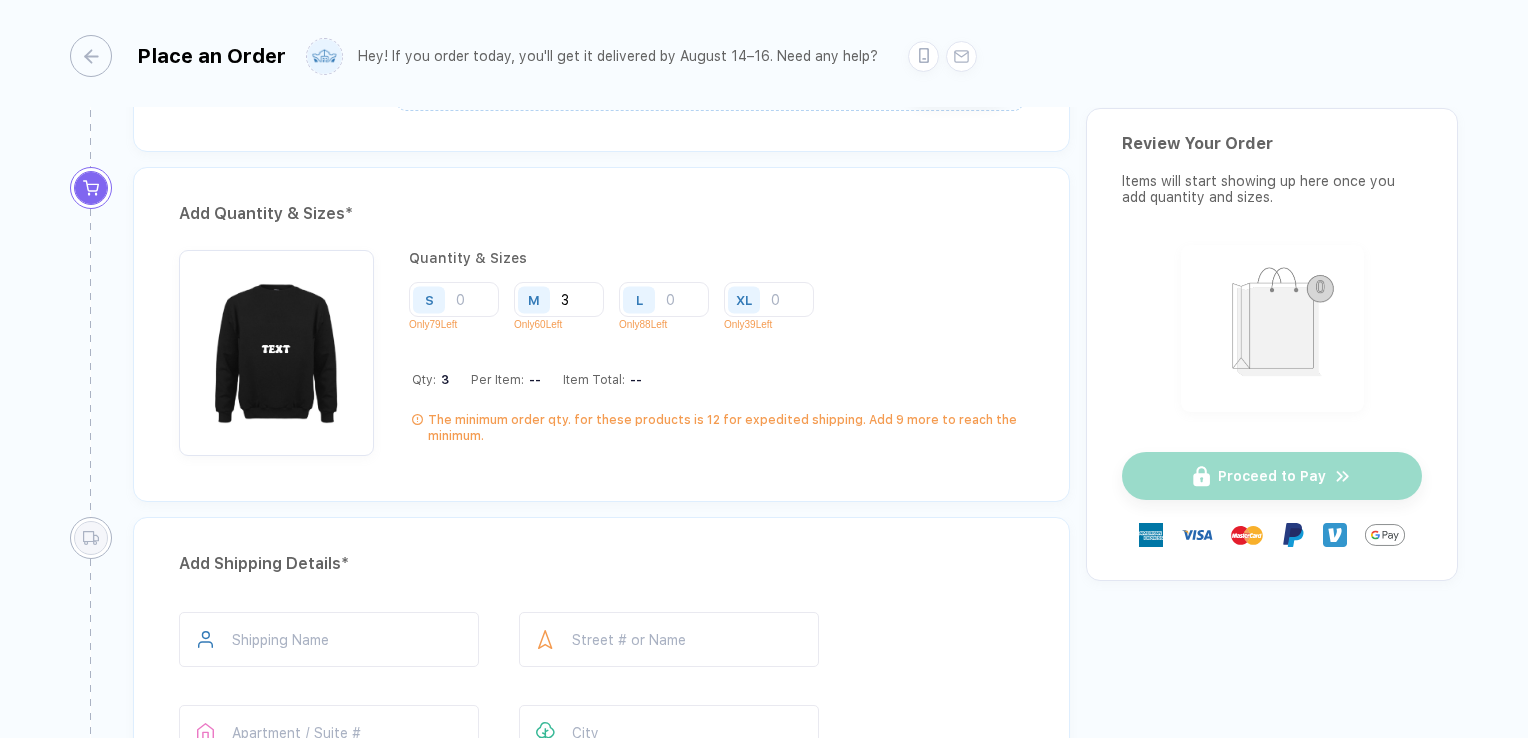 type 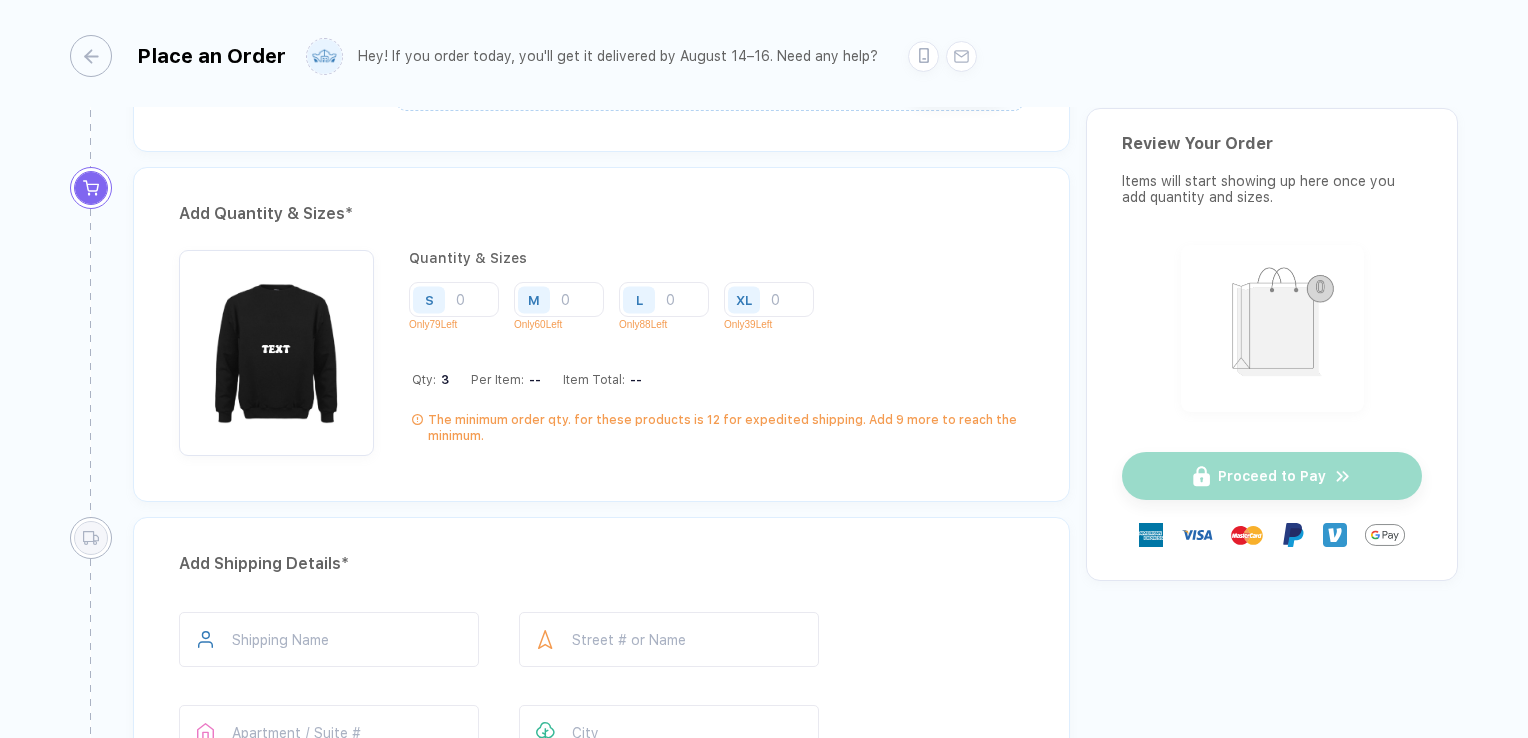 type 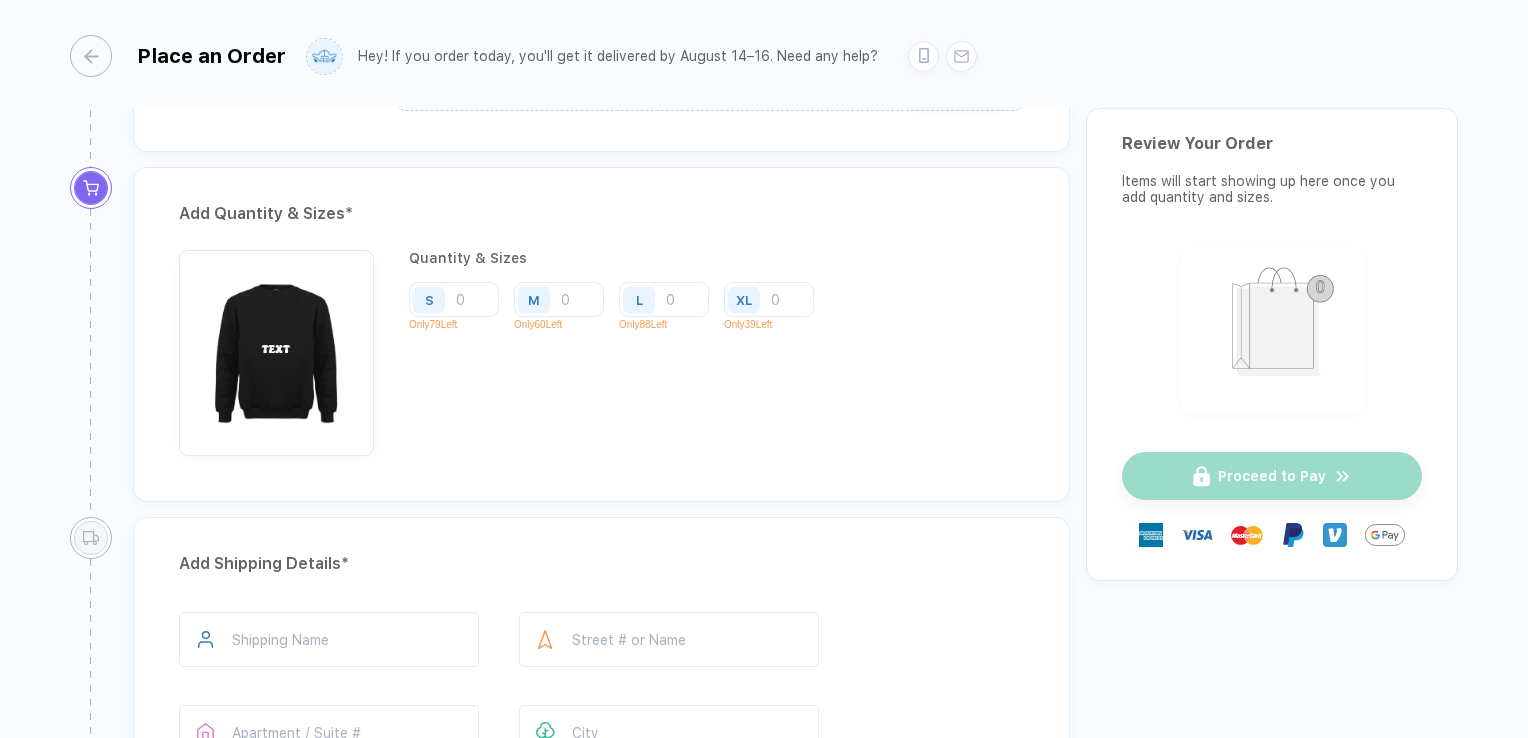 type on "6" 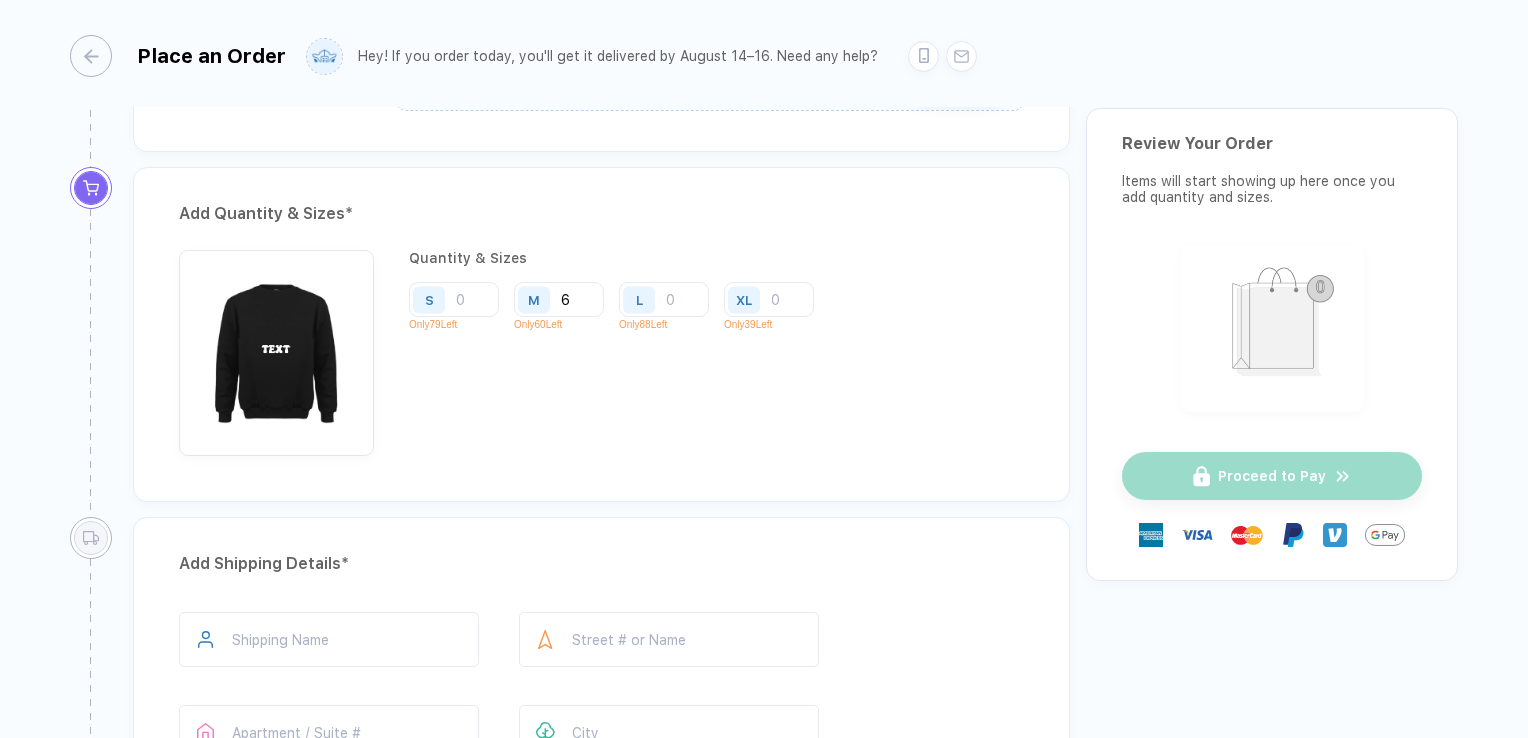 type 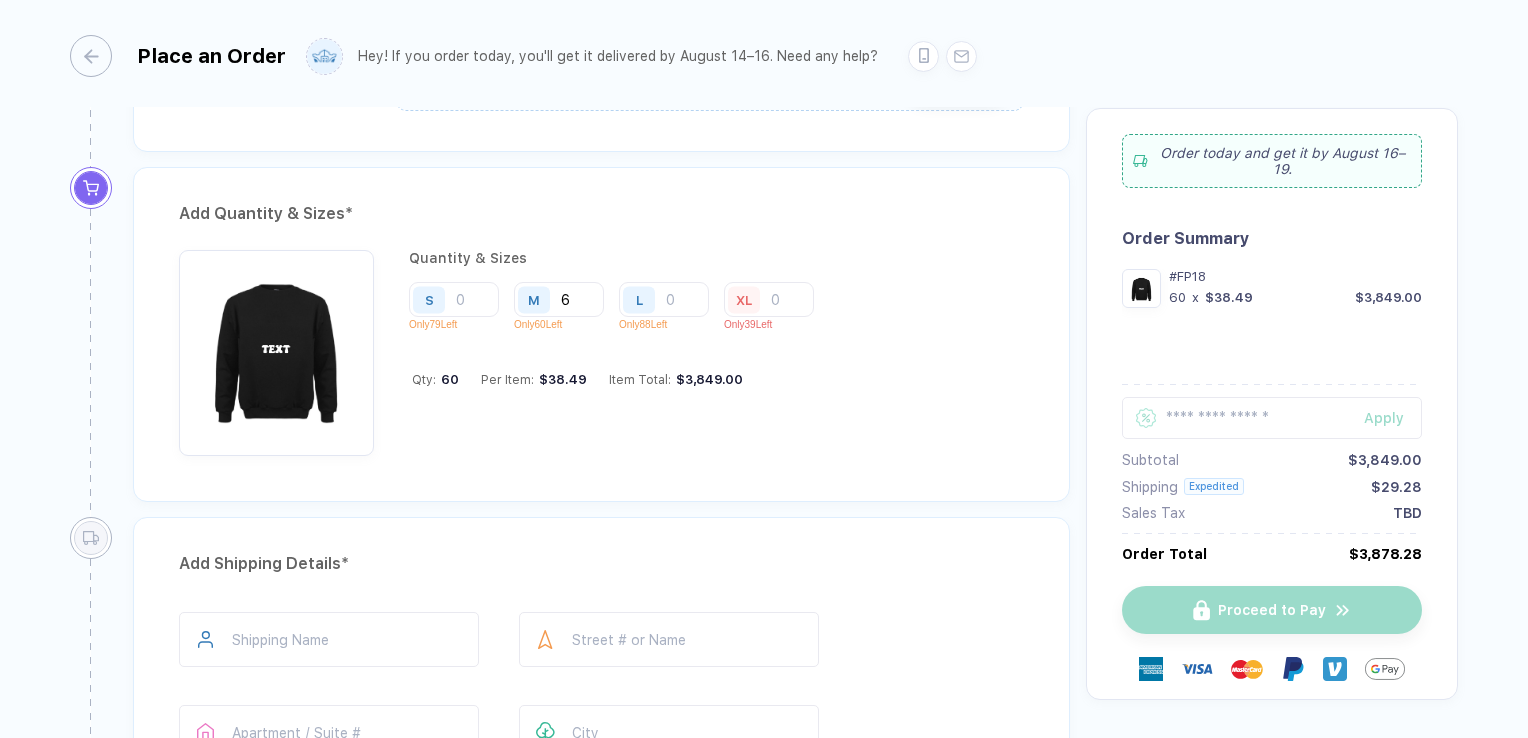 type on "60" 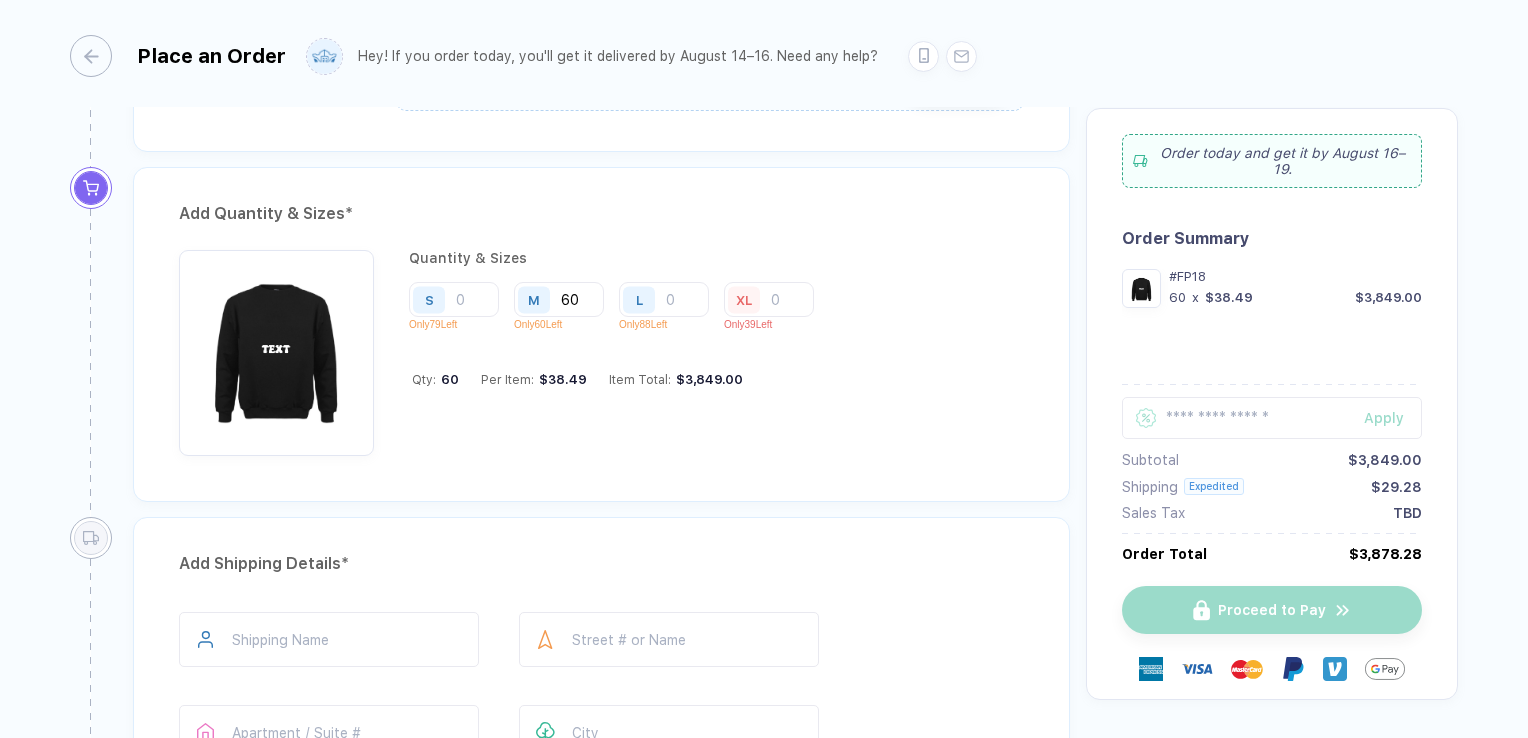 type 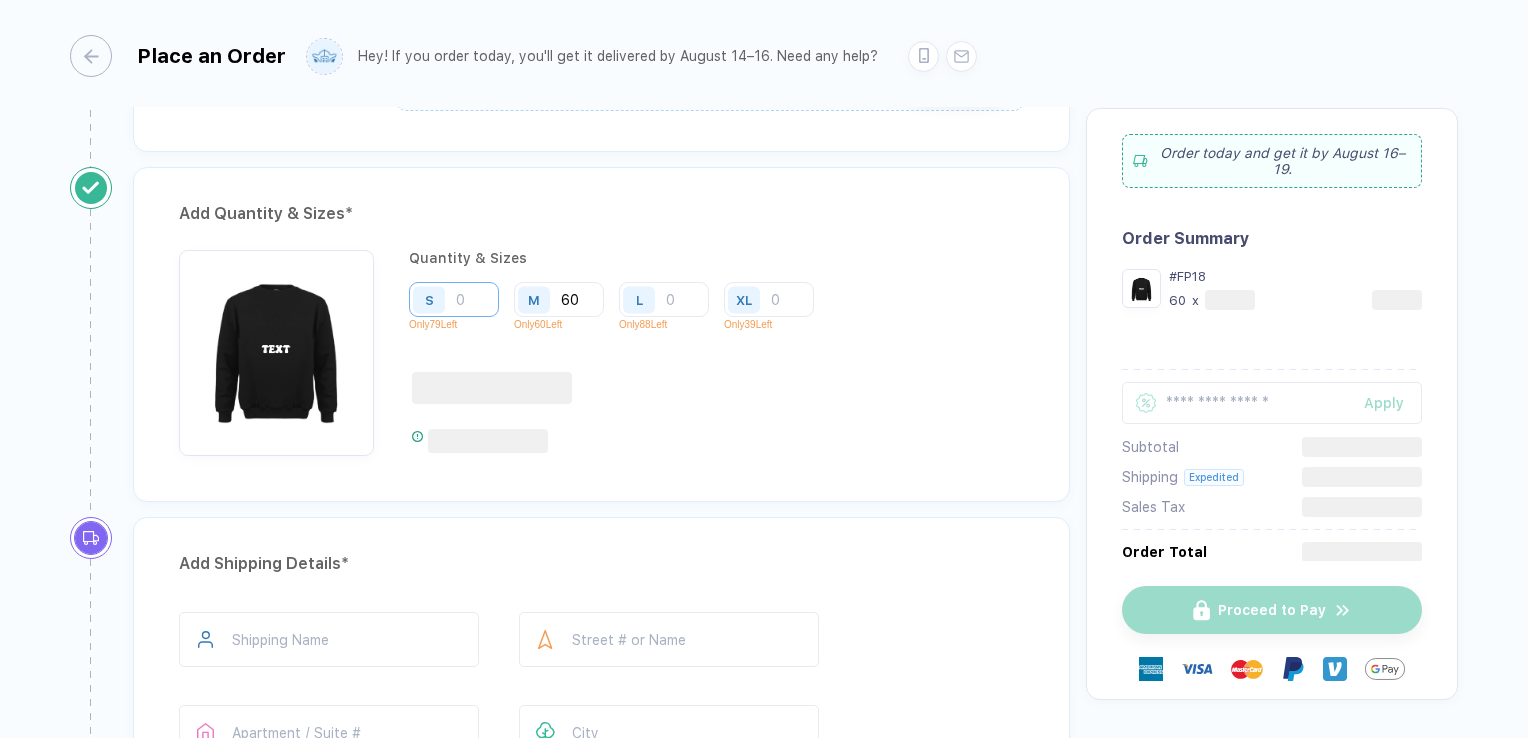 click at bounding box center (454, 299) 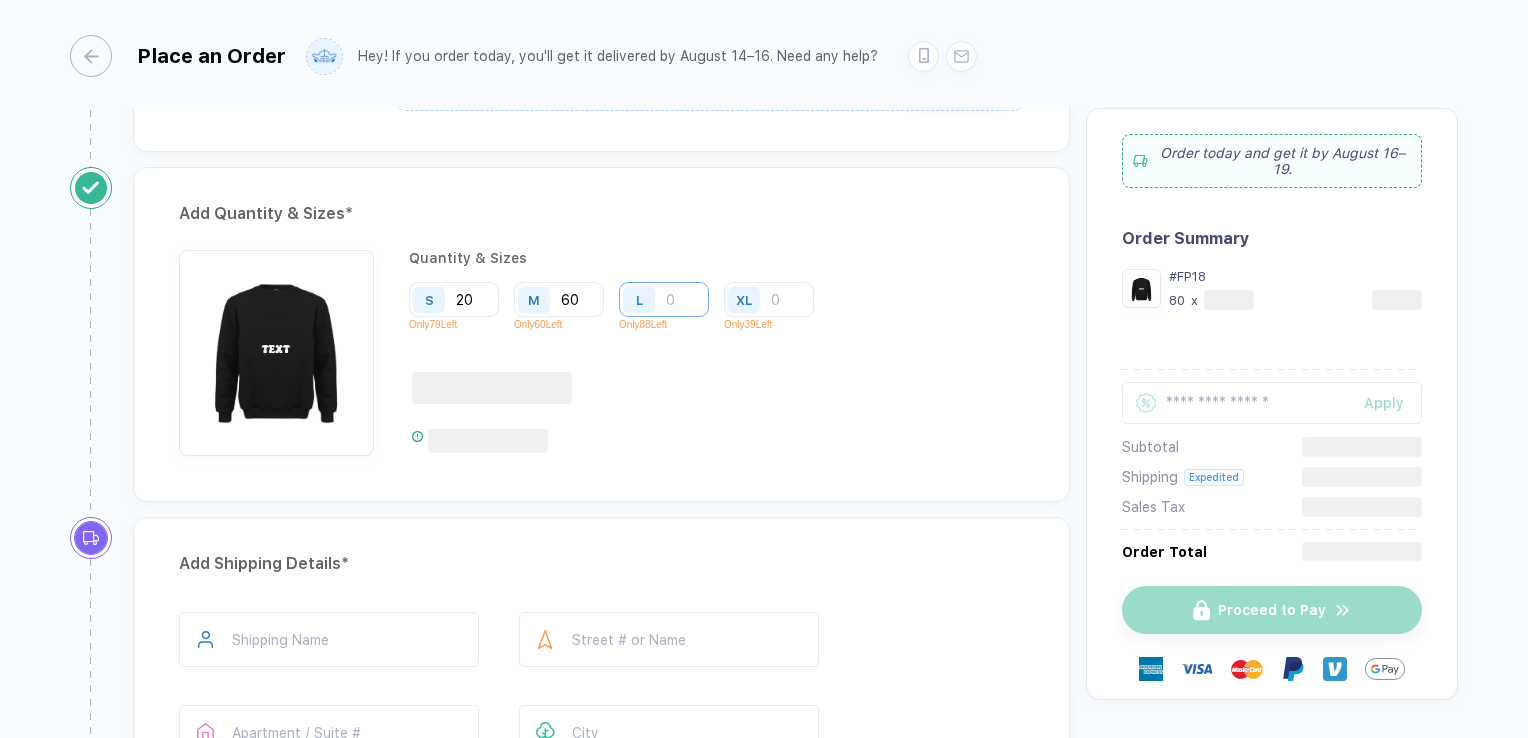 click at bounding box center (664, 299) 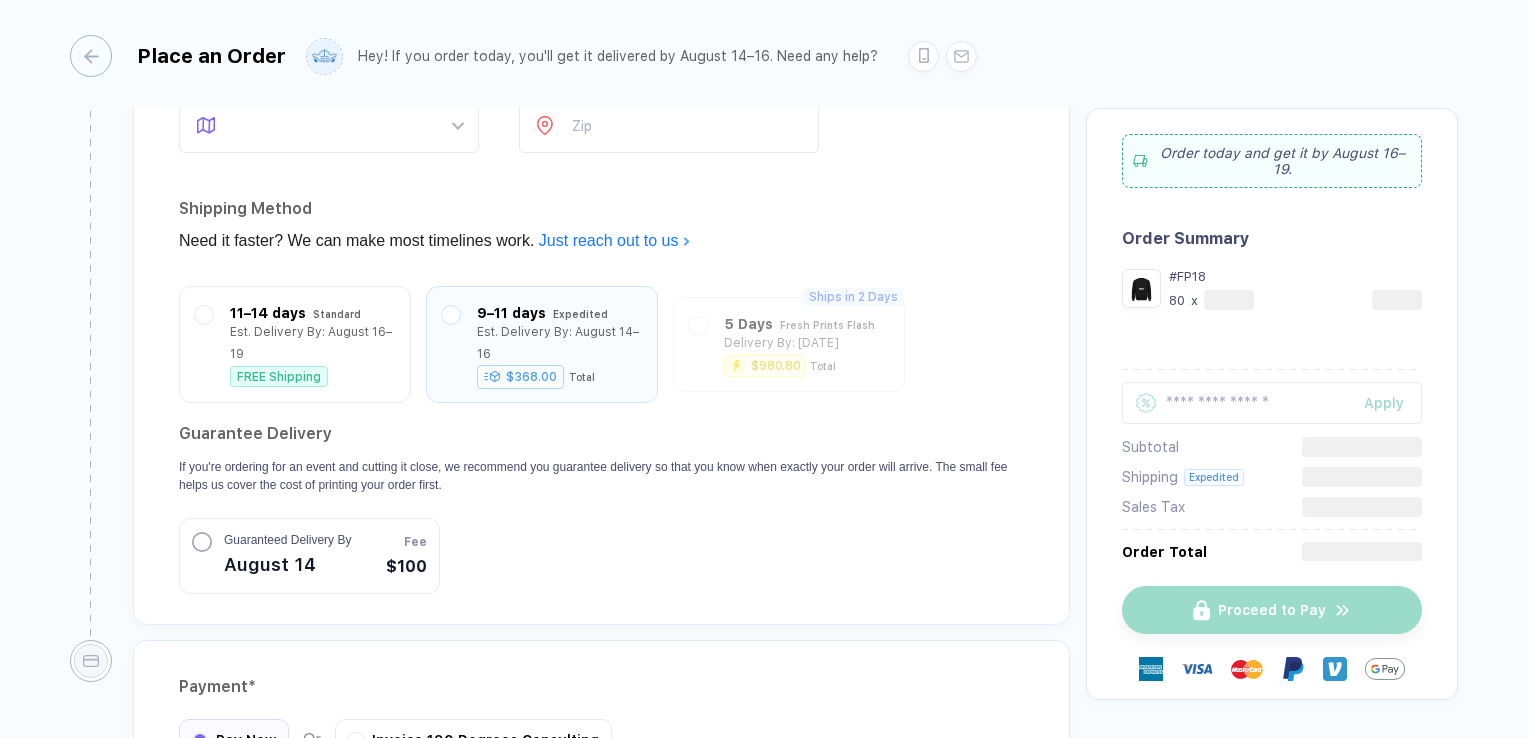 scroll, scrollTop: 1598, scrollLeft: 0, axis: vertical 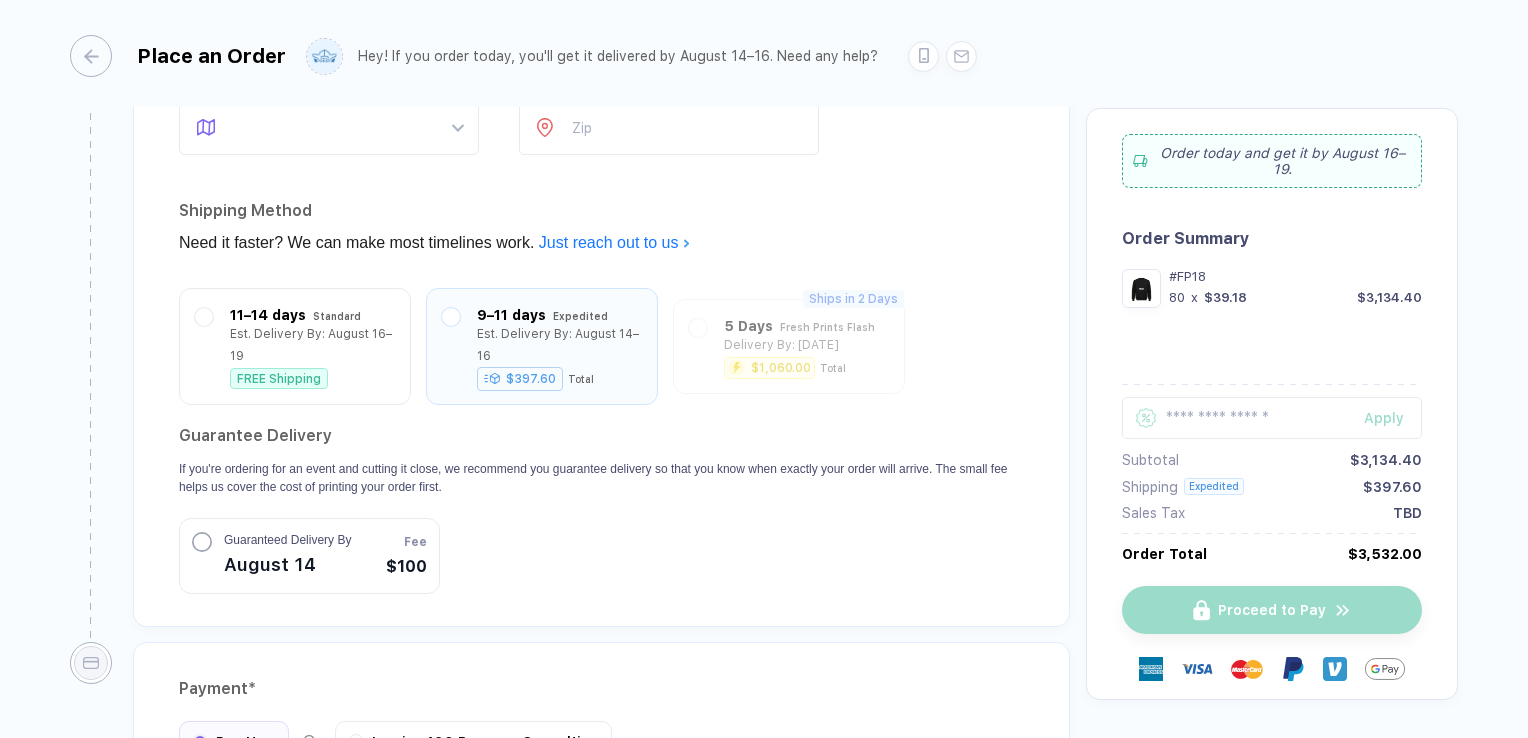 click 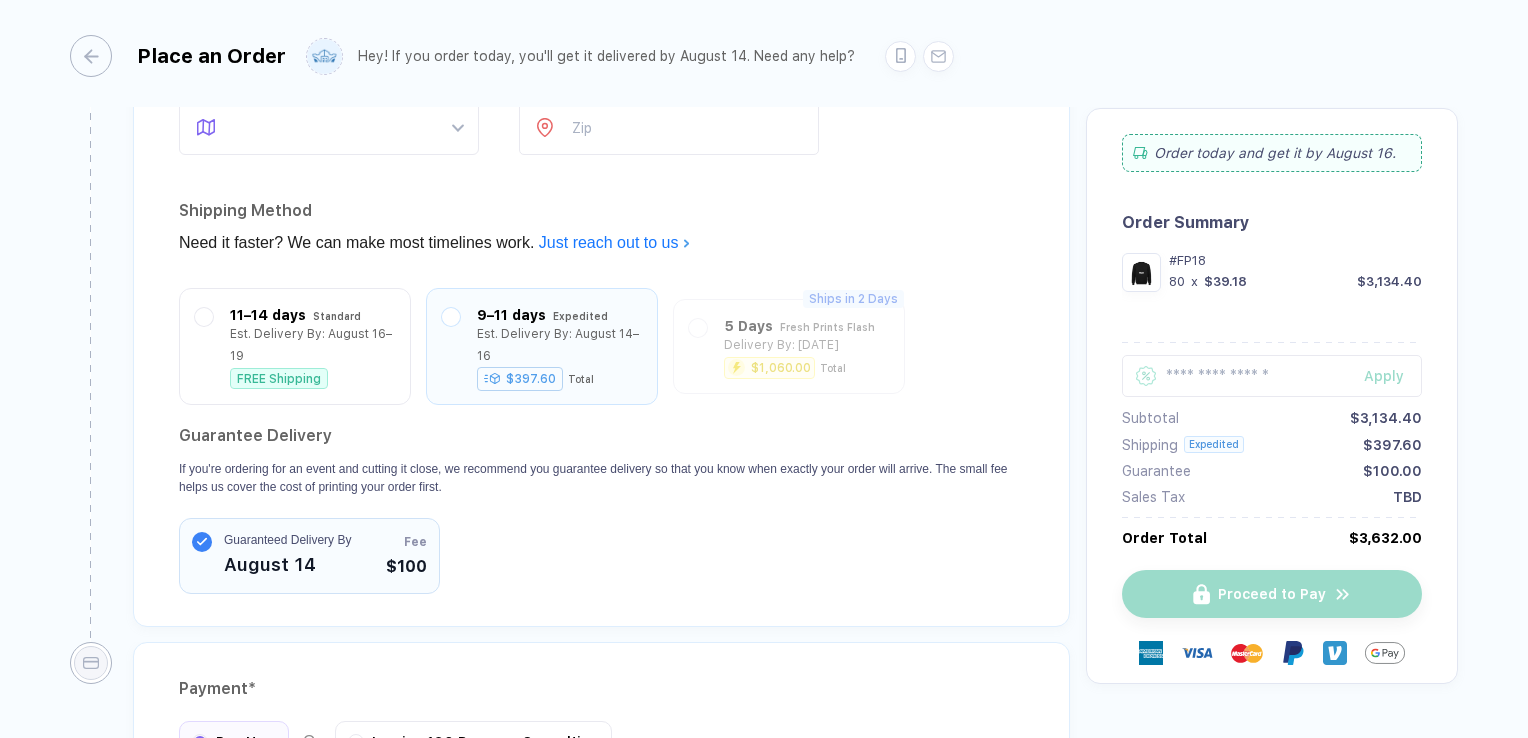 click 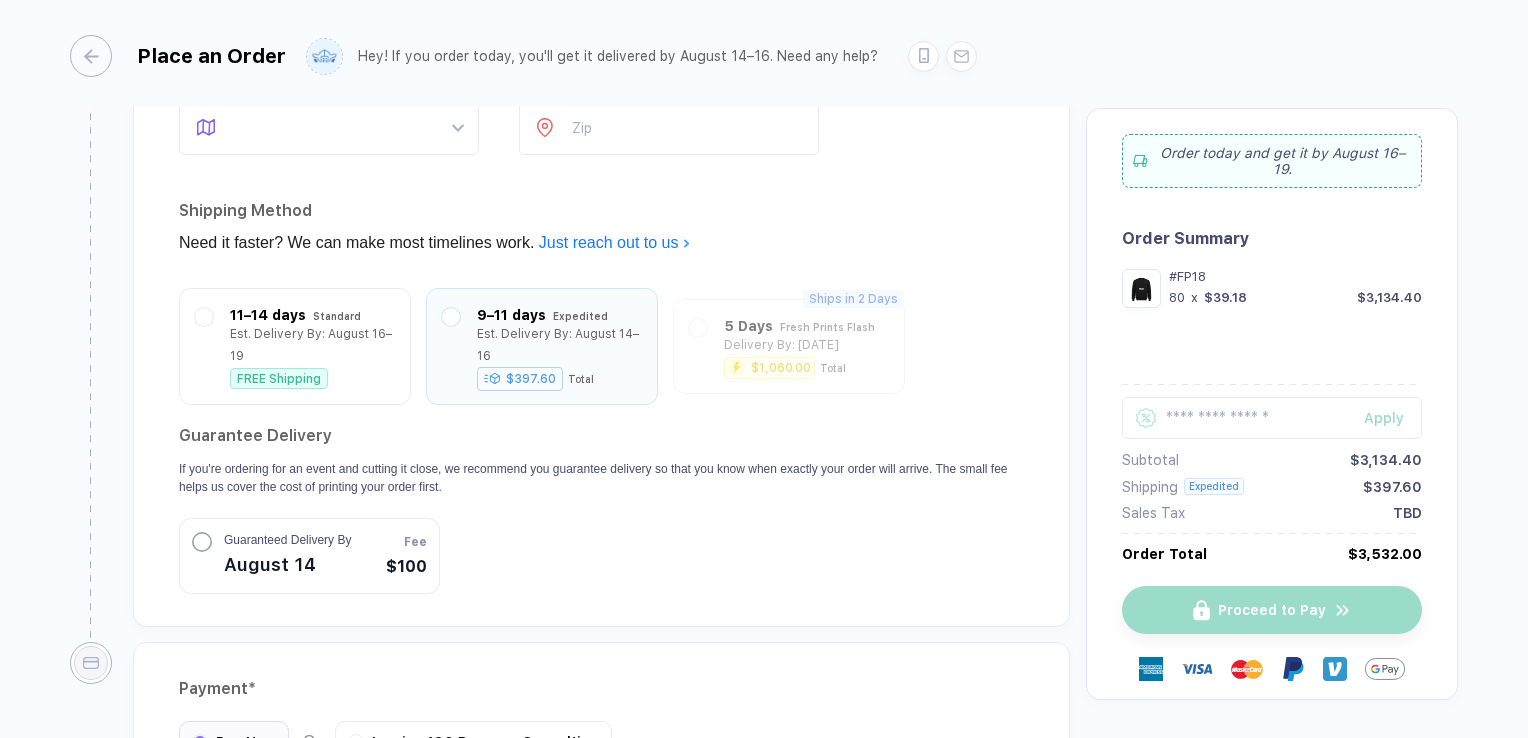 click 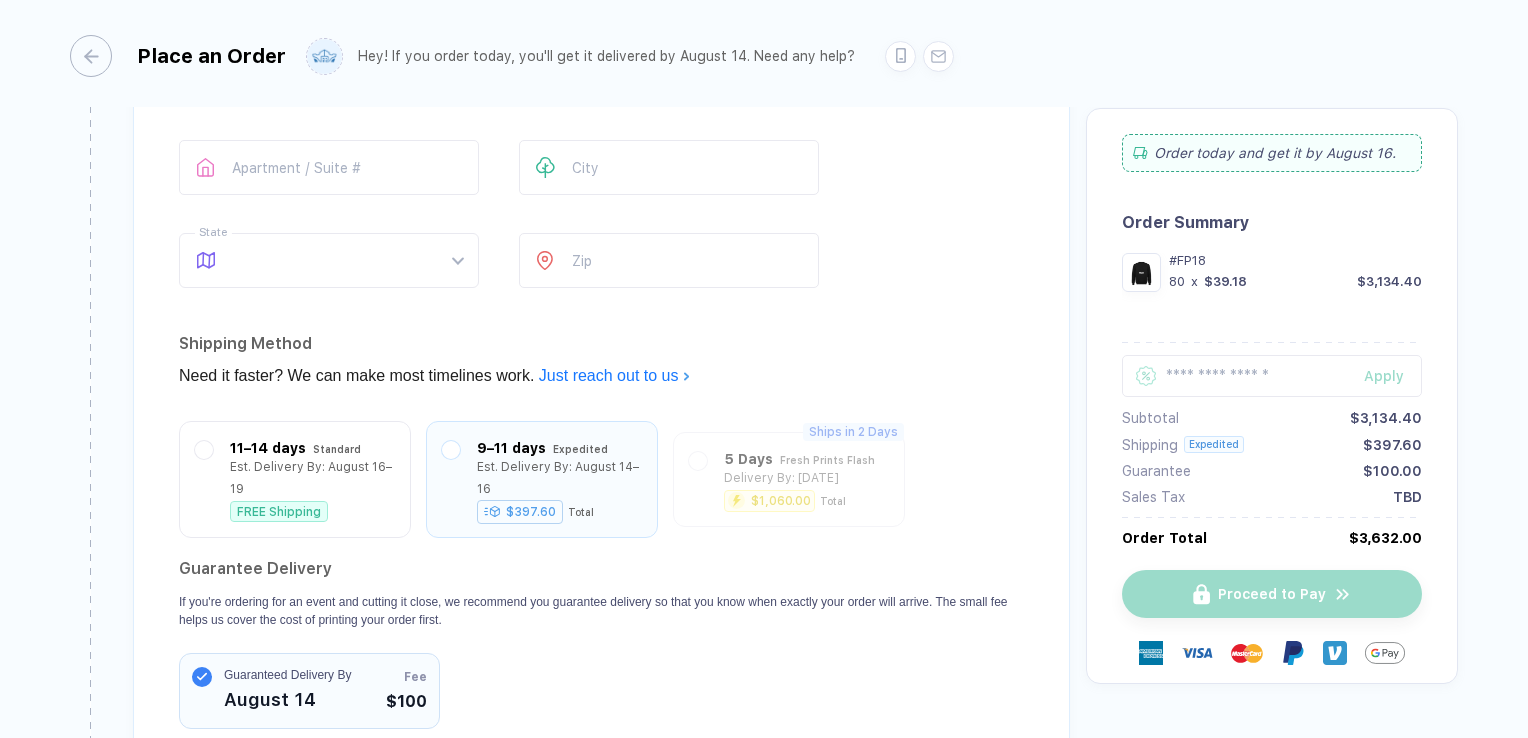 scroll, scrollTop: 1498, scrollLeft: 0, axis: vertical 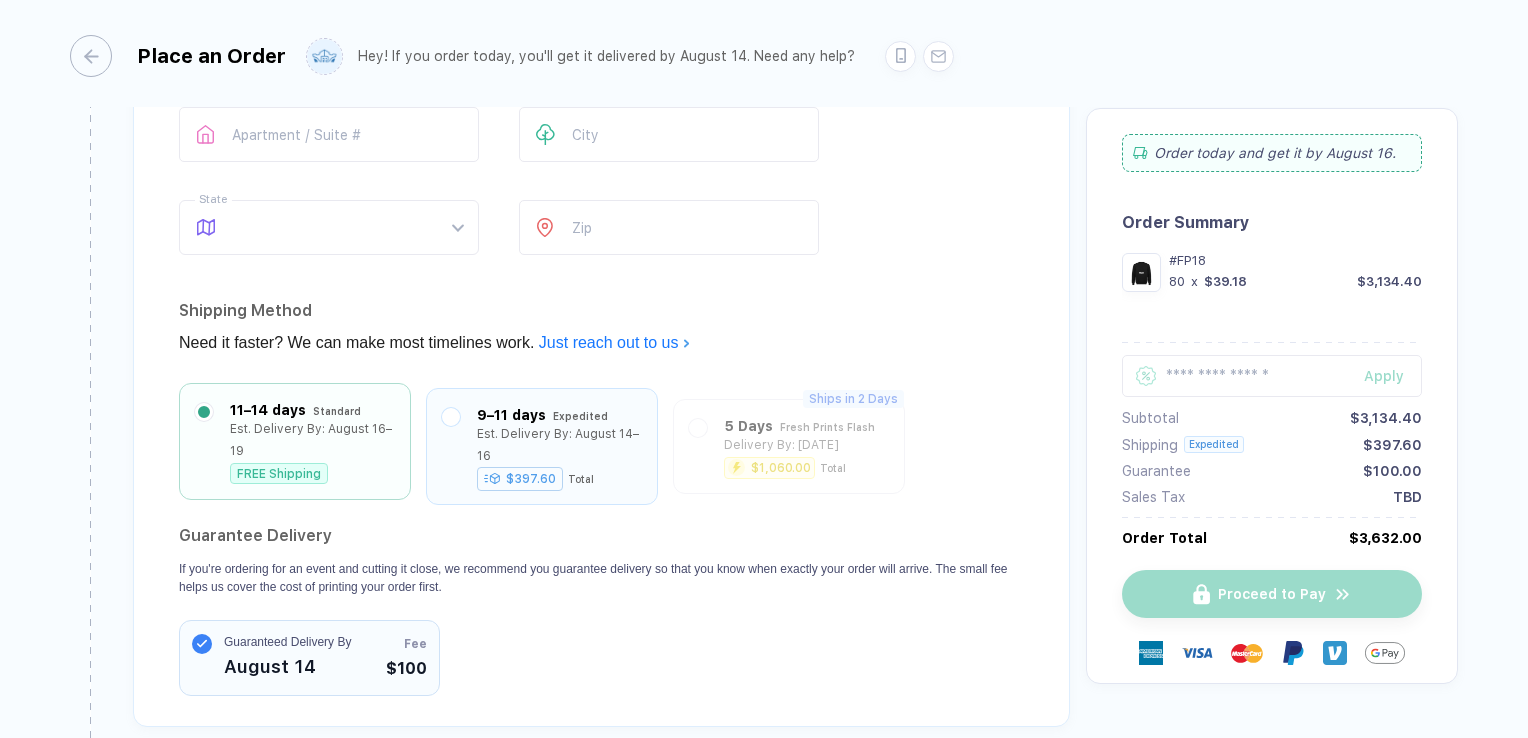 click at bounding box center (204, 412) 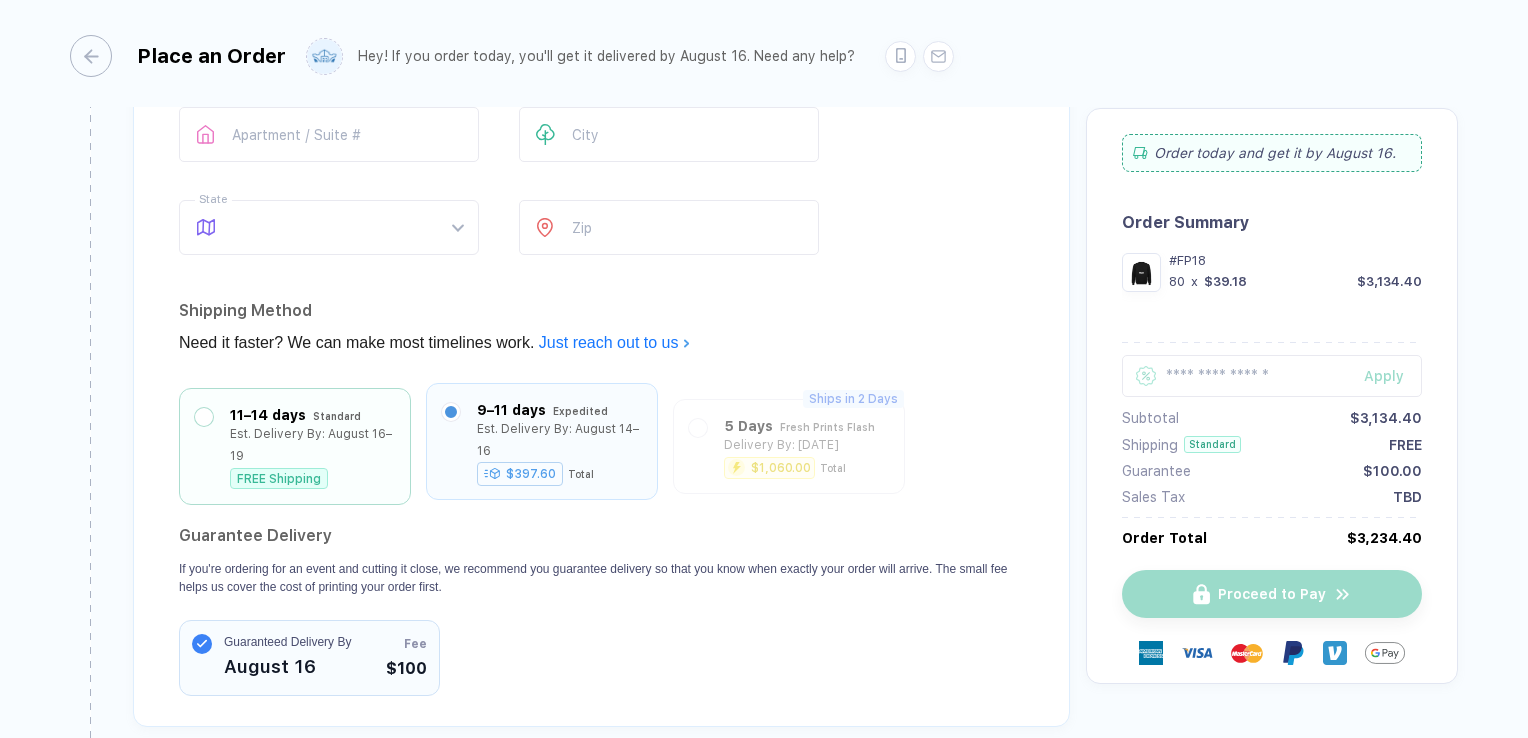 click at bounding box center (451, 412) 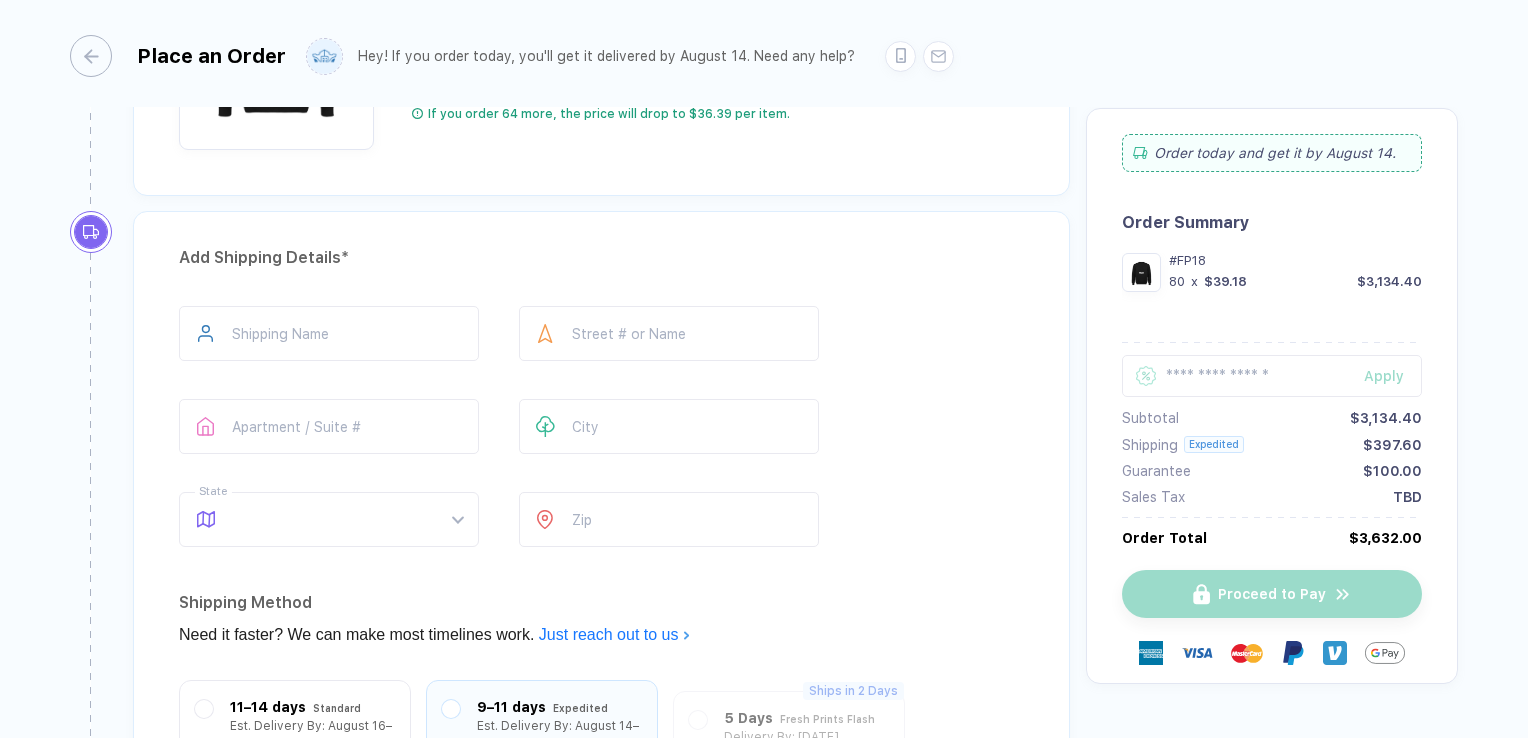 scroll, scrollTop: 998, scrollLeft: 0, axis: vertical 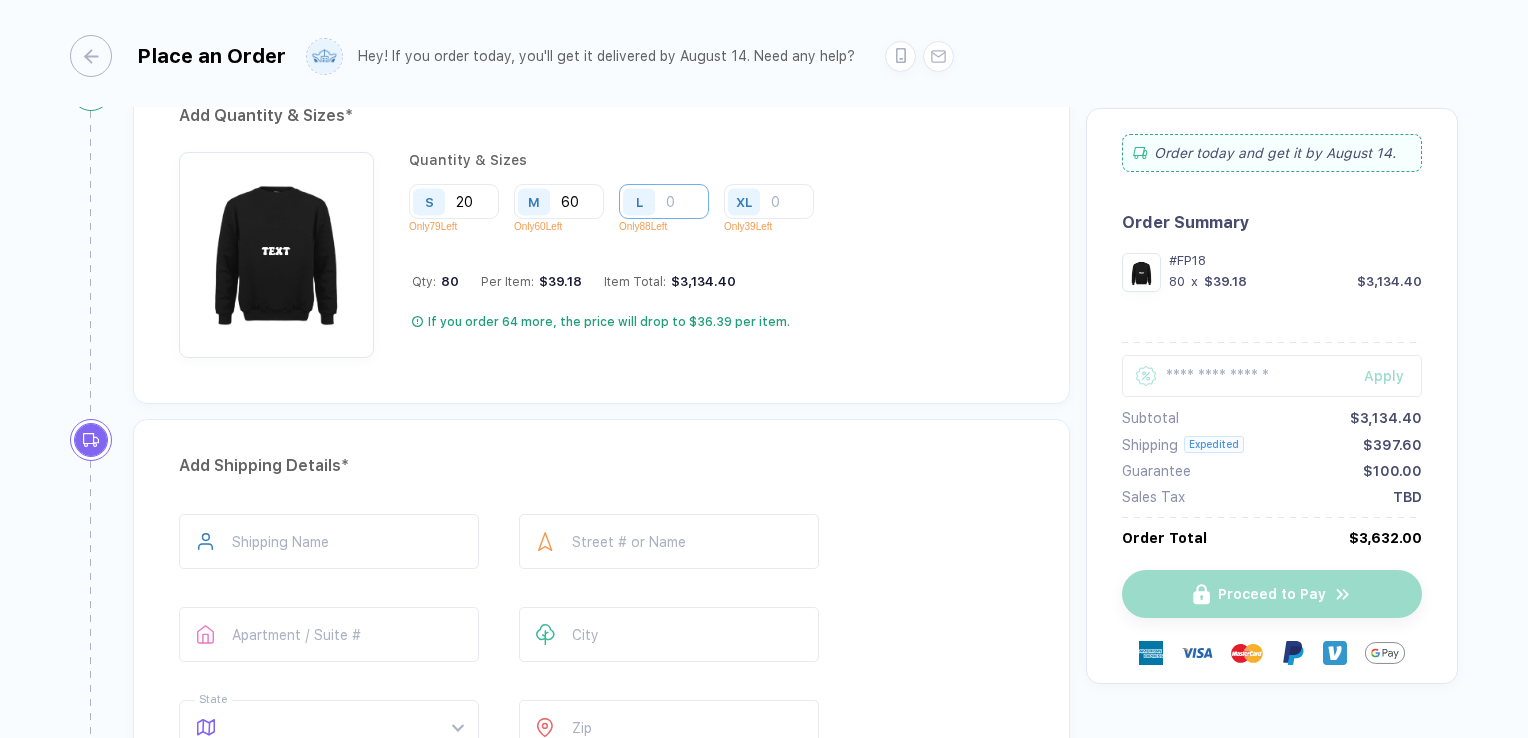 click at bounding box center (664, 201) 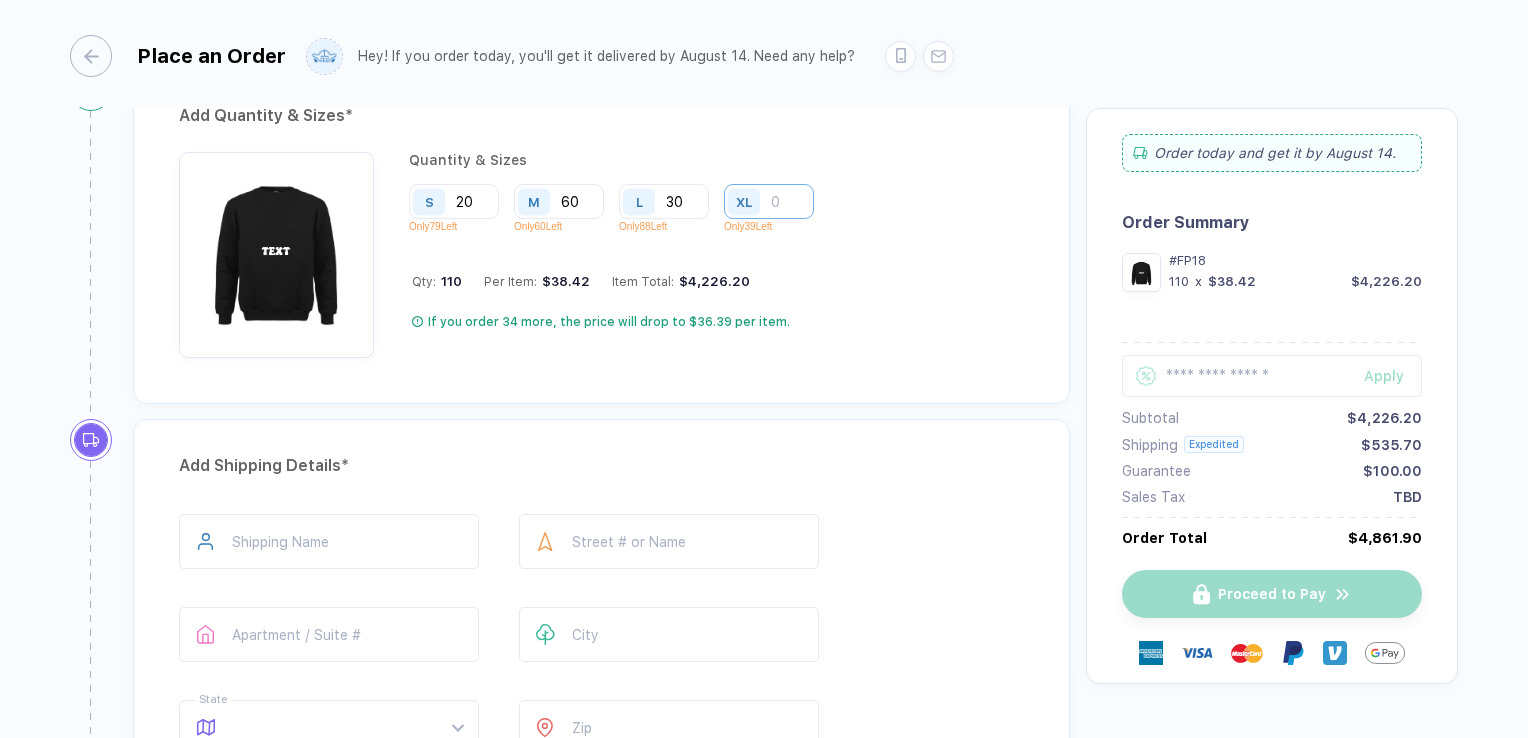 click at bounding box center (769, 201) 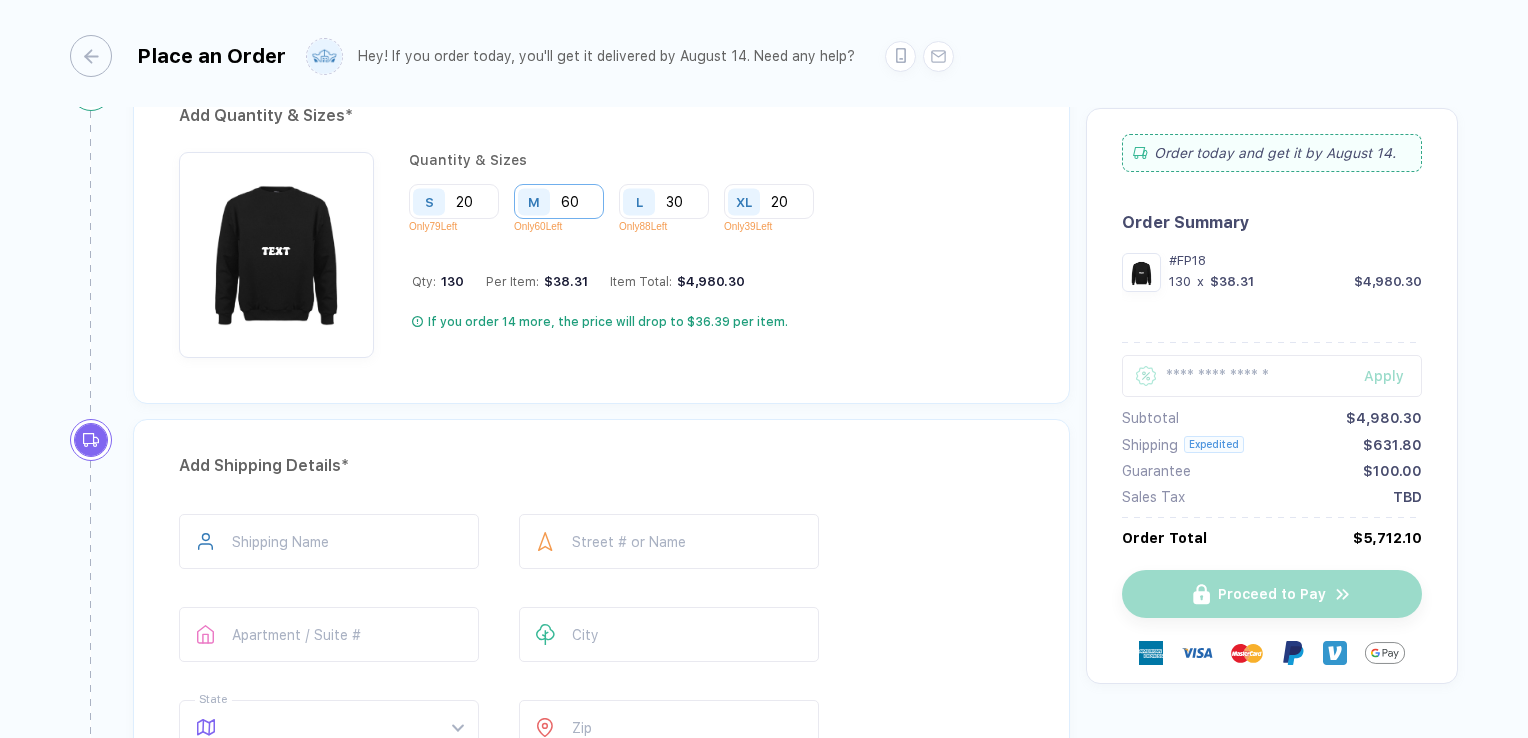 click on "60" at bounding box center (559, 201) 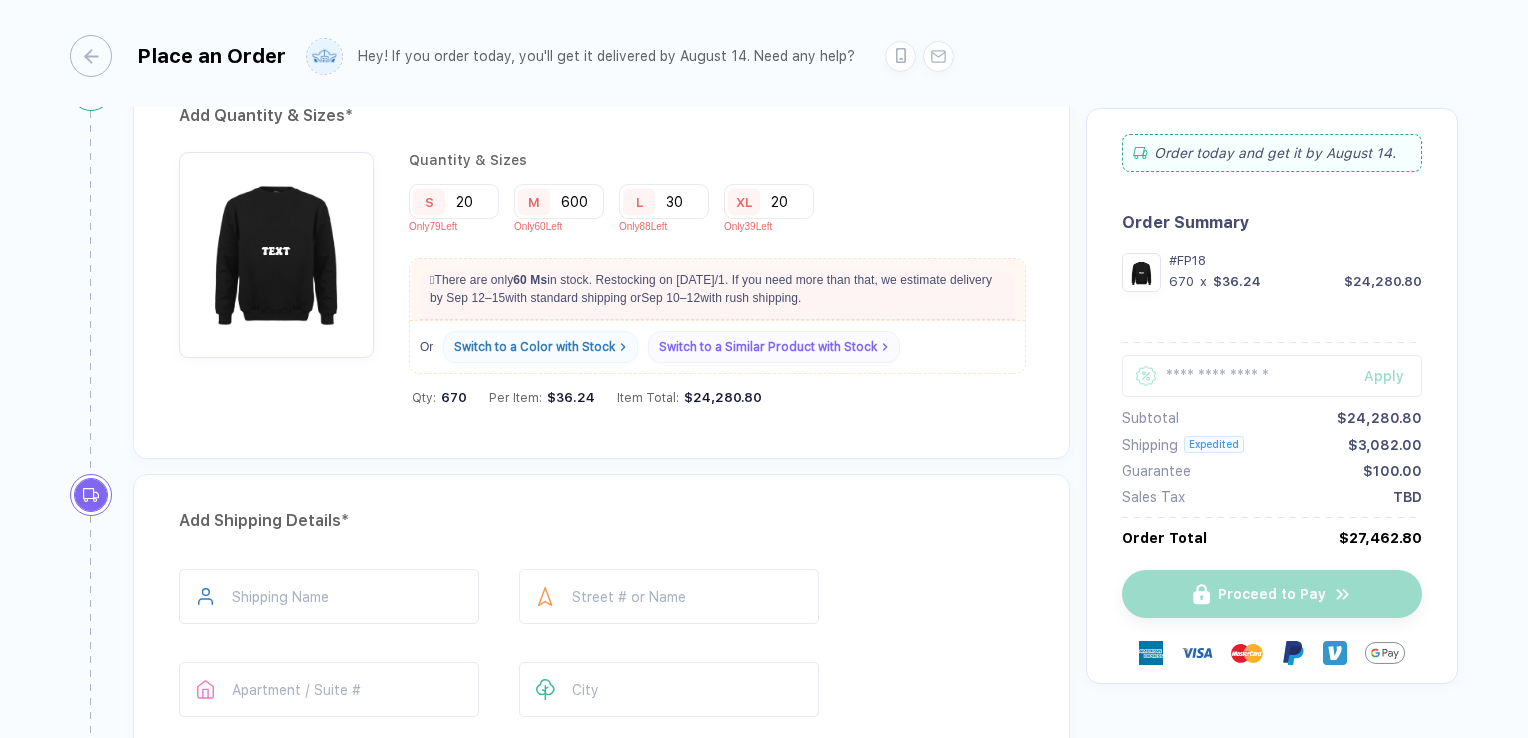 scroll, scrollTop: 1398, scrollLeft: 0, axis: vertical 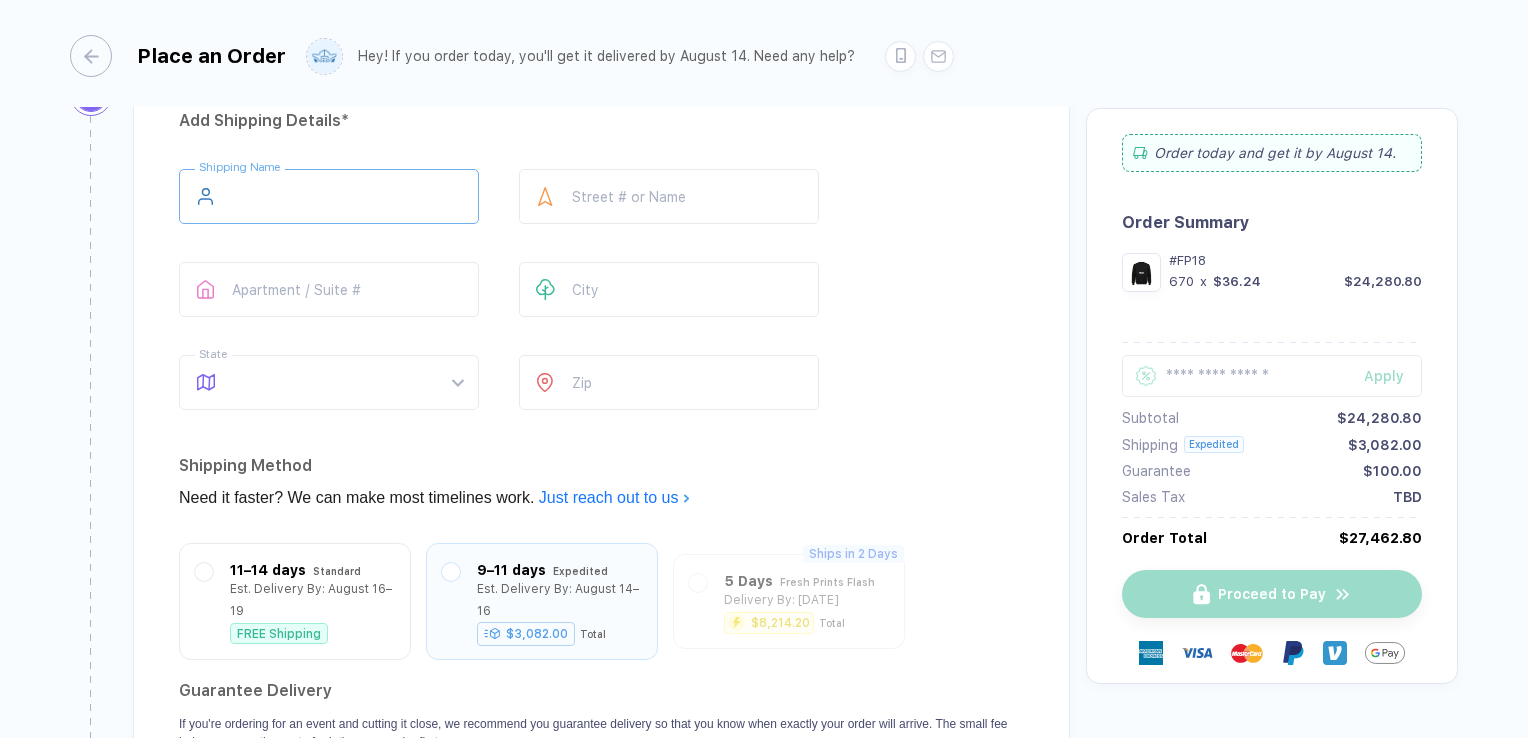 click at bounding box center (329, 196) 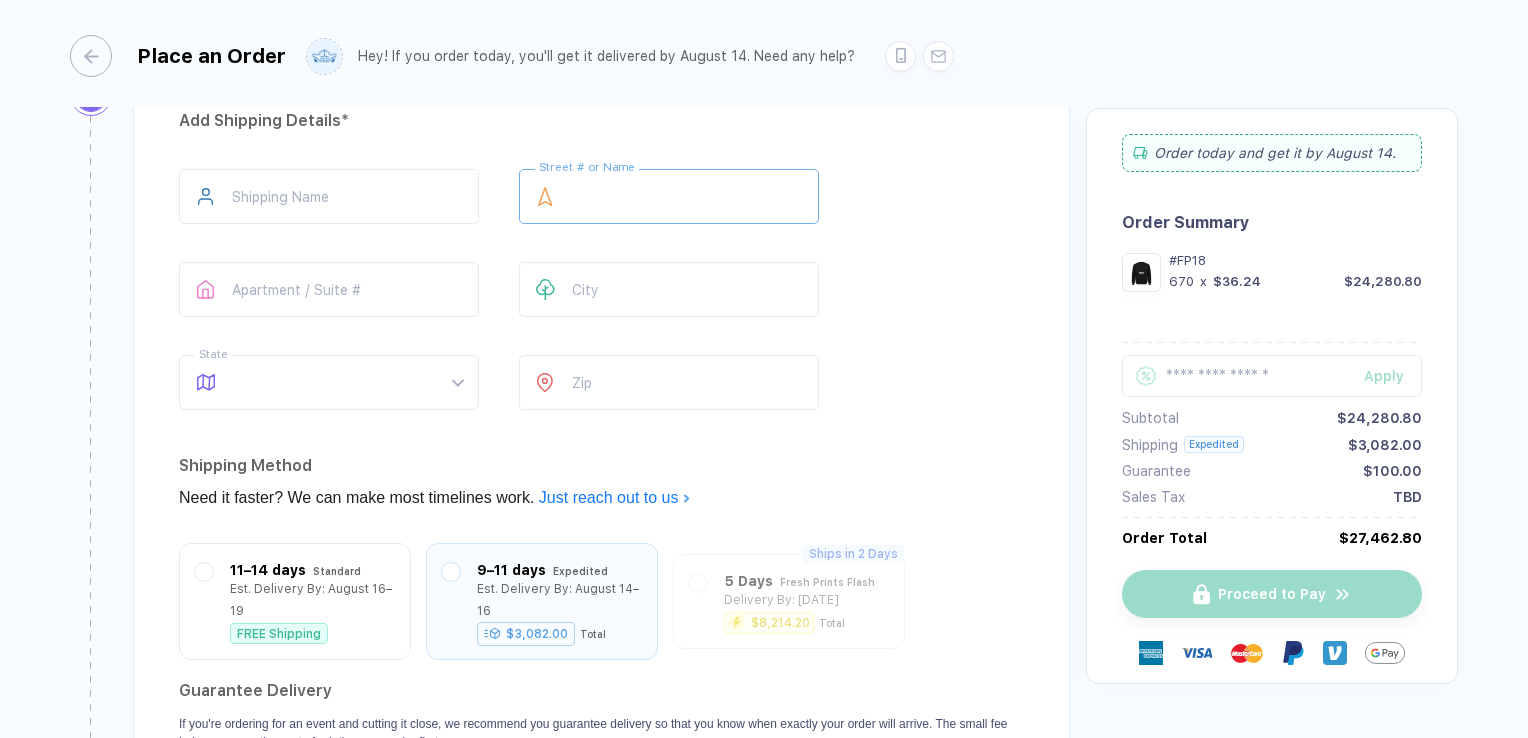 click at bounding box center (669, 196) 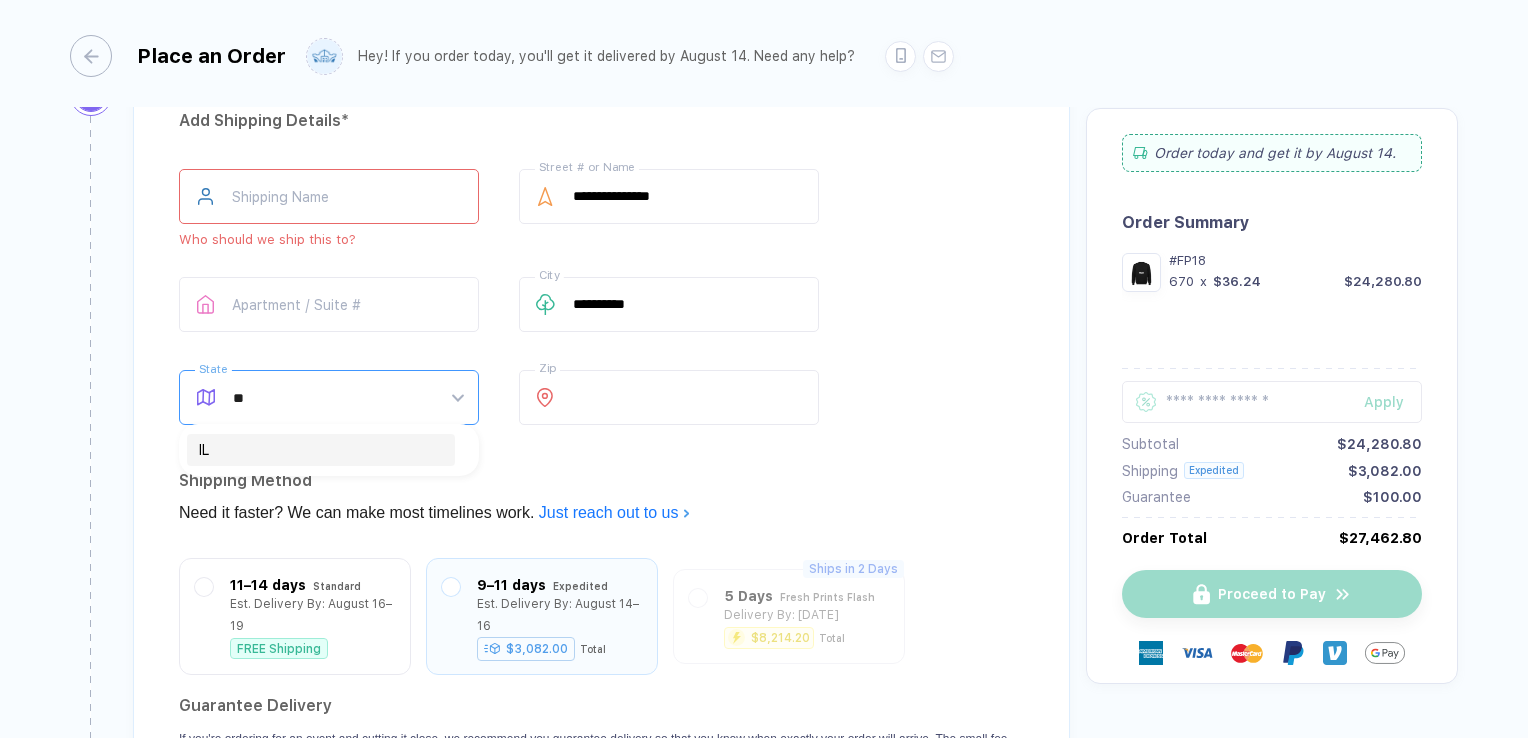 click on "**" at bounding box center [338, 398] 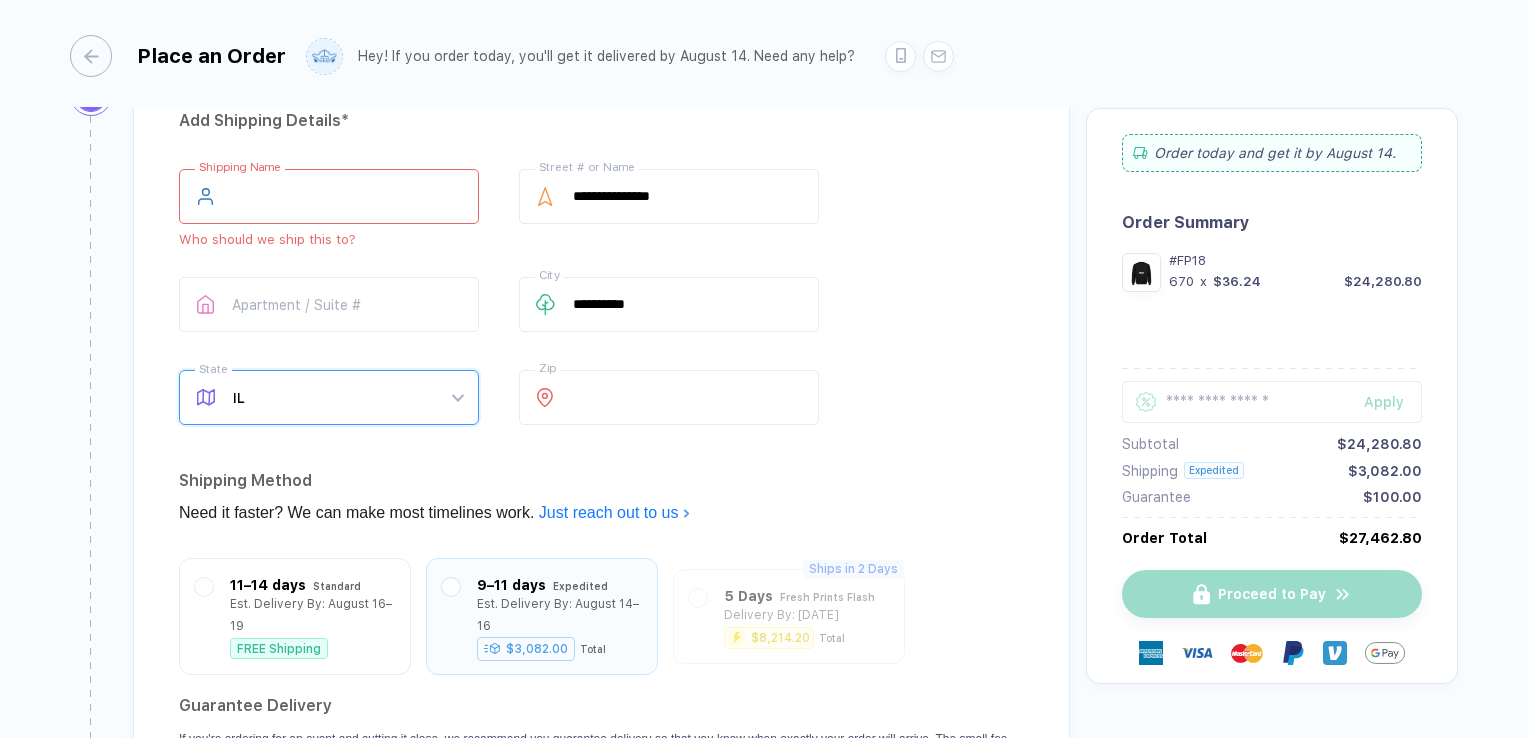 click at bounding box center [329, 196] 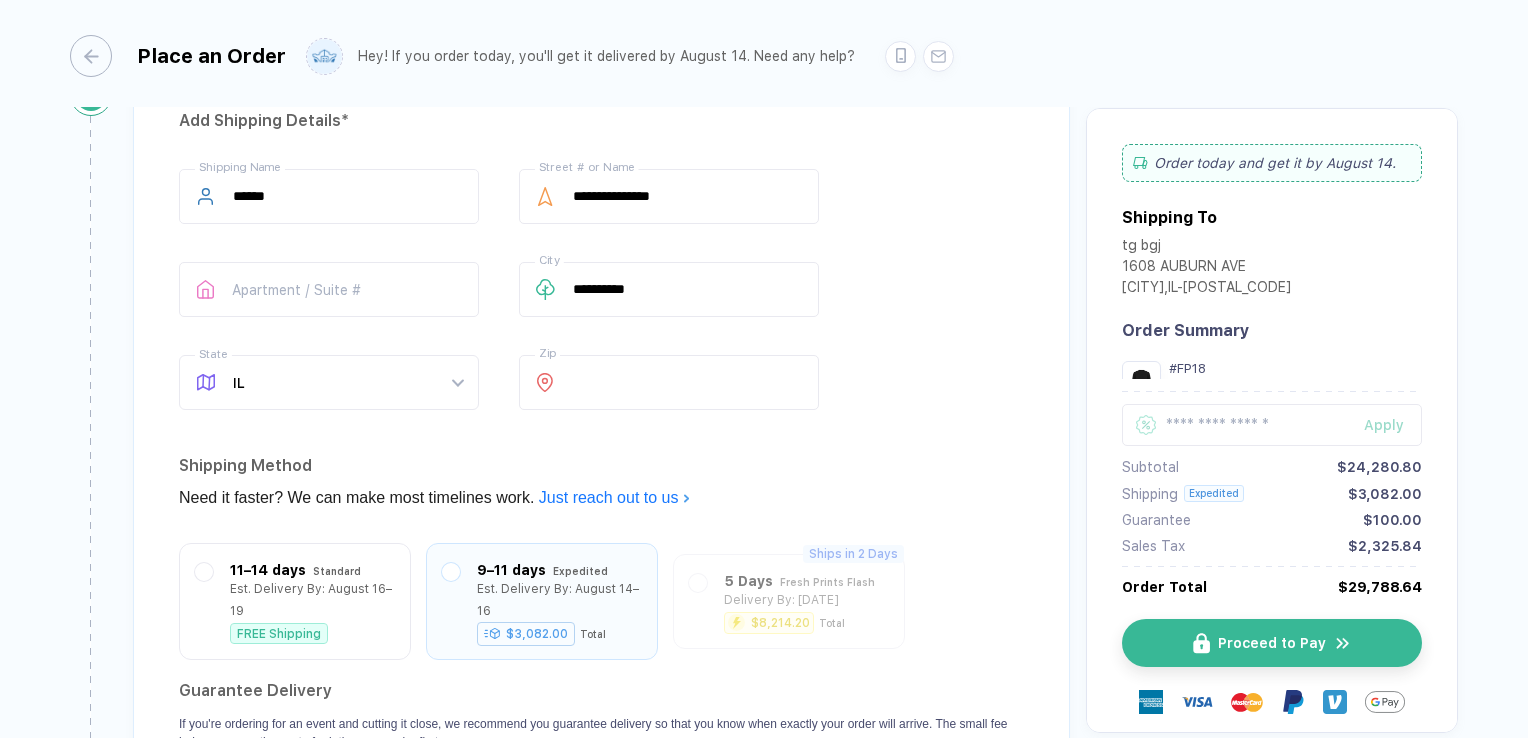 click on "**********" at bounding box center [601, 293] 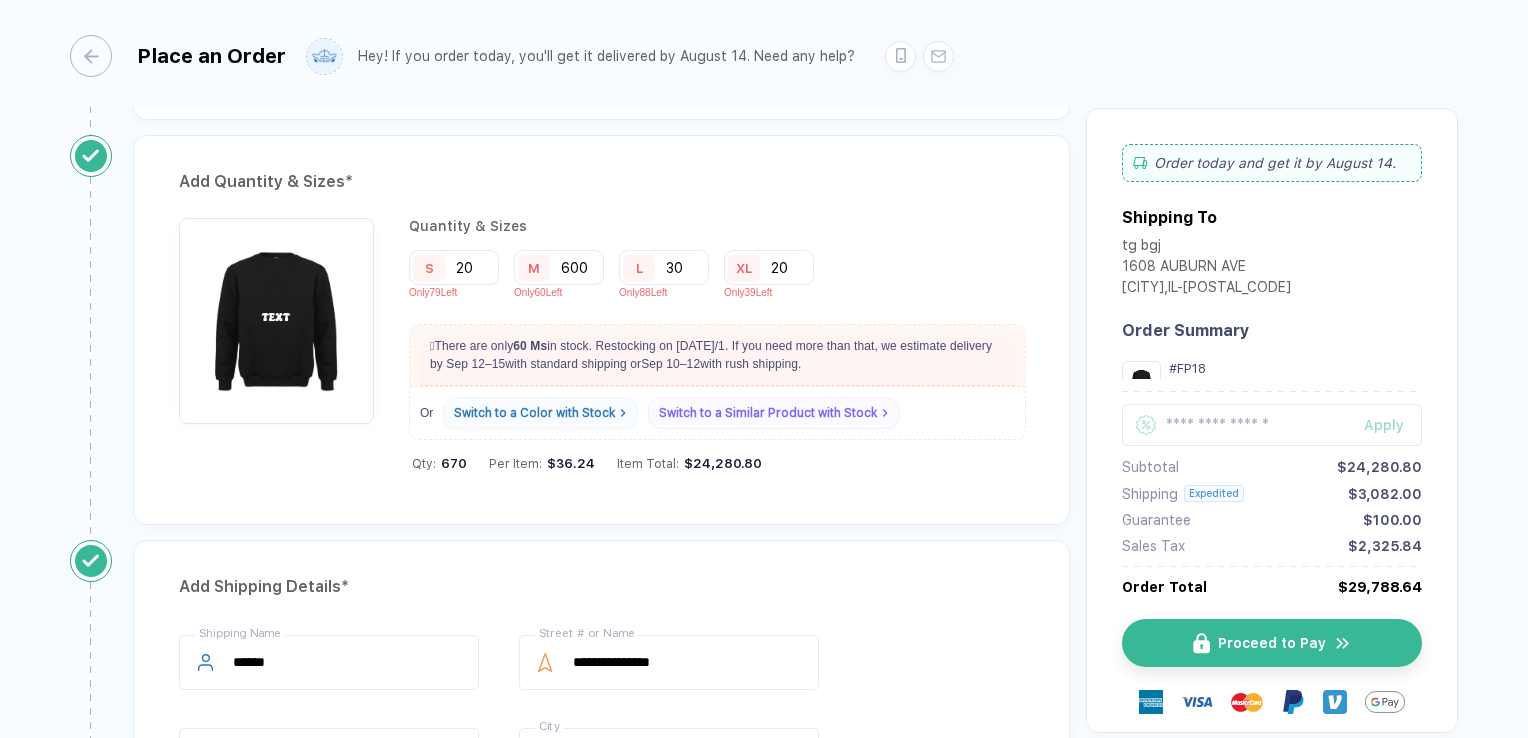 scroll, scrollTop: 898, scrollLeft: 0, axis: vertical 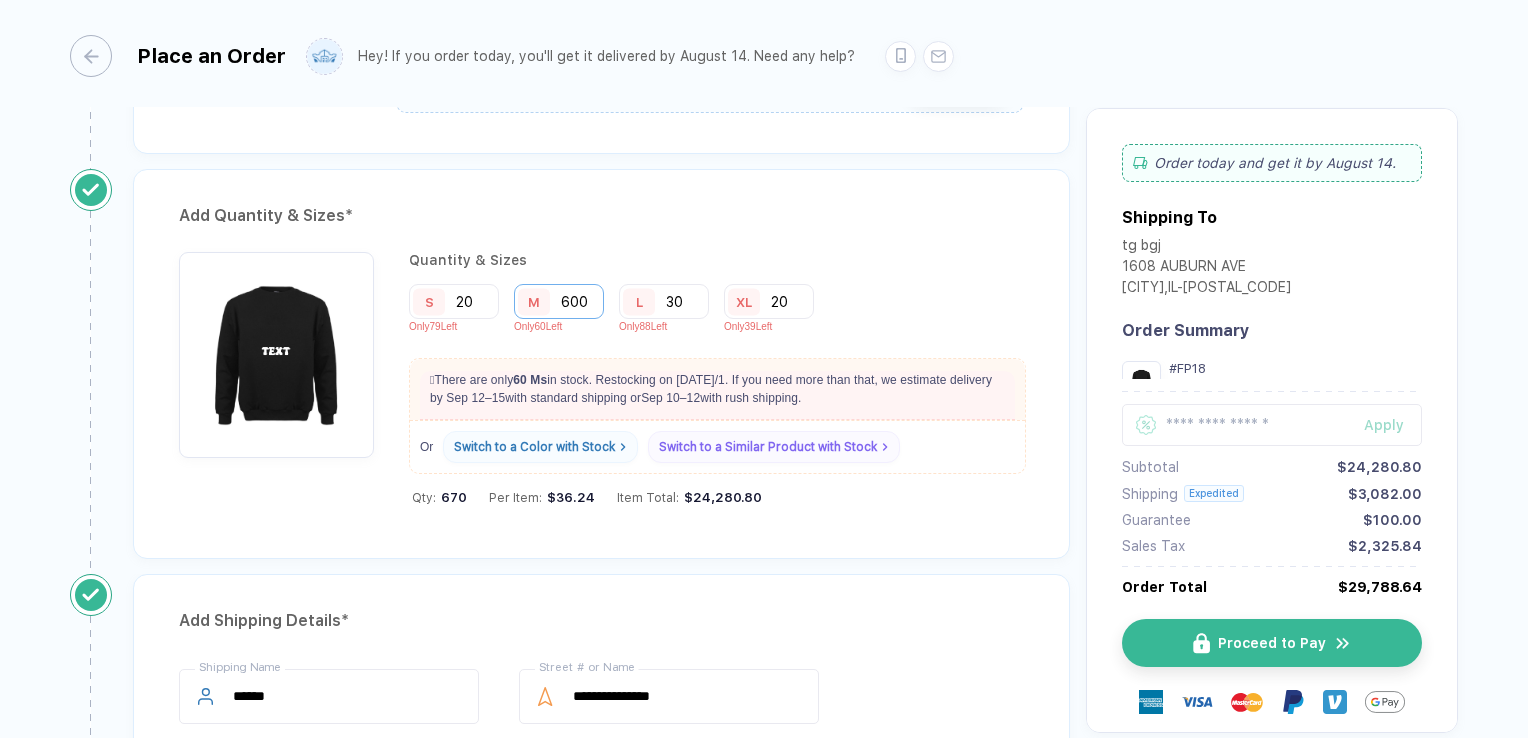 click on "600" at bounding box center [559, 301] 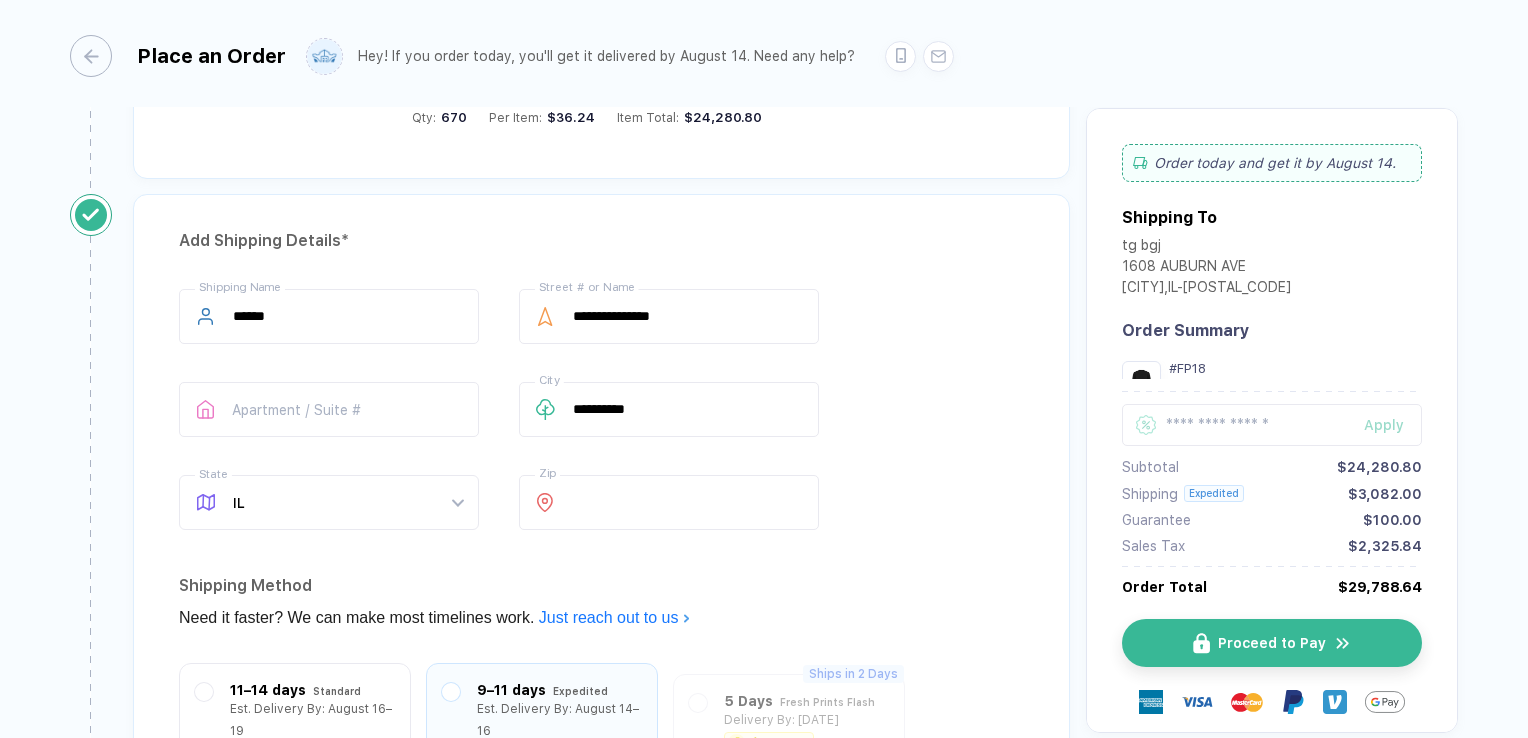 scroll, scrollTop: 998, scrollLeft: 0, axis: vertical 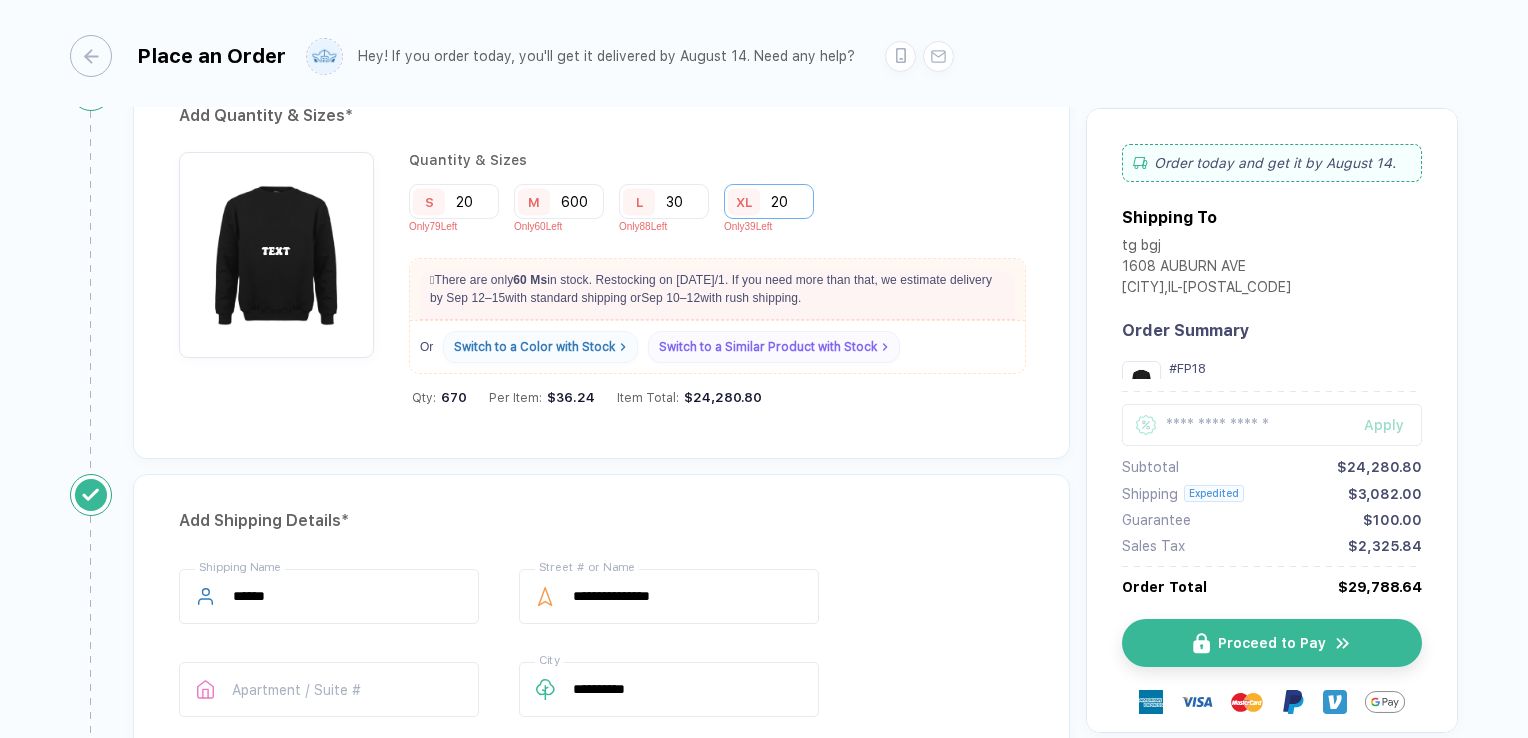 click on "20" at bounding box center [769, 201] 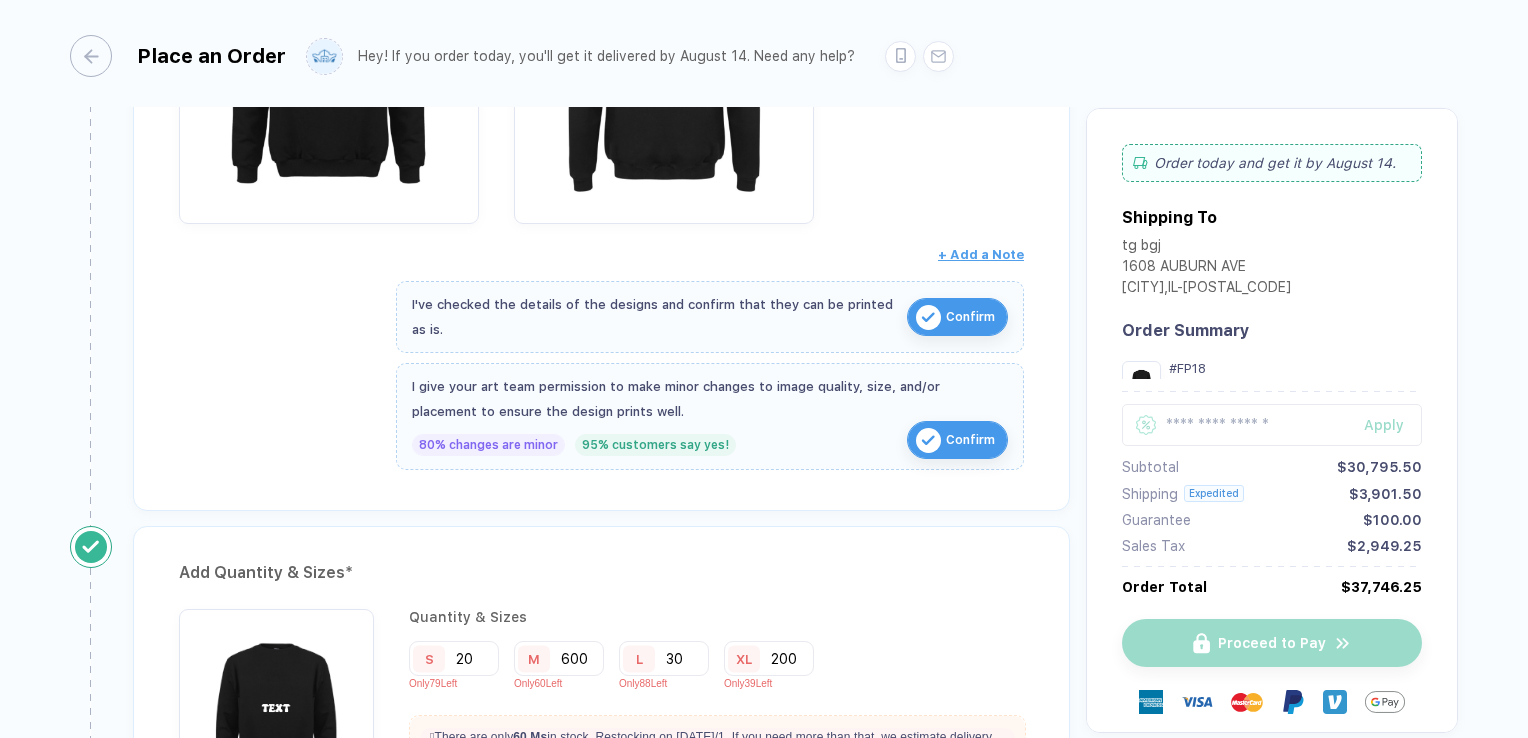 scroll, scrollTop: 481, scrollLeft: 0, axis: vertical 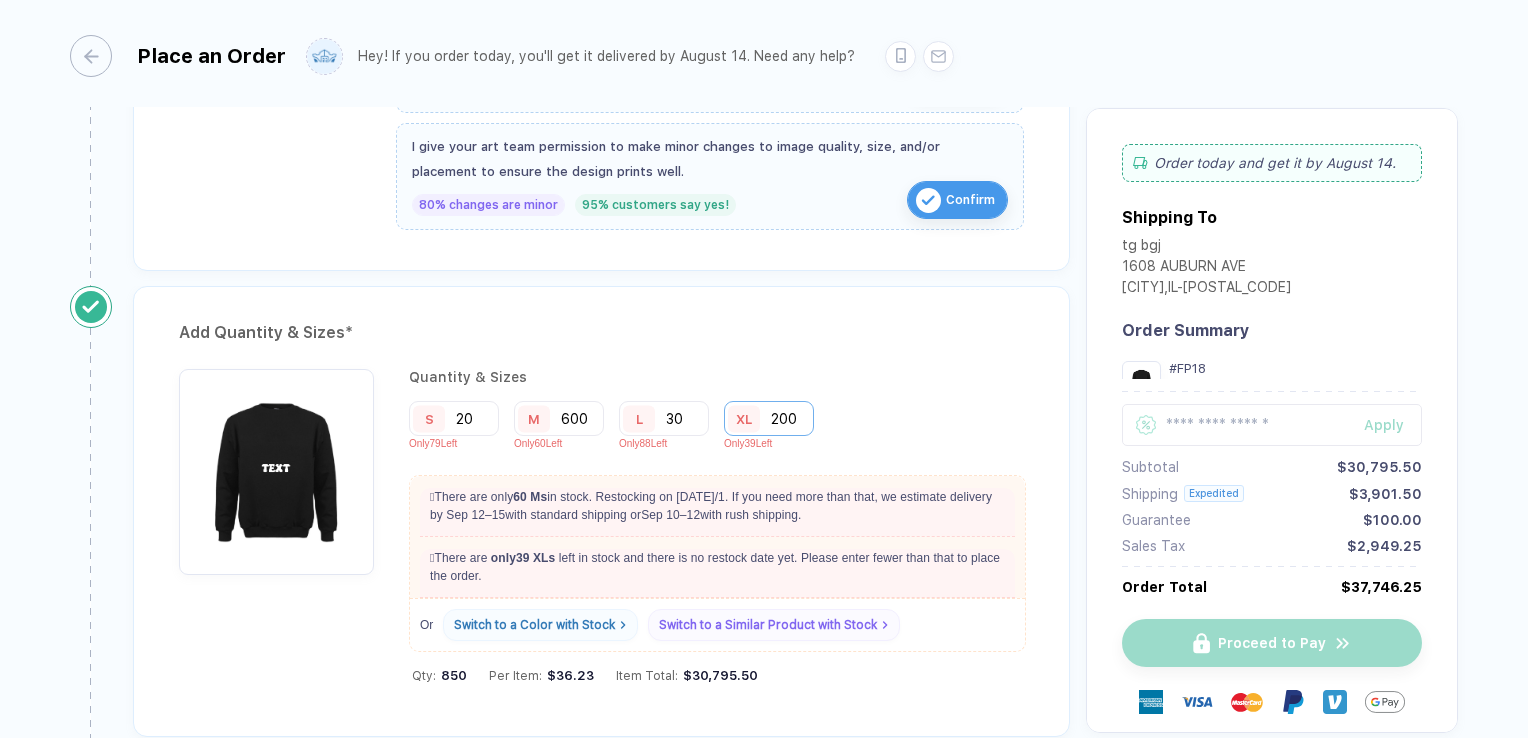 click on "200" at bounding box center [769, 418] 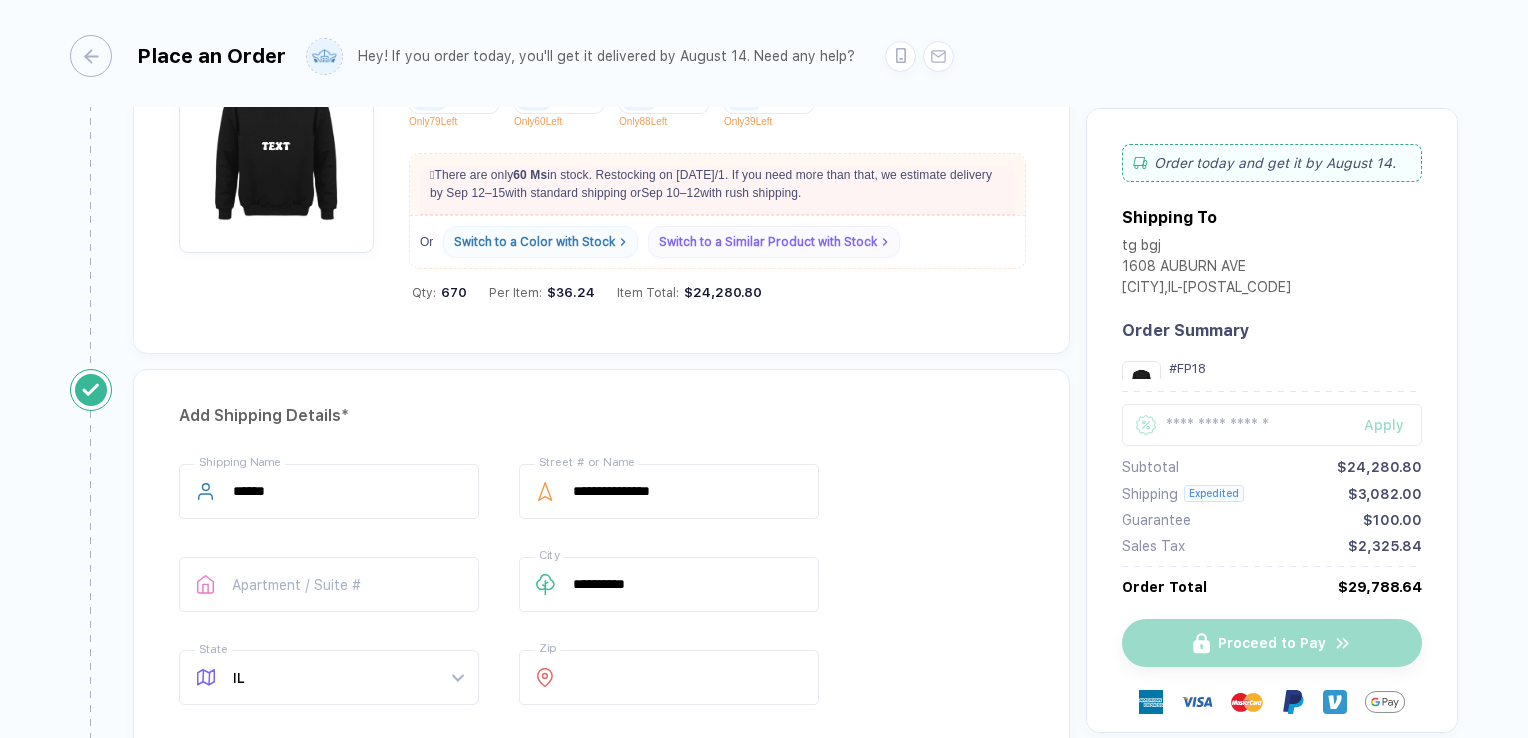 scroll, scrollTop: 1381, scrollLeft: 0, axis: vertical 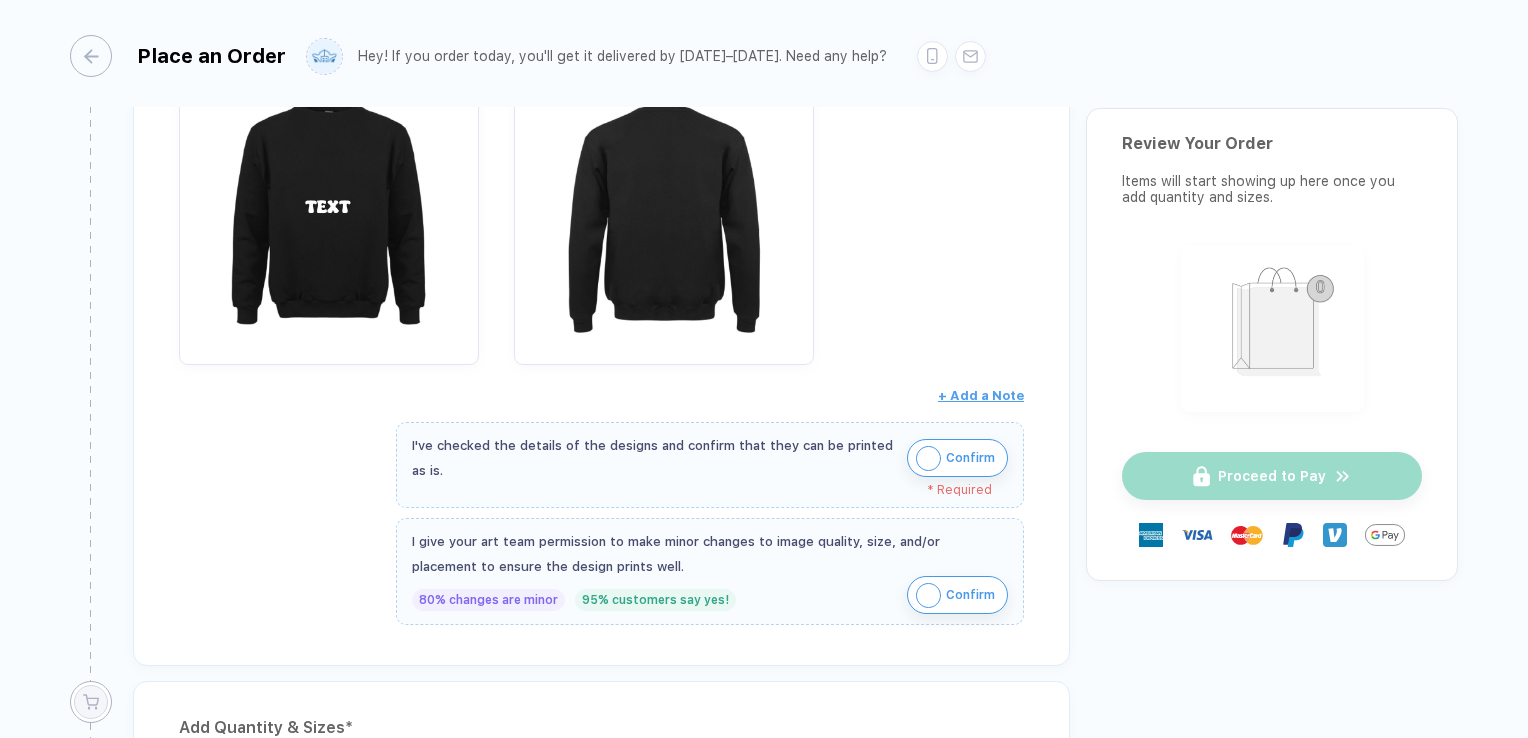 click on "Confirm" at bounding box center (957, 458) 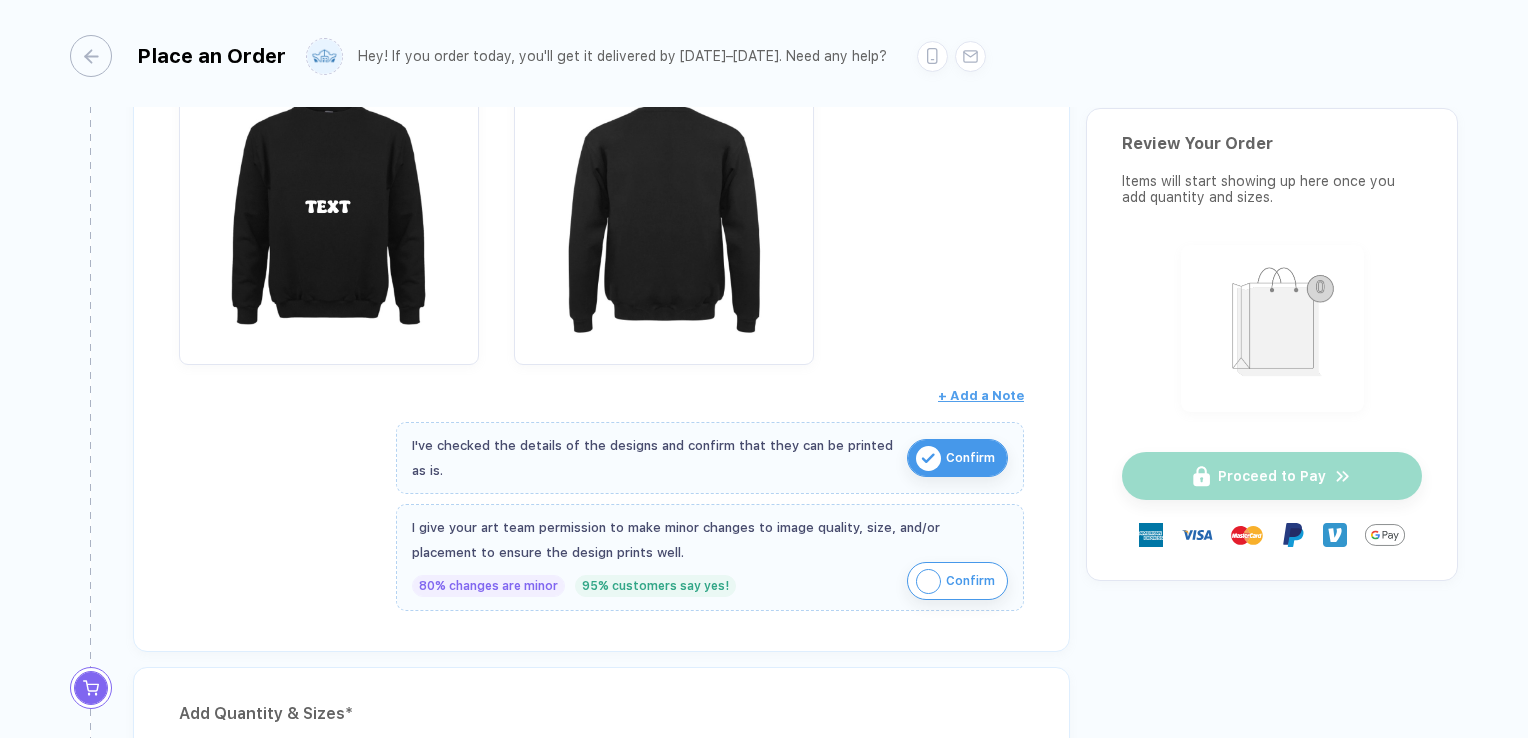 click on "Confirm" at bounding box center [970, 581] 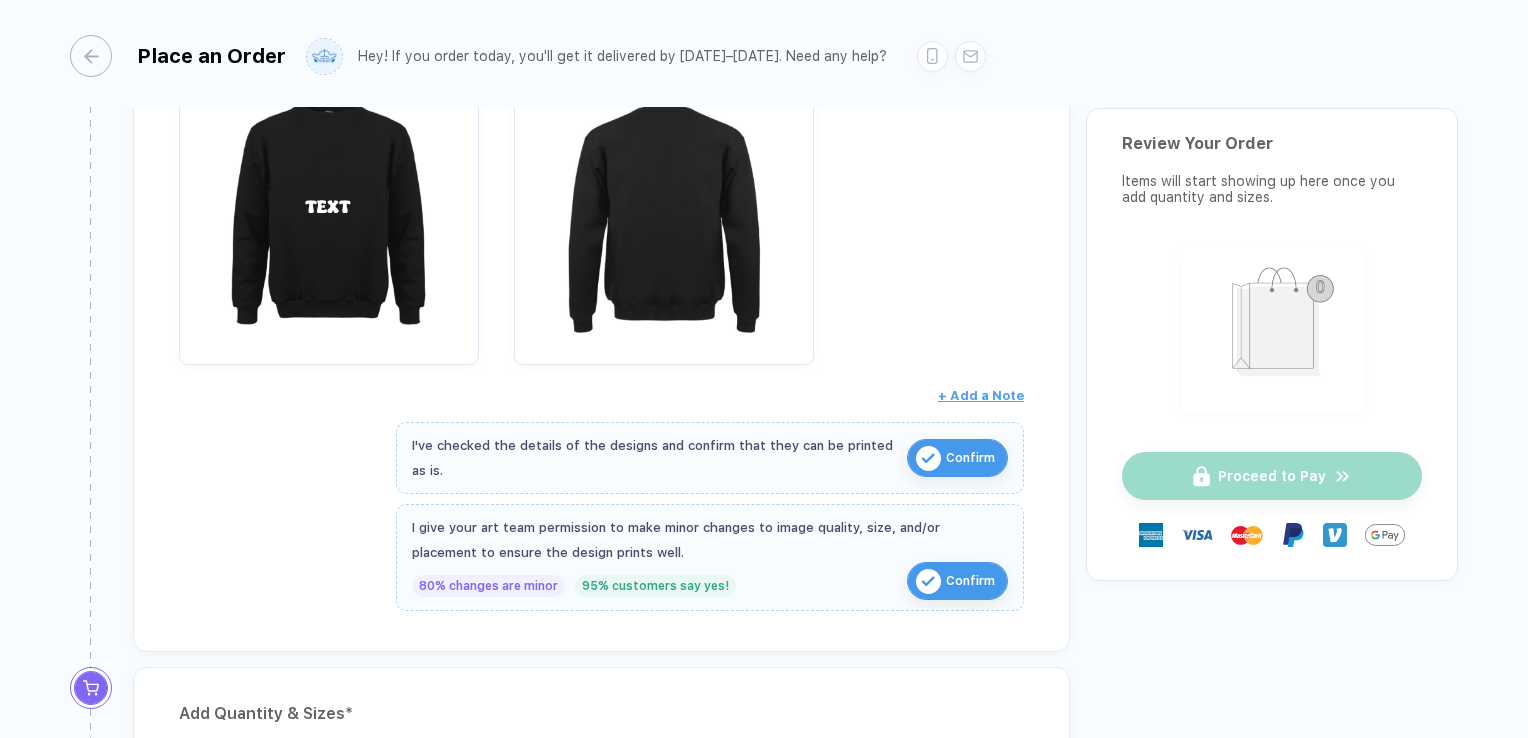scroll, scrollTop: 800, scrollLeft: 0, axis: vertical 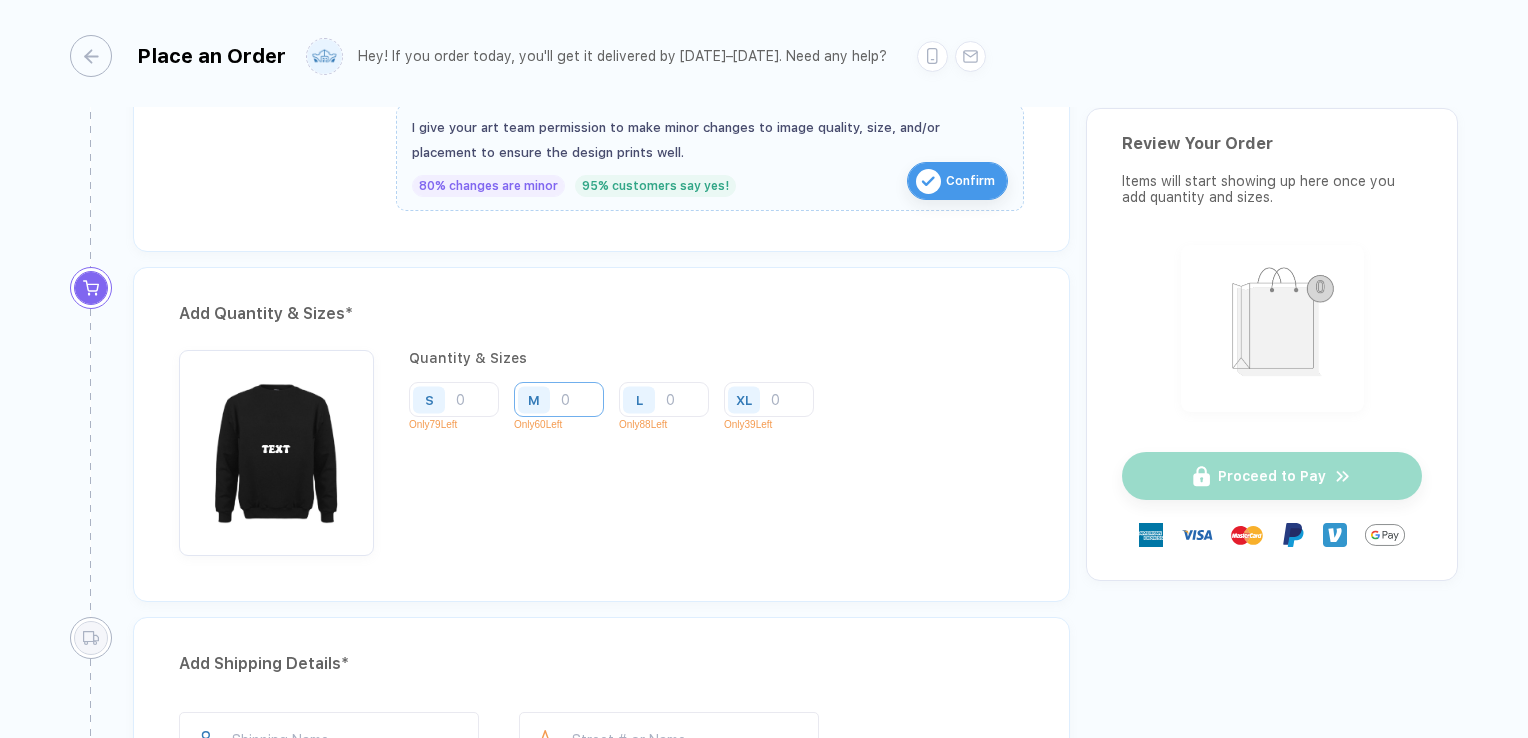 click at bounding box center (559, 399) 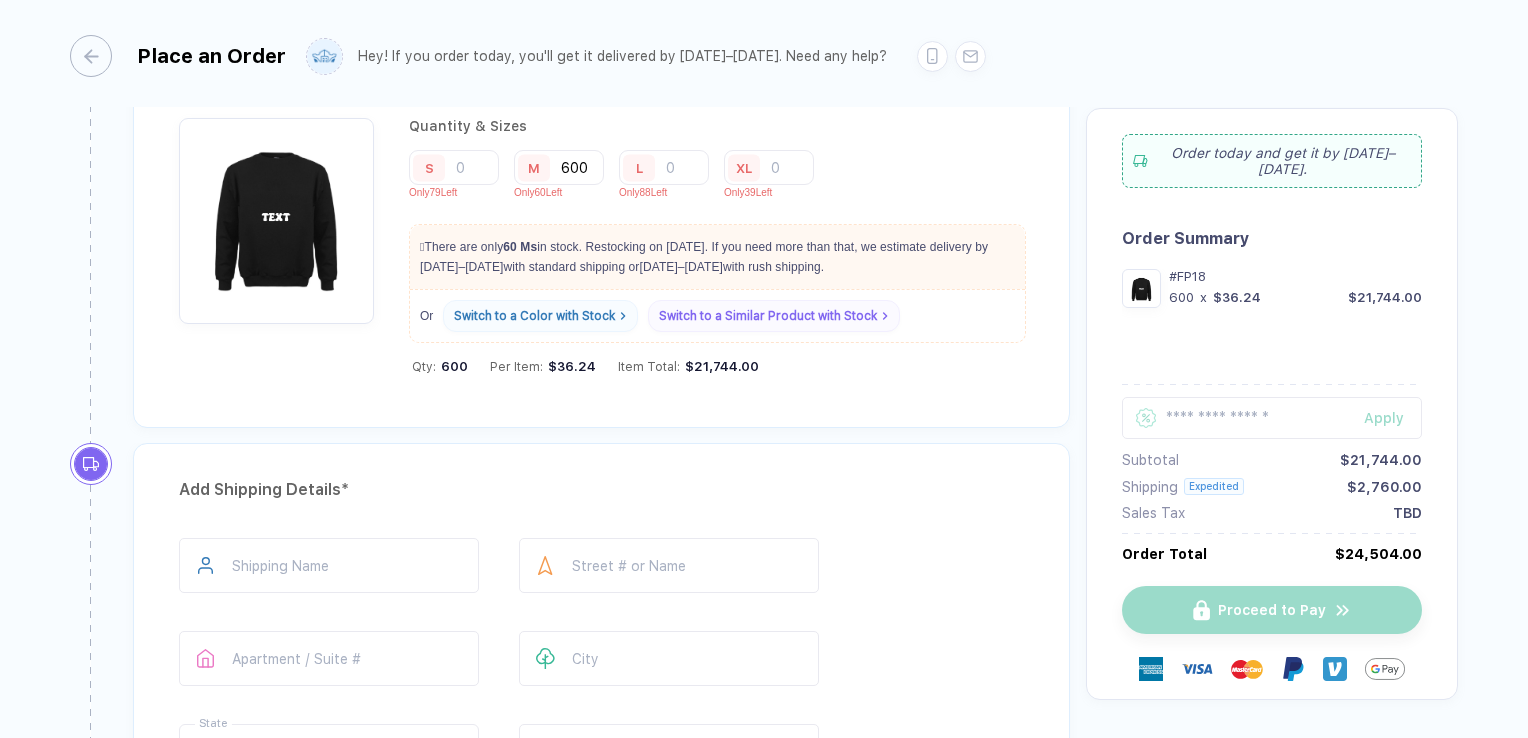 scroll, scrollTop: 1100, scrollLeft: 0, axis: vertical 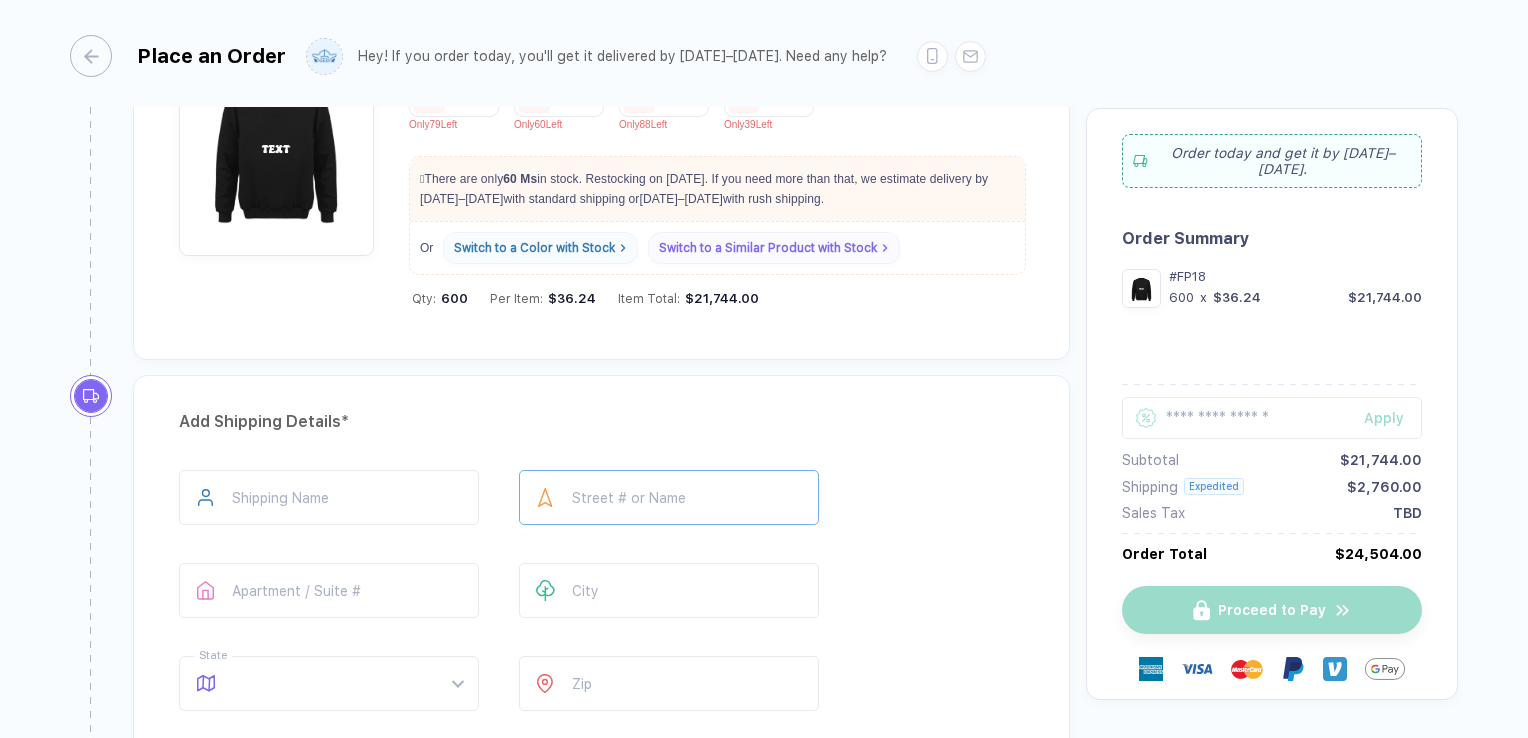type on "600" 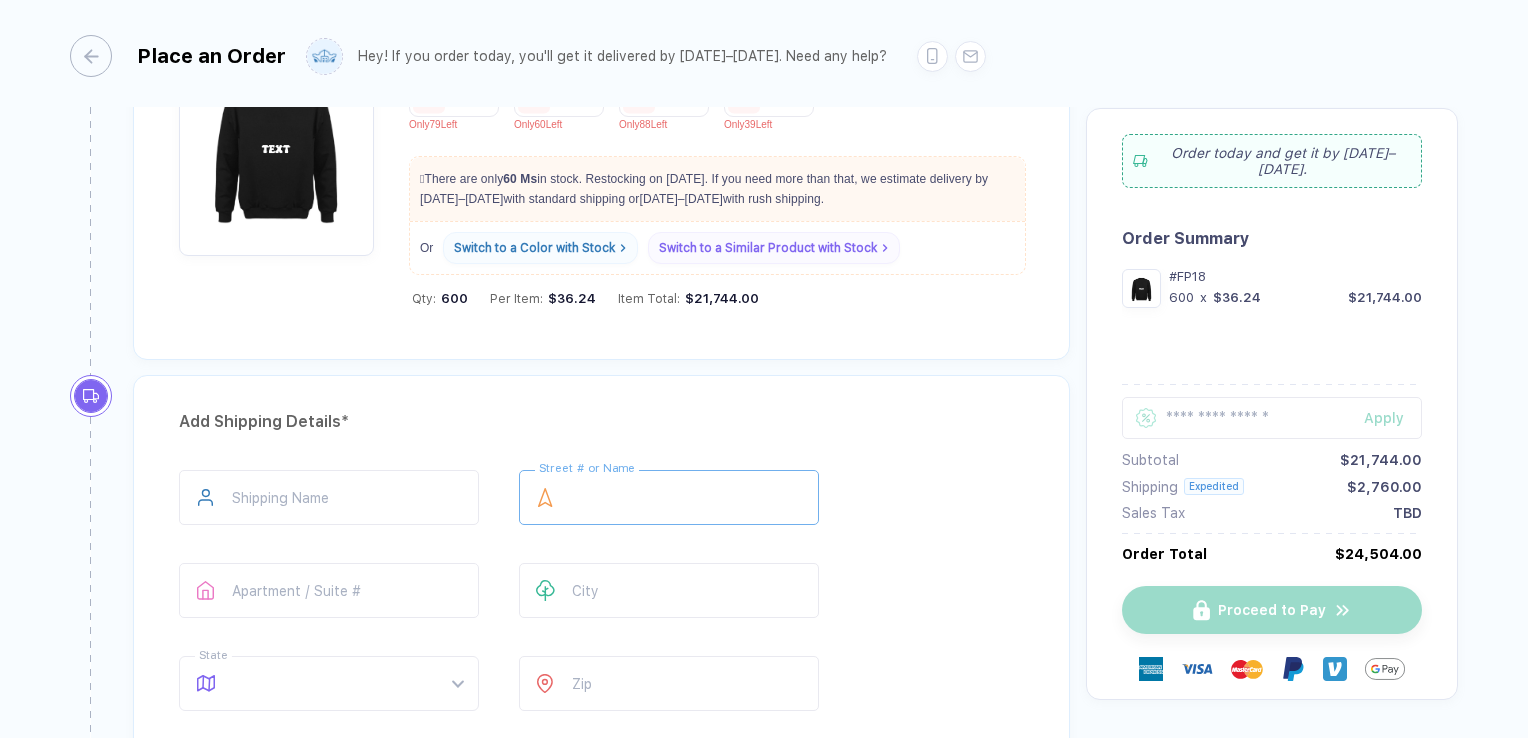 click at bounding box center [669, 497] 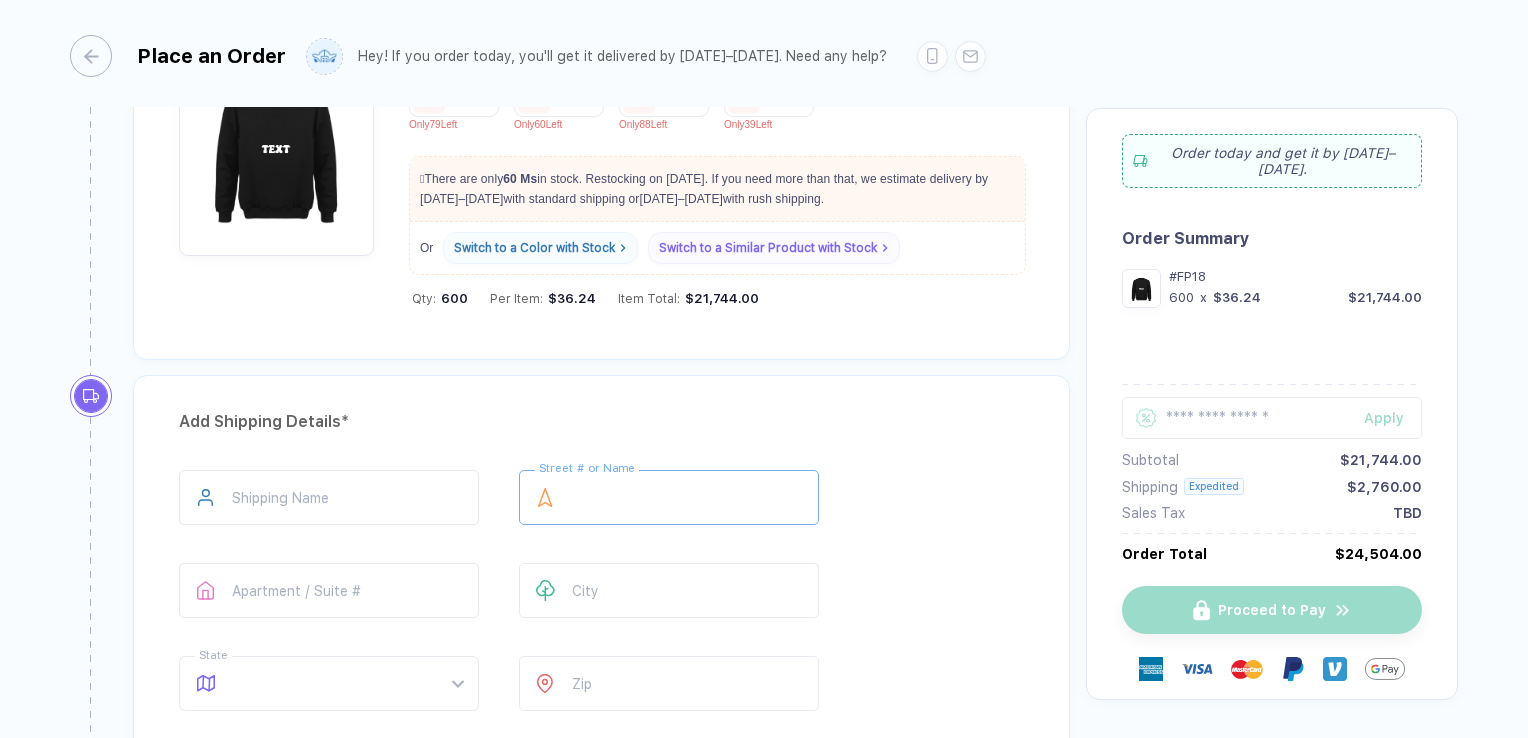 type on "**********" 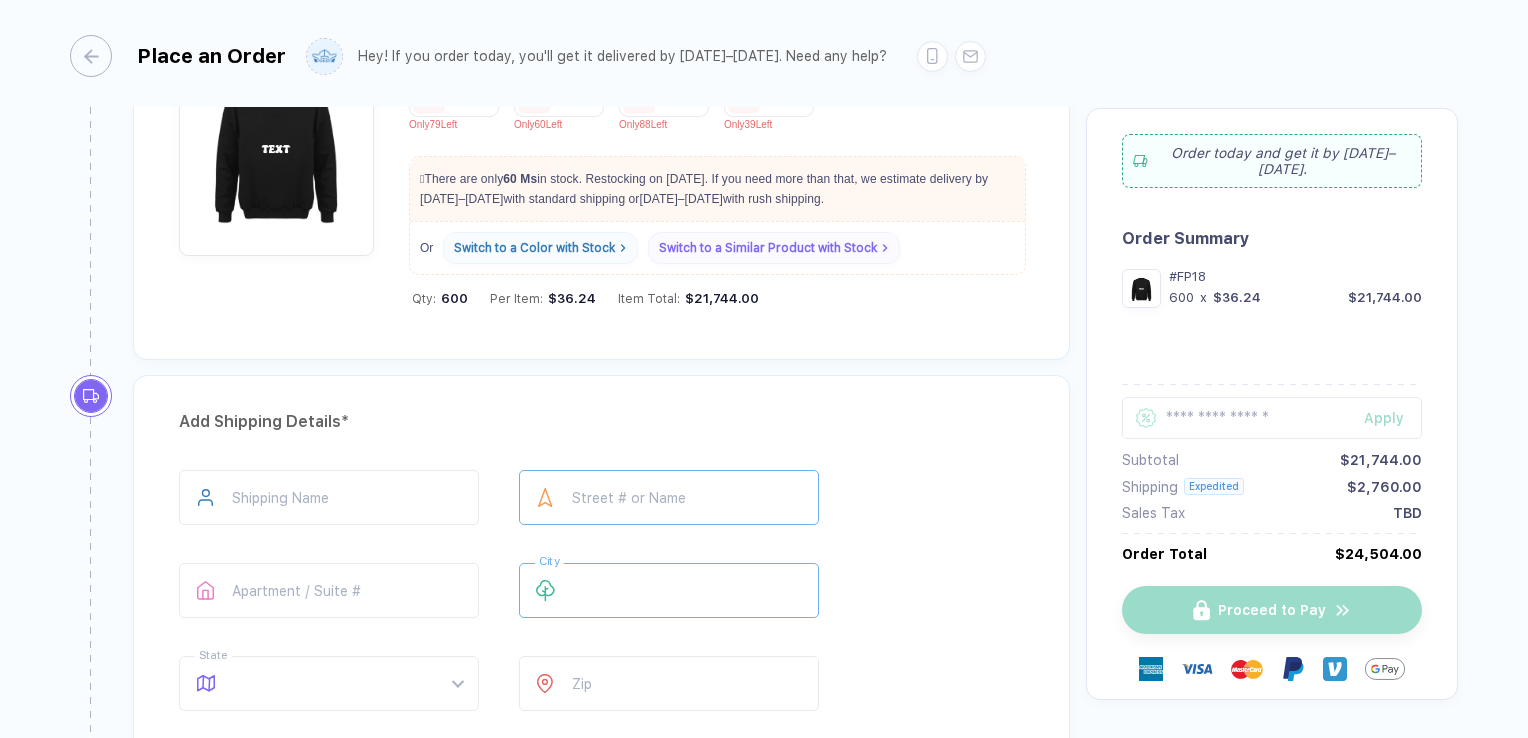 type on "**********" 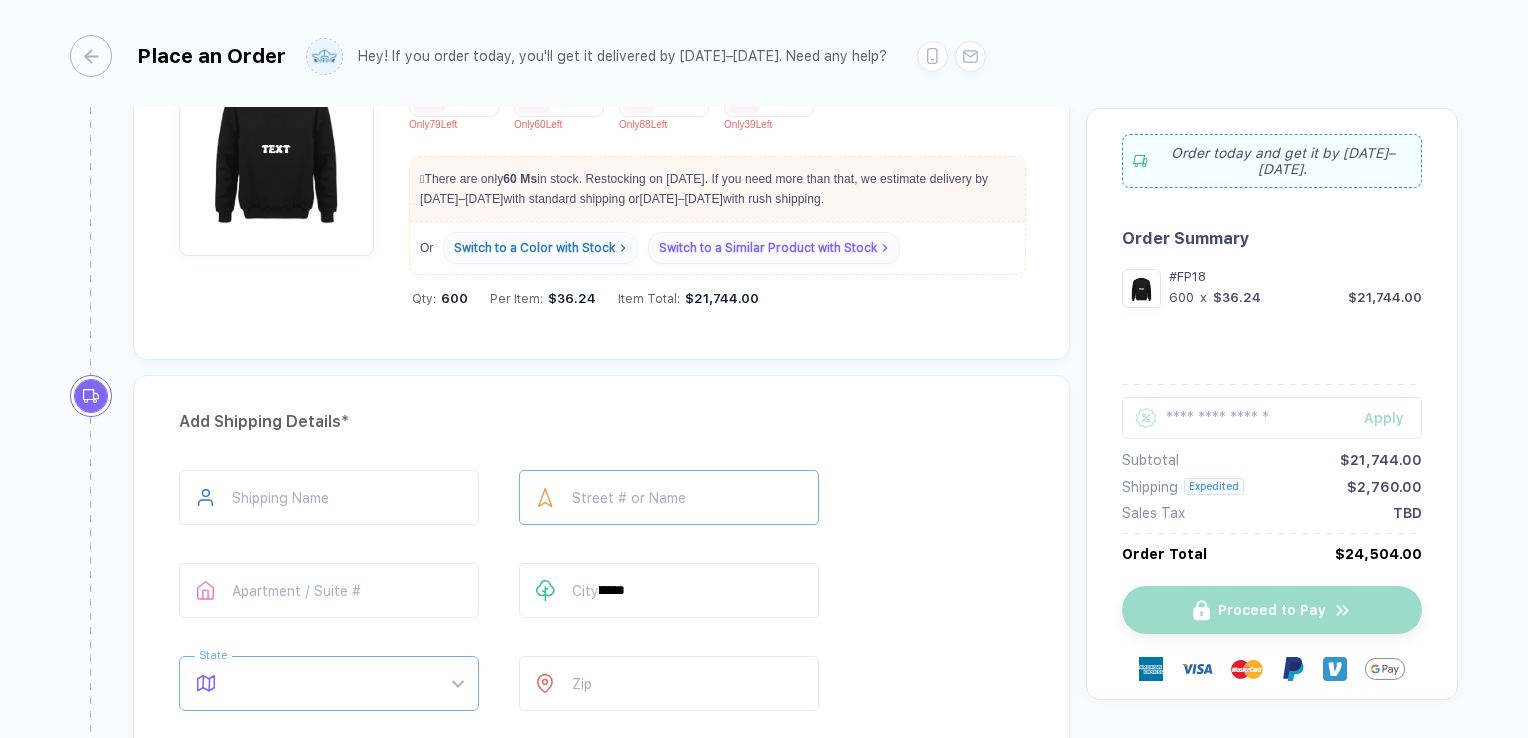 type on "**" 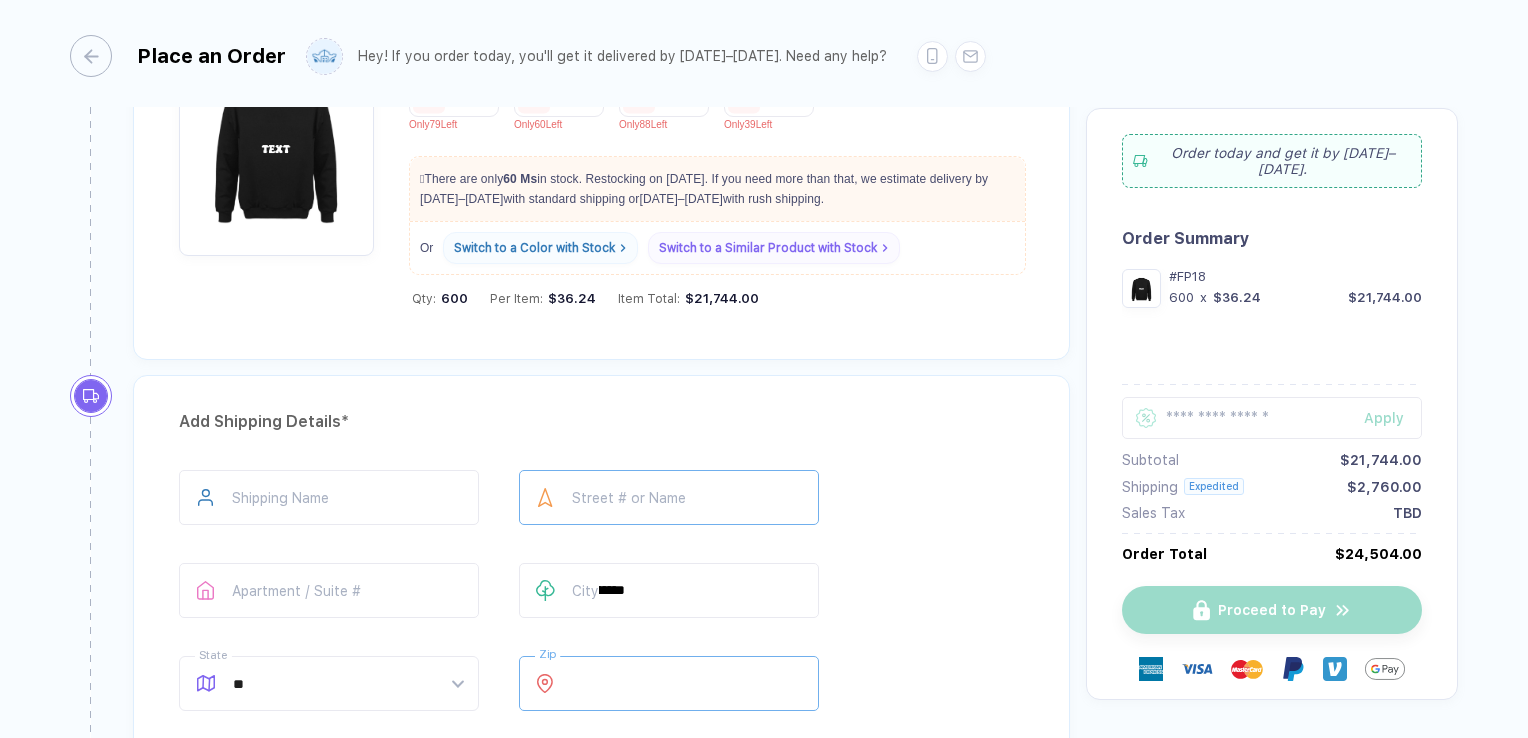 type on "*****" 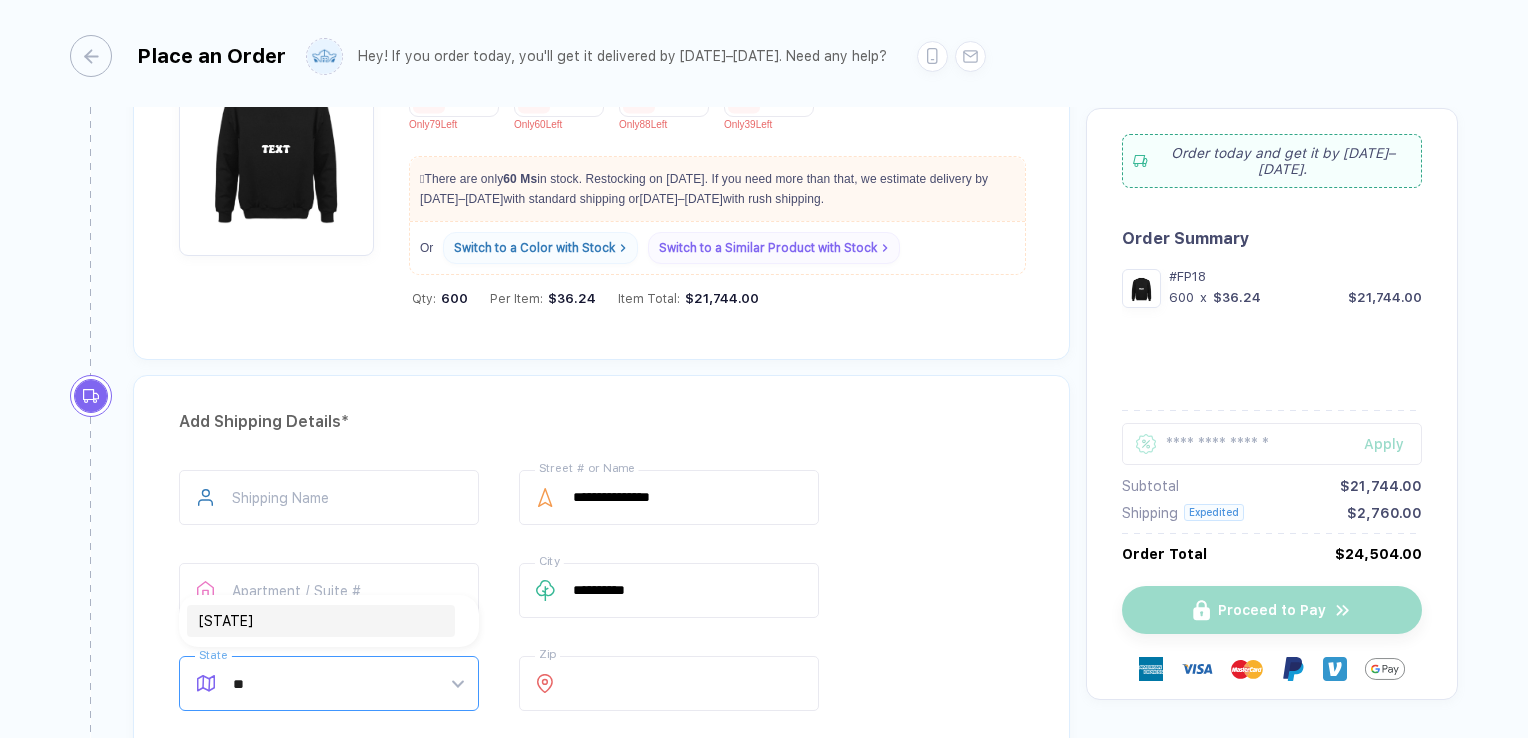click on "[STATE]" at bounding box center [321, 621] 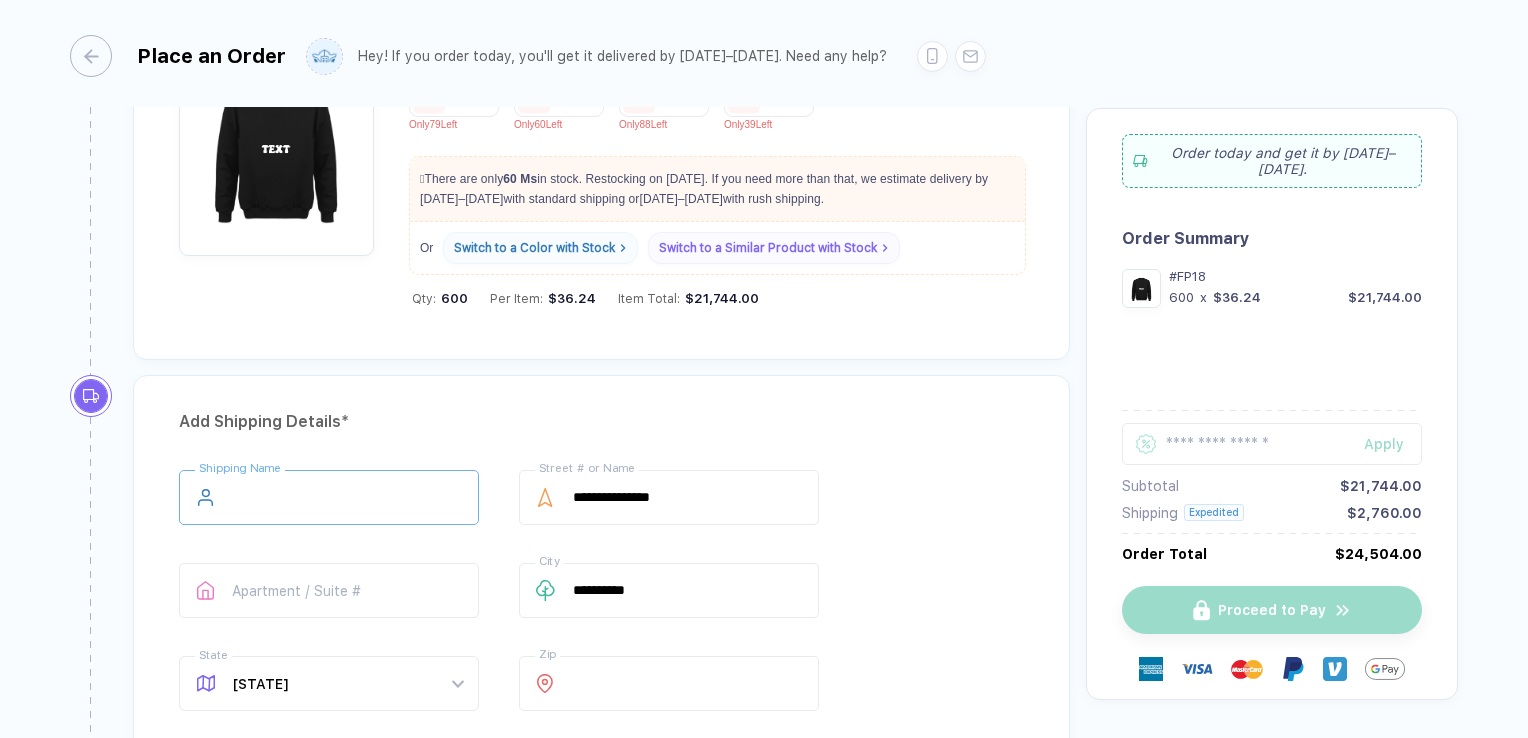 click at bounding box center (329, 497) 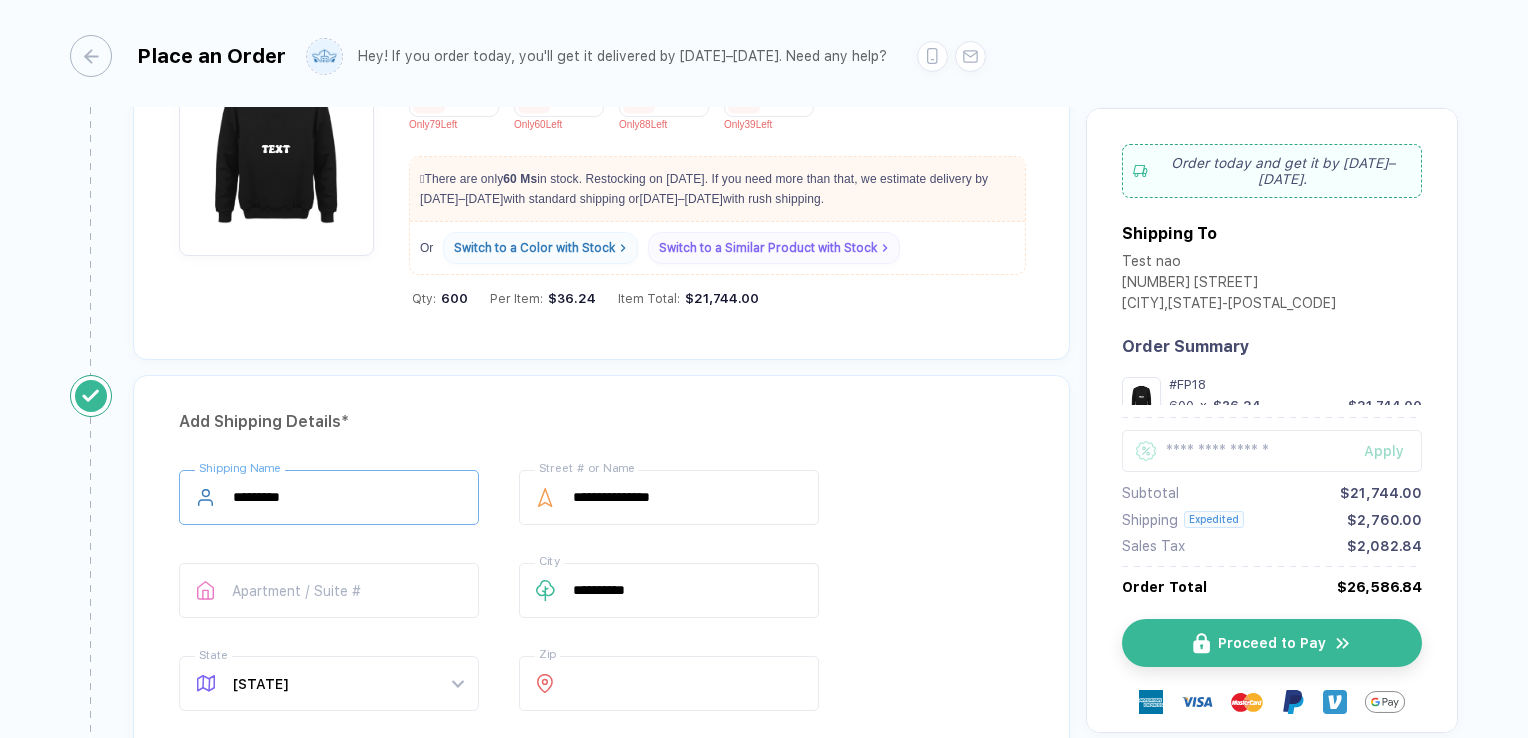 type on "********" 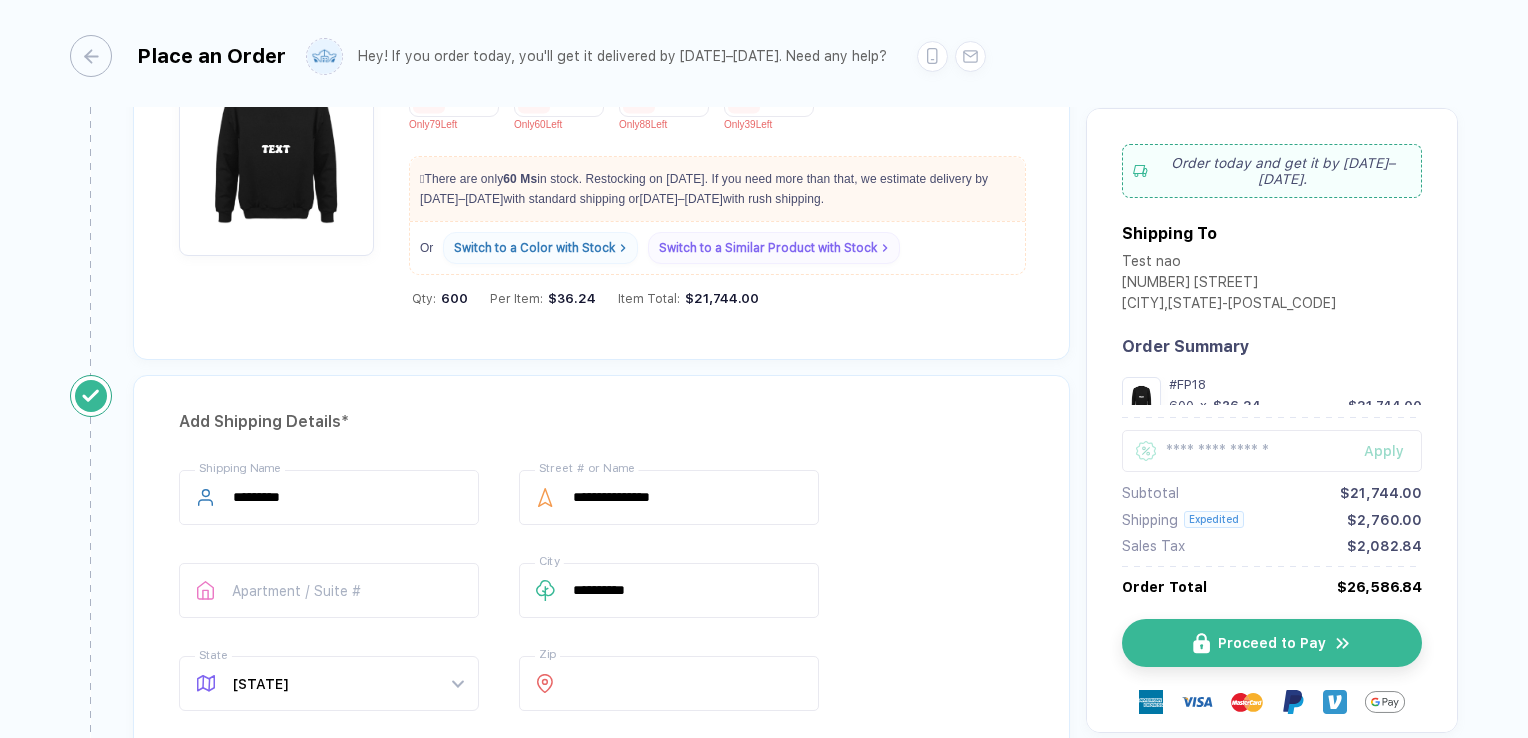 click on "Add Shipping Details  *" at bounding box center [601, 422] 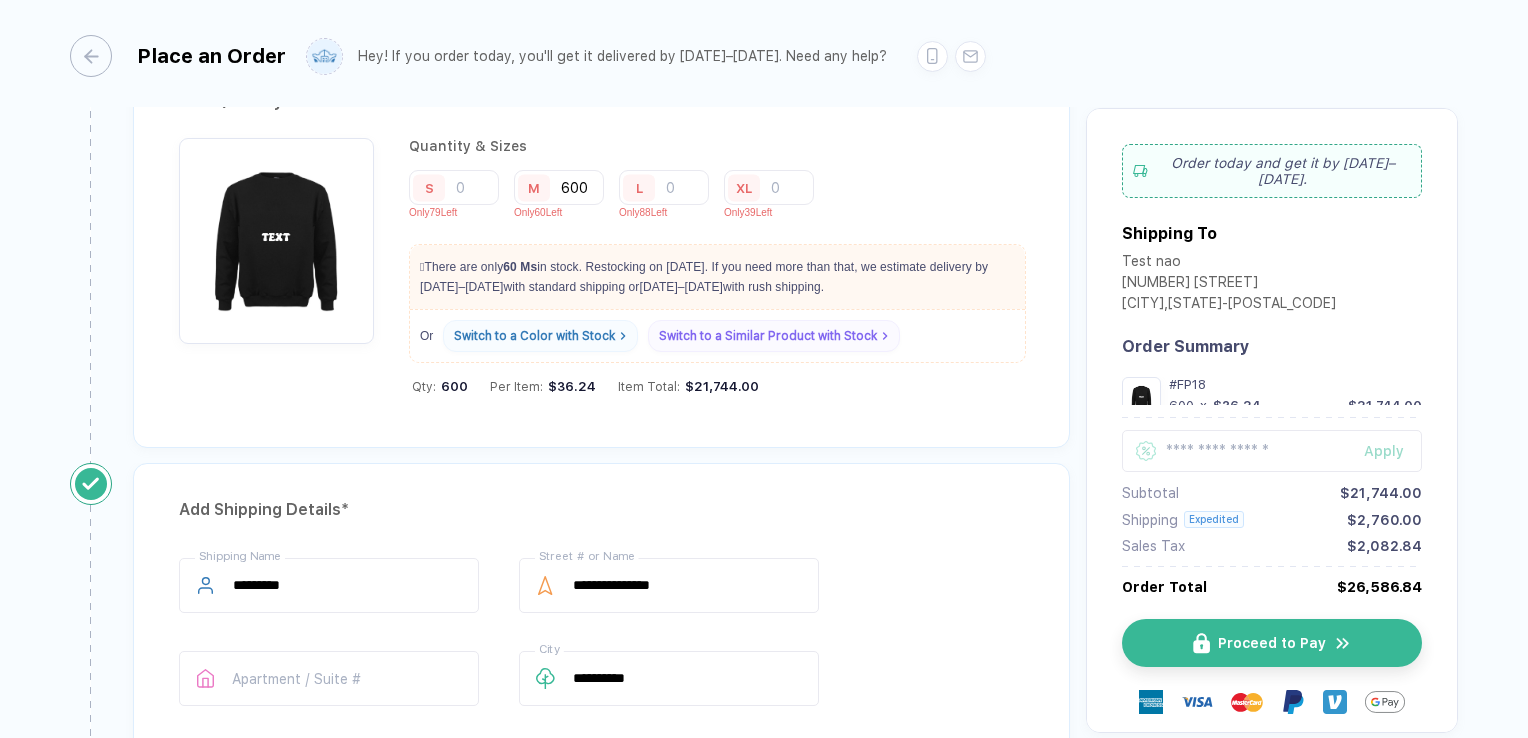 scroll, scrollTop: 1000, scrollLeft: 0, axis: vertical 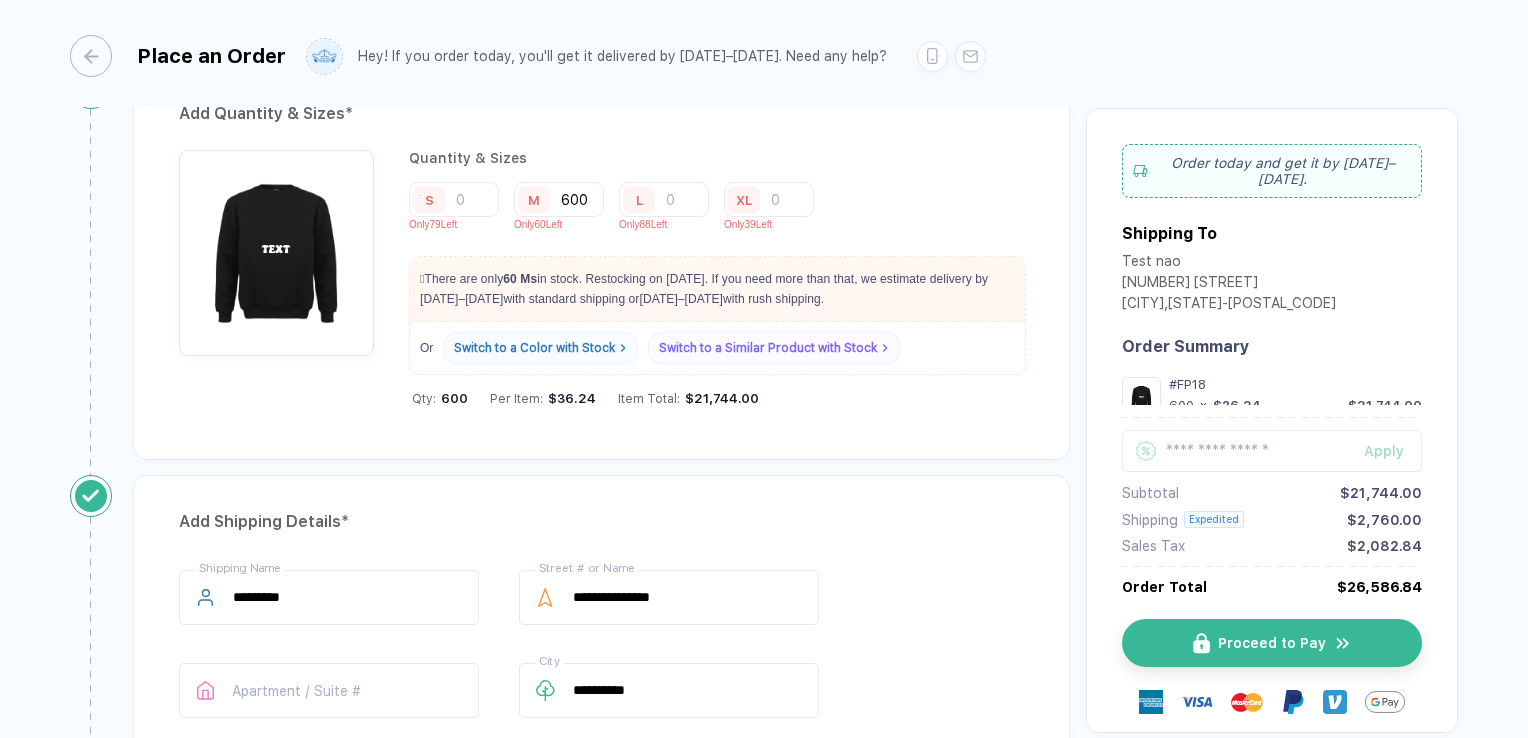 drag, startPoint x: 452, startPoint y: 293, endPoint x: 799, endPoint y: 301, distance: 347.0922 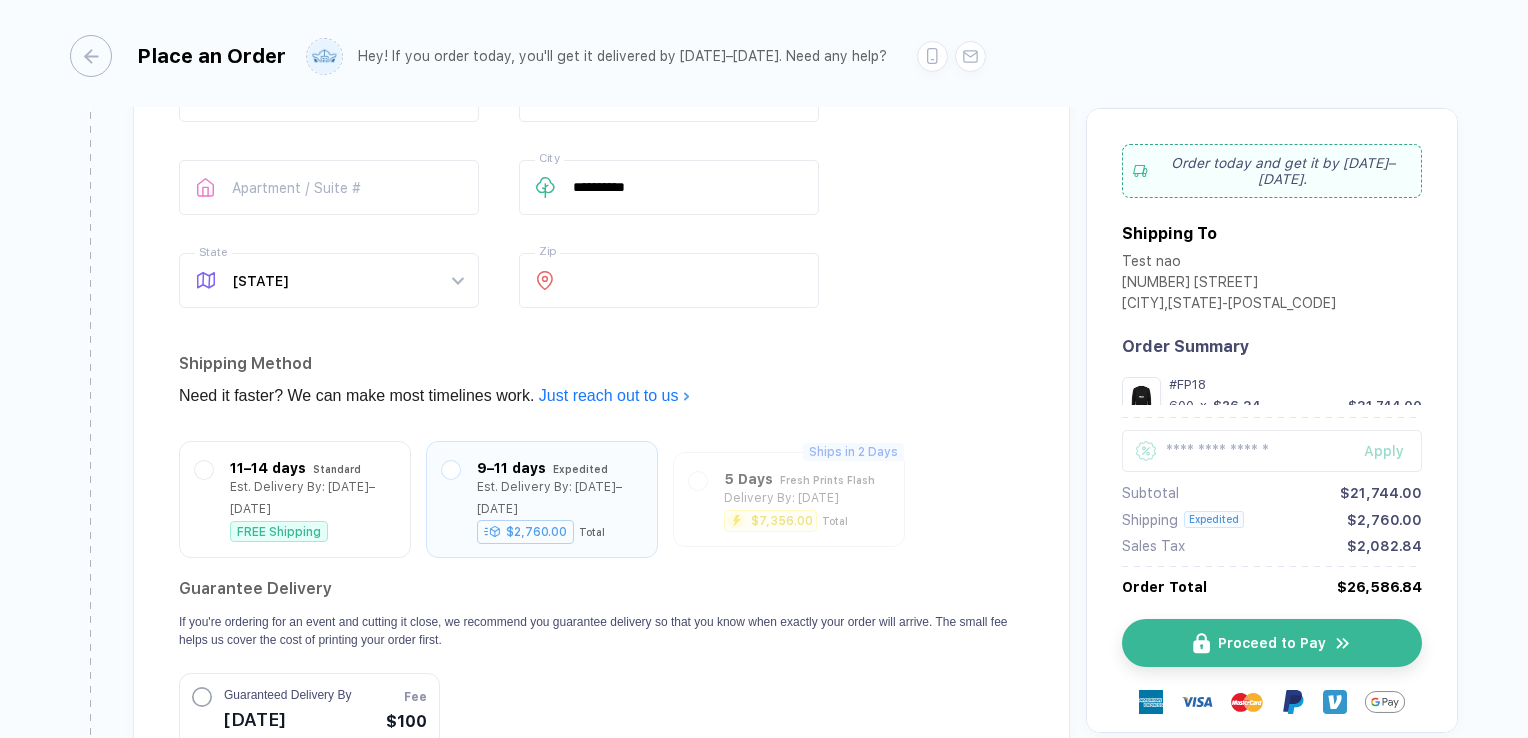 scroll, scrollTop: 1600, scrollLeft: 0, axis: vertical 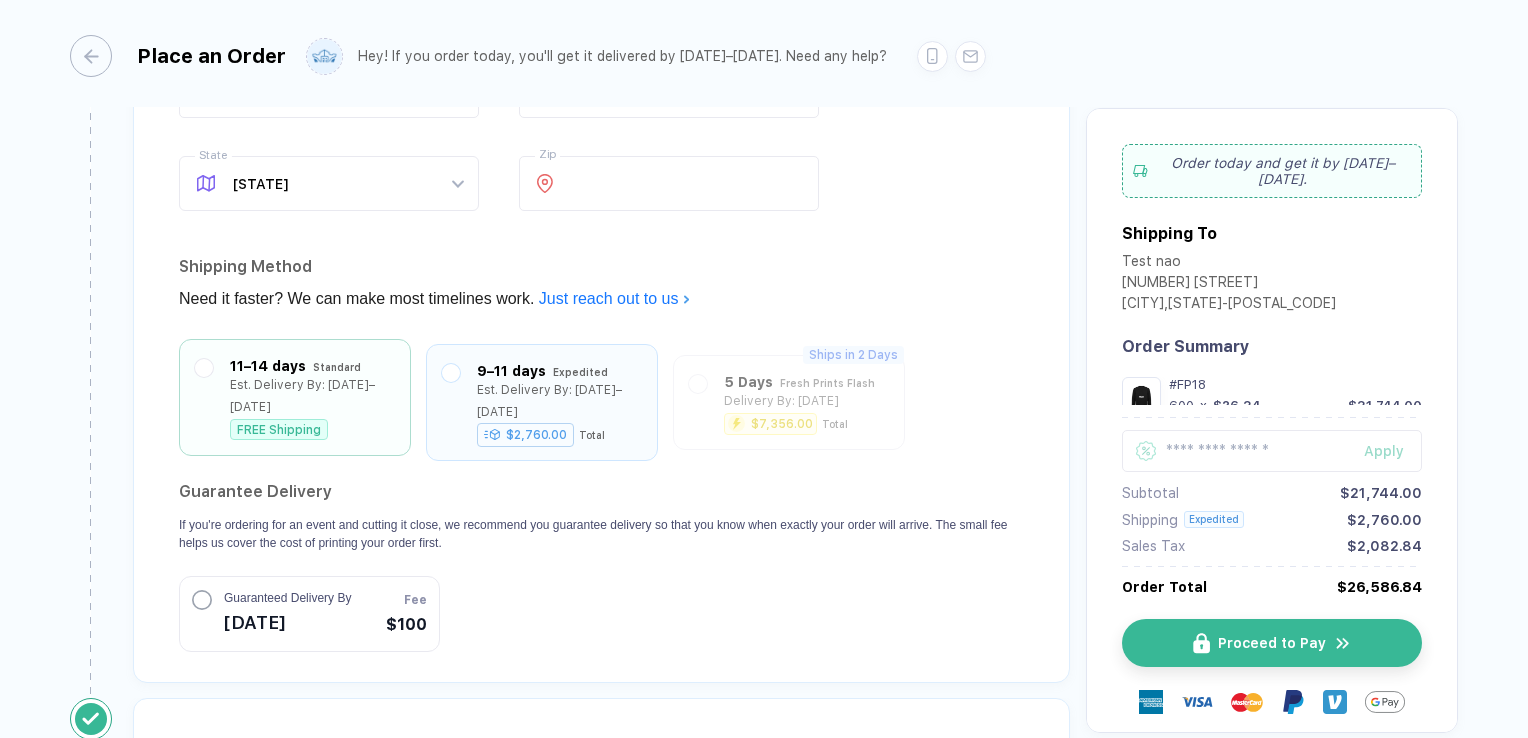 click on "11–14 days   Standard Est. Delivery By: [DATE]–[DATE] FREE Shipping" at bounding box center (295, 397) 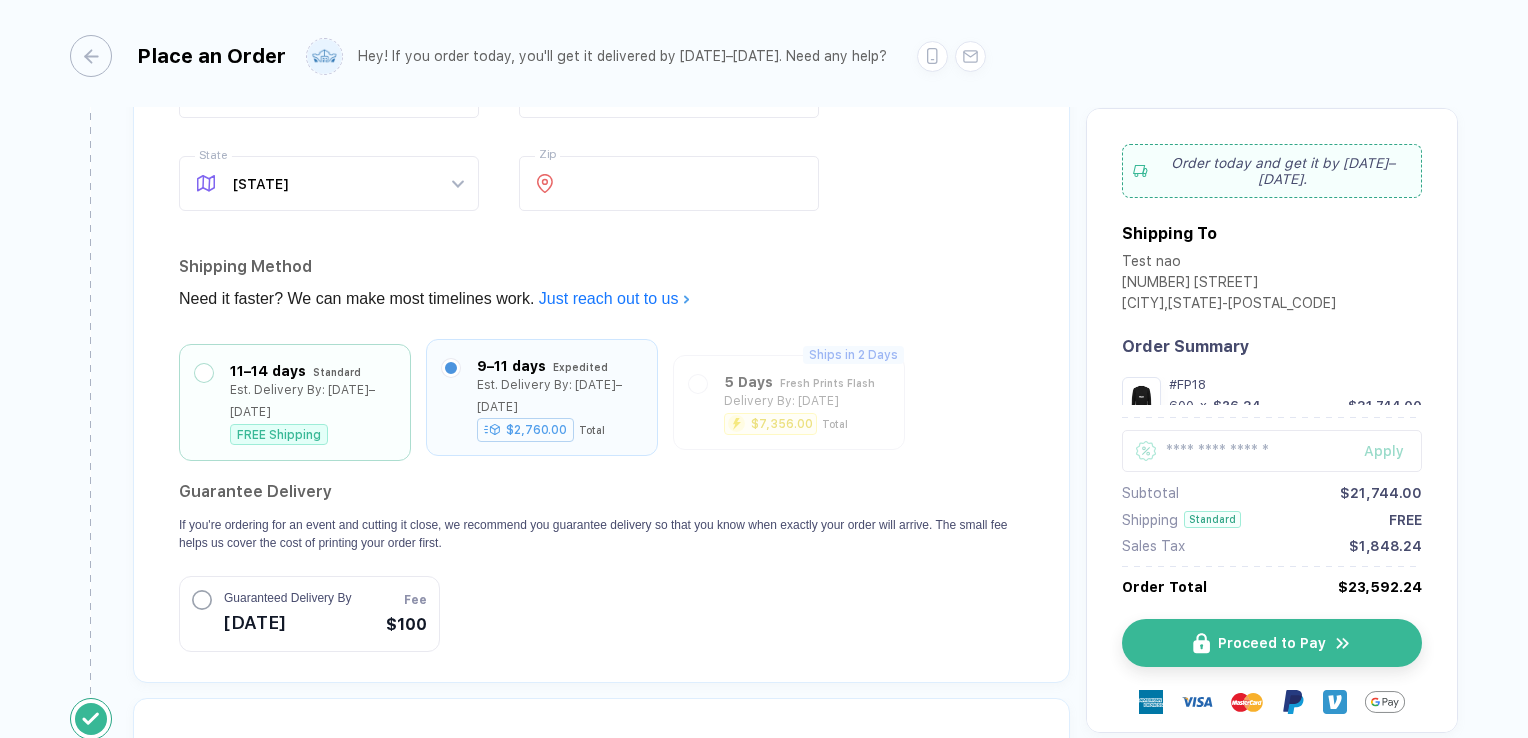 click at bounding box center [451, 368] 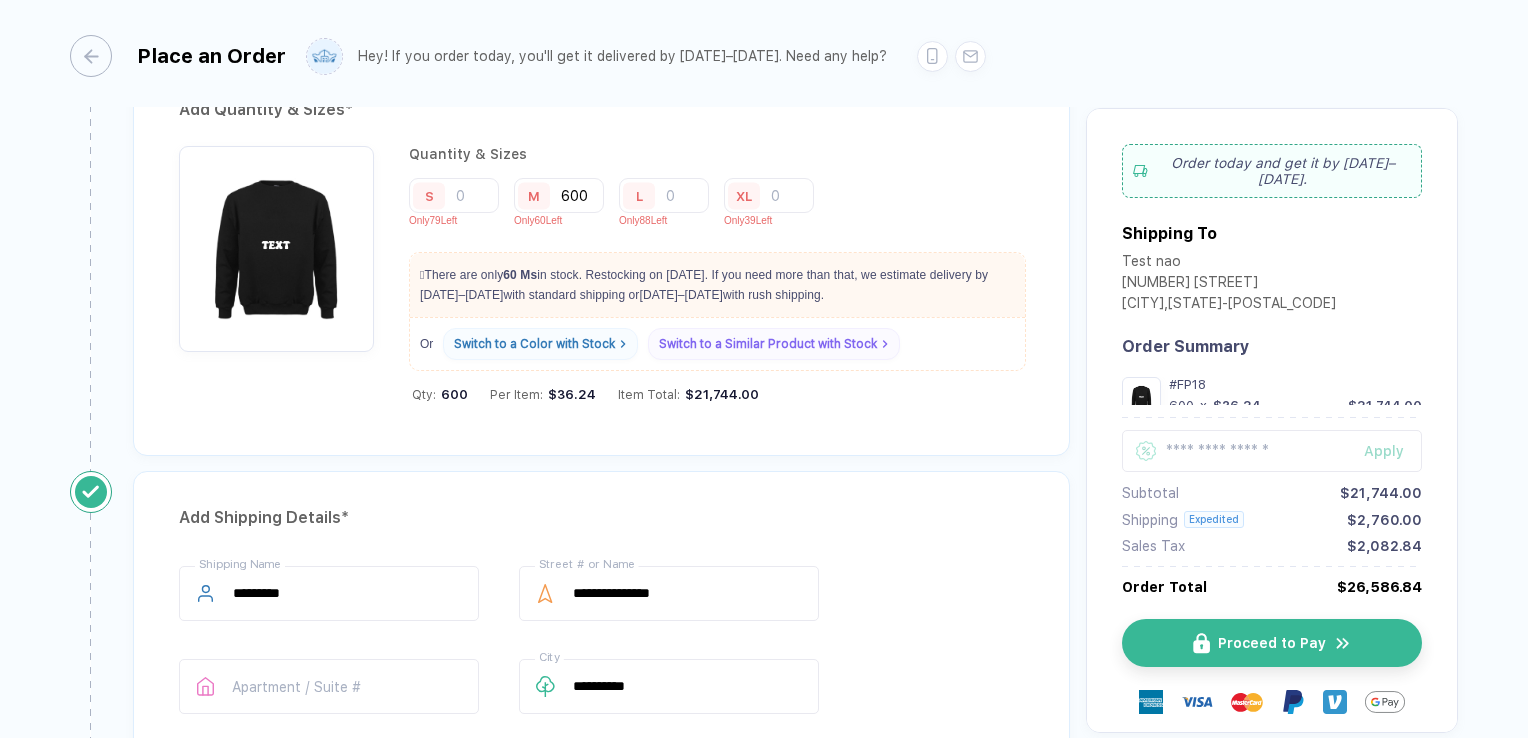 scroll, scrollTop: 1000, scrollLeft: 0, axis: vertical 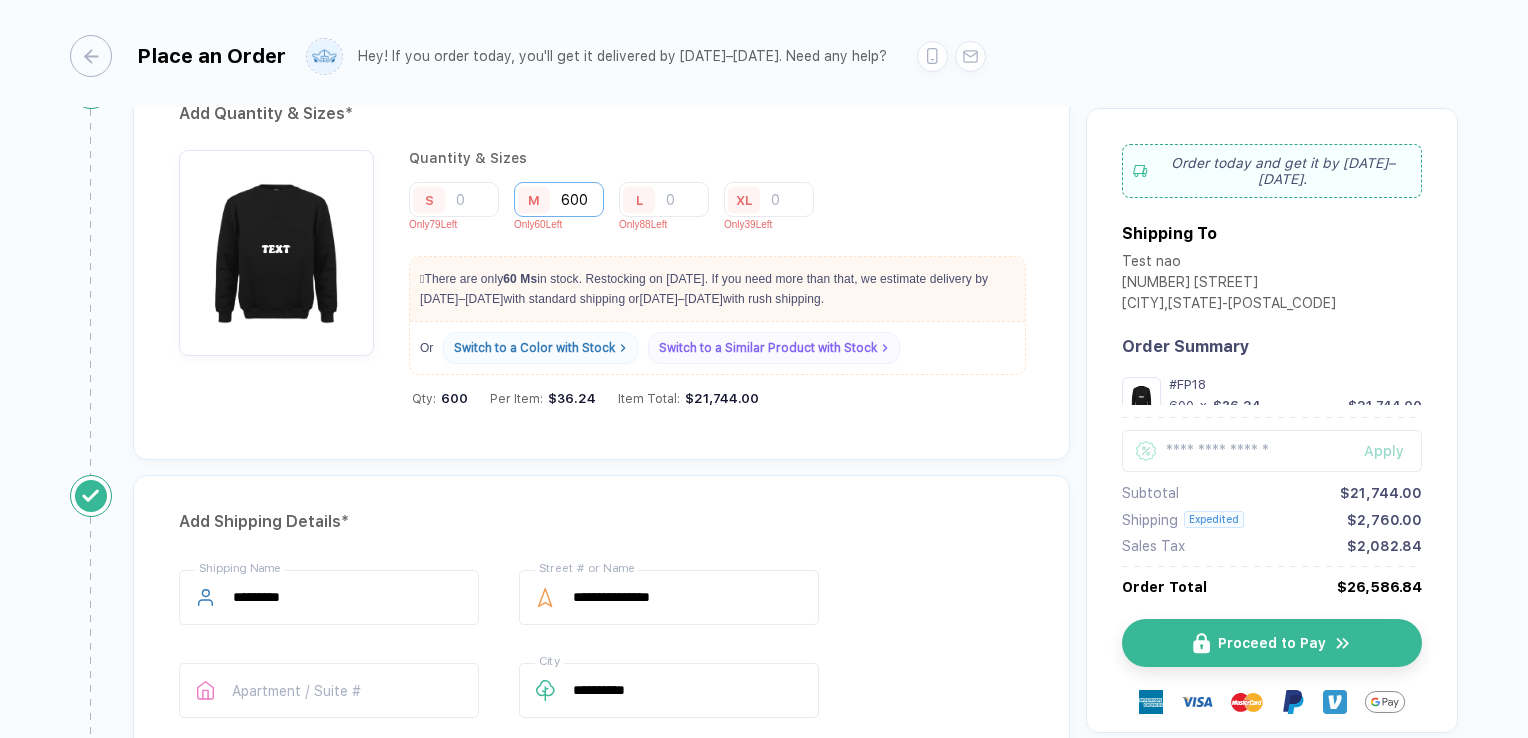 click on "600" at bounding box center [559, 199] 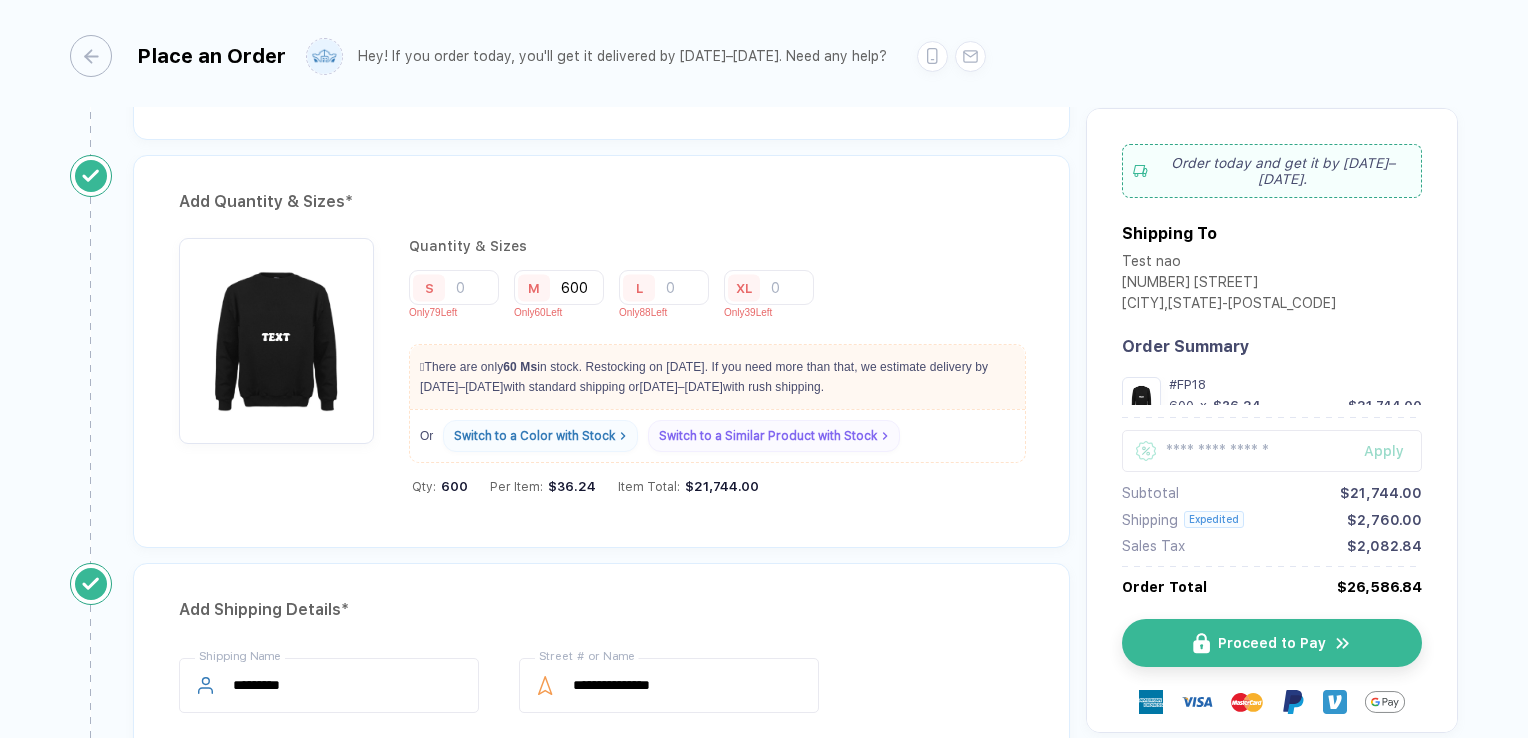 scroll, scrollTop: 900, scrollLeft: 0, axis: vertical 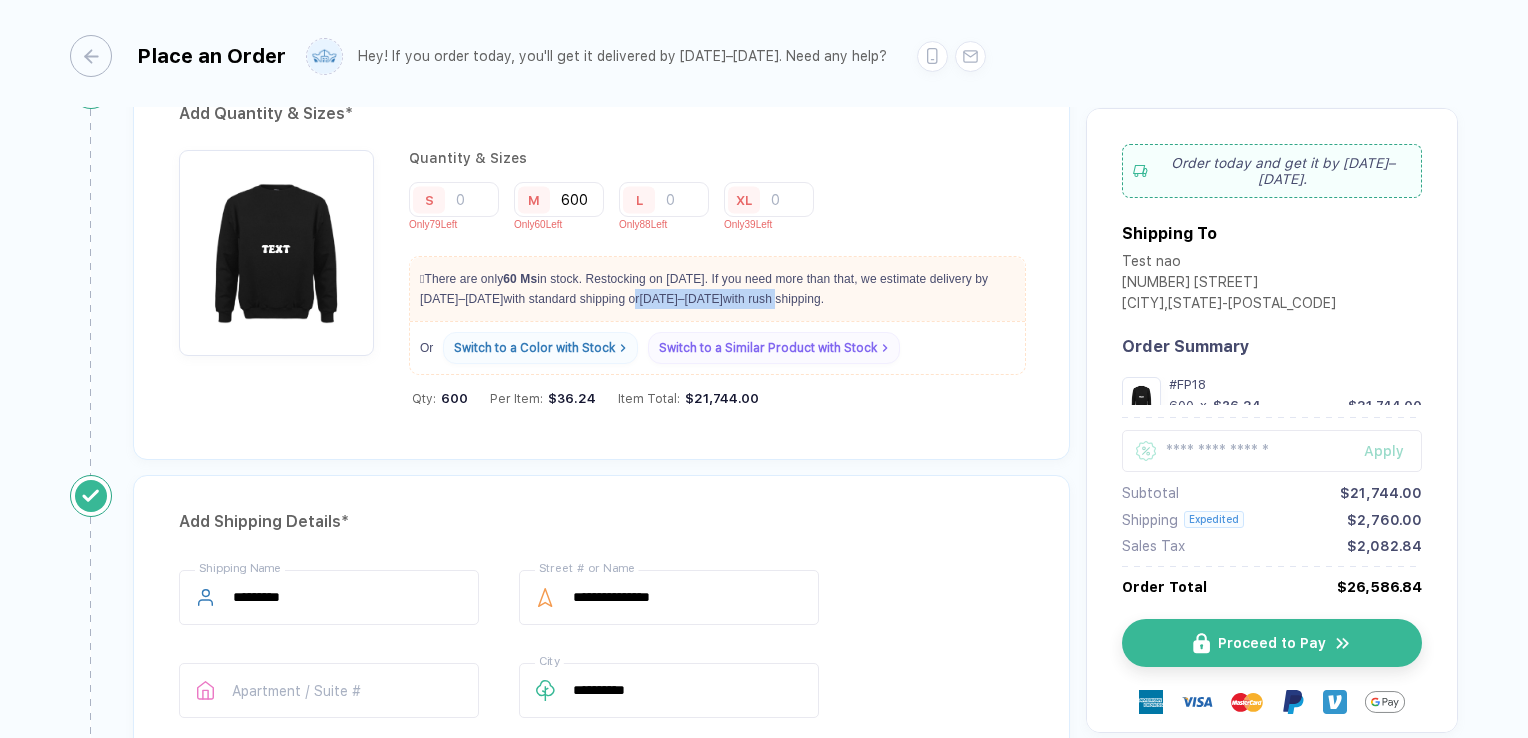 drag, startPoint x: 582, startPoint y: 298, endPoint x: 704, endPoint y: 299, distance: 122.0041 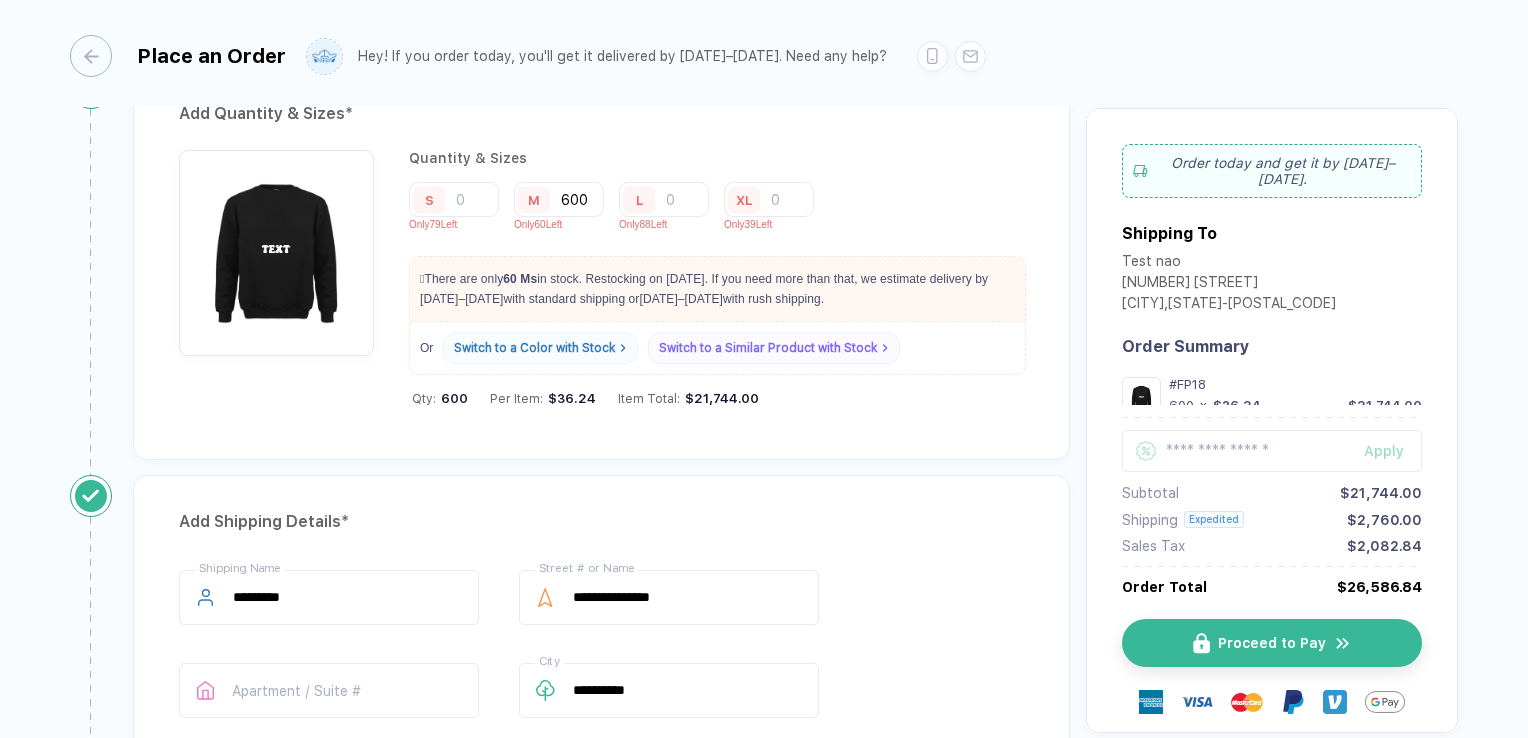 drag, startPoint x: 704, startPoint y: 299, endPoint x: 828, endPoint y: 304, distance: 124.10077 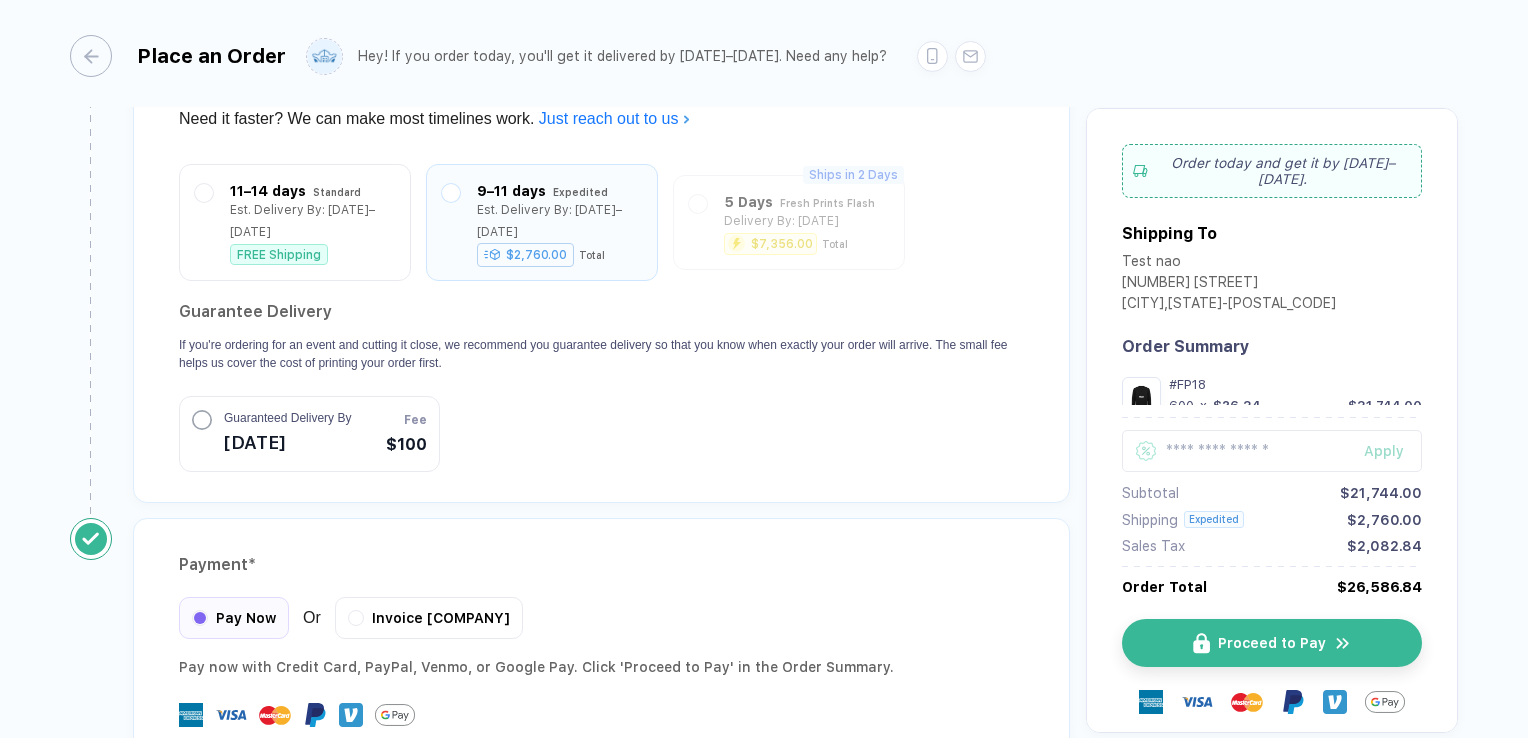 scroll, scrollTop: 1800, scrollLeft: 0, axis: vertical 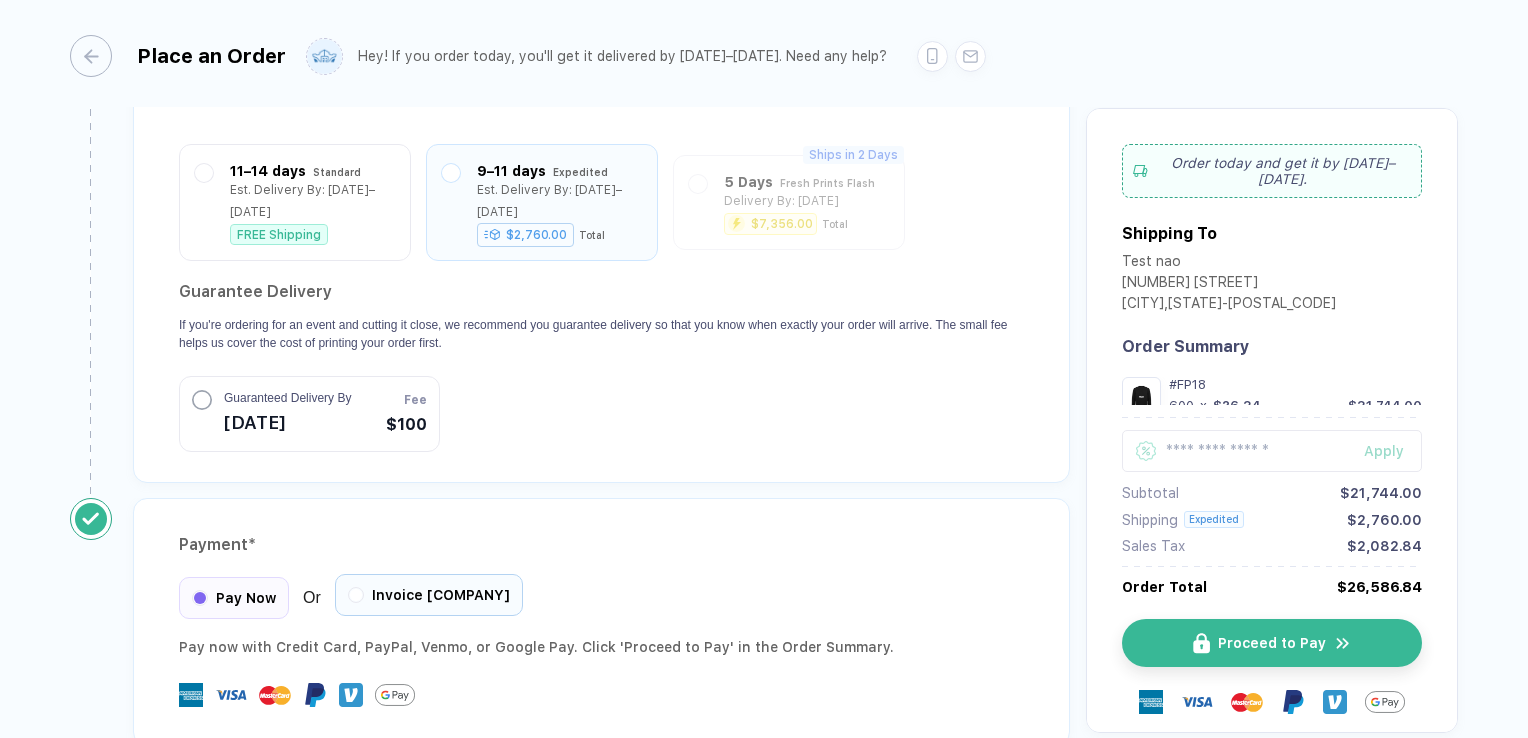 click on "Invoice [COMPANY]" at bounding box center (429, 595) 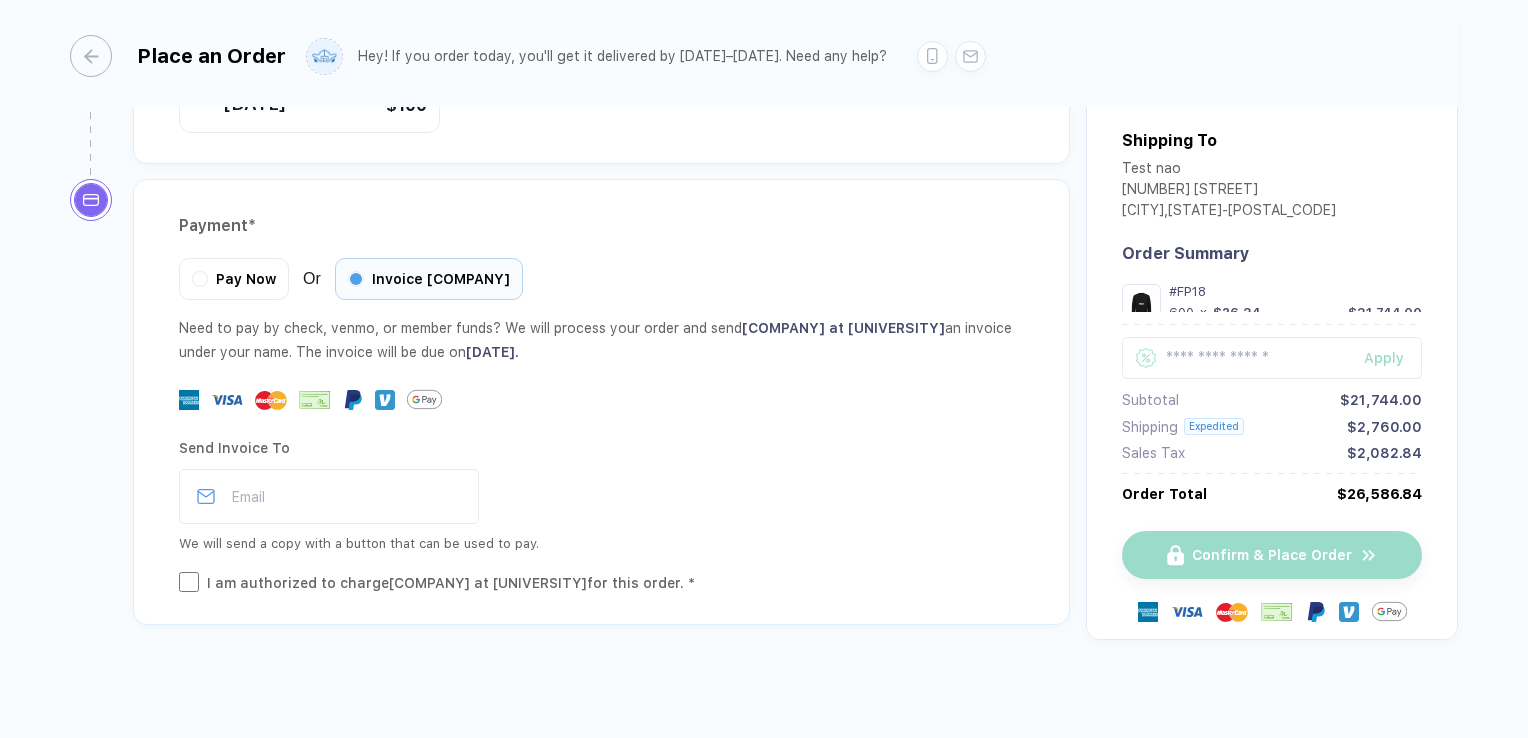 scroll, scrollTop: 2121, scrollLeft: 0, axis: vertical 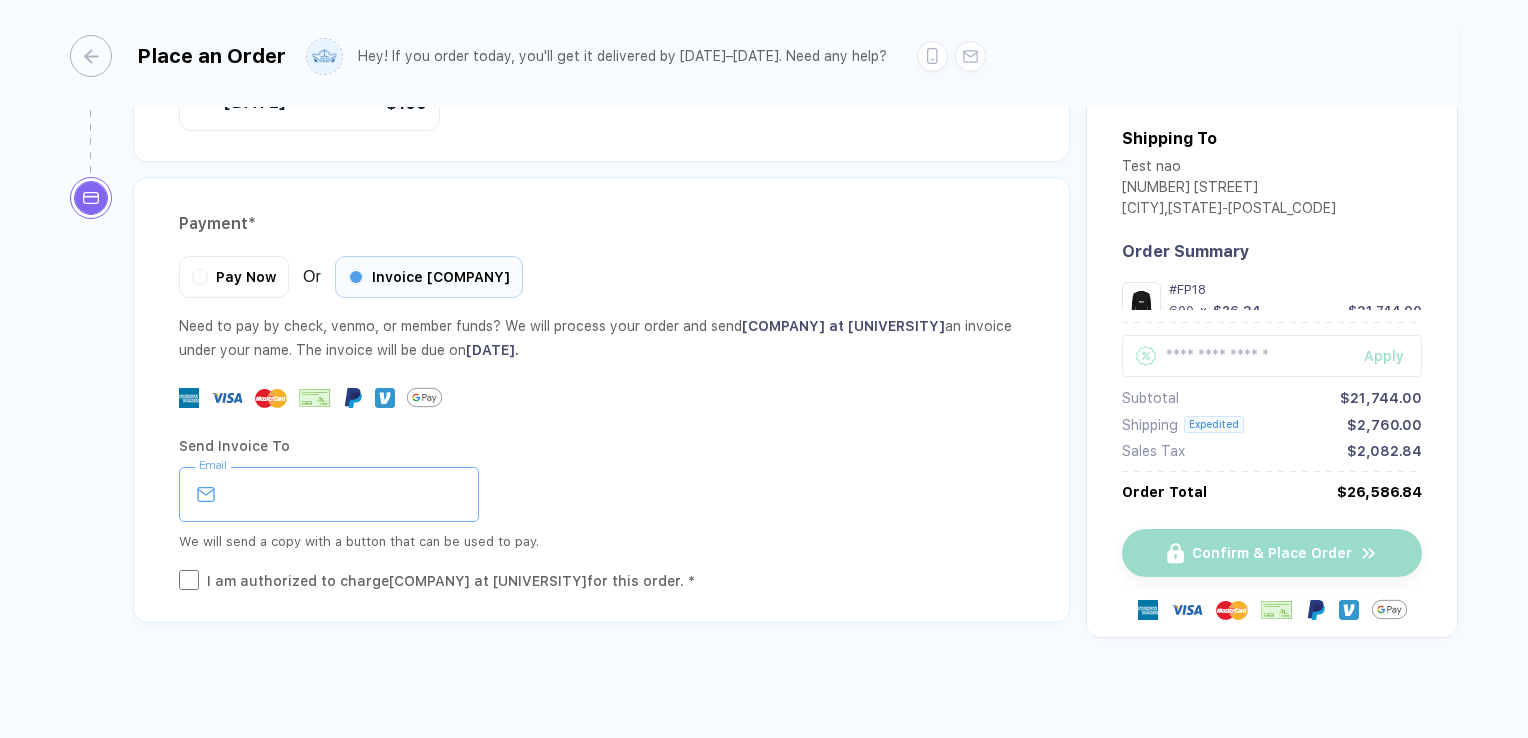 click at bounding box center [329, 494] 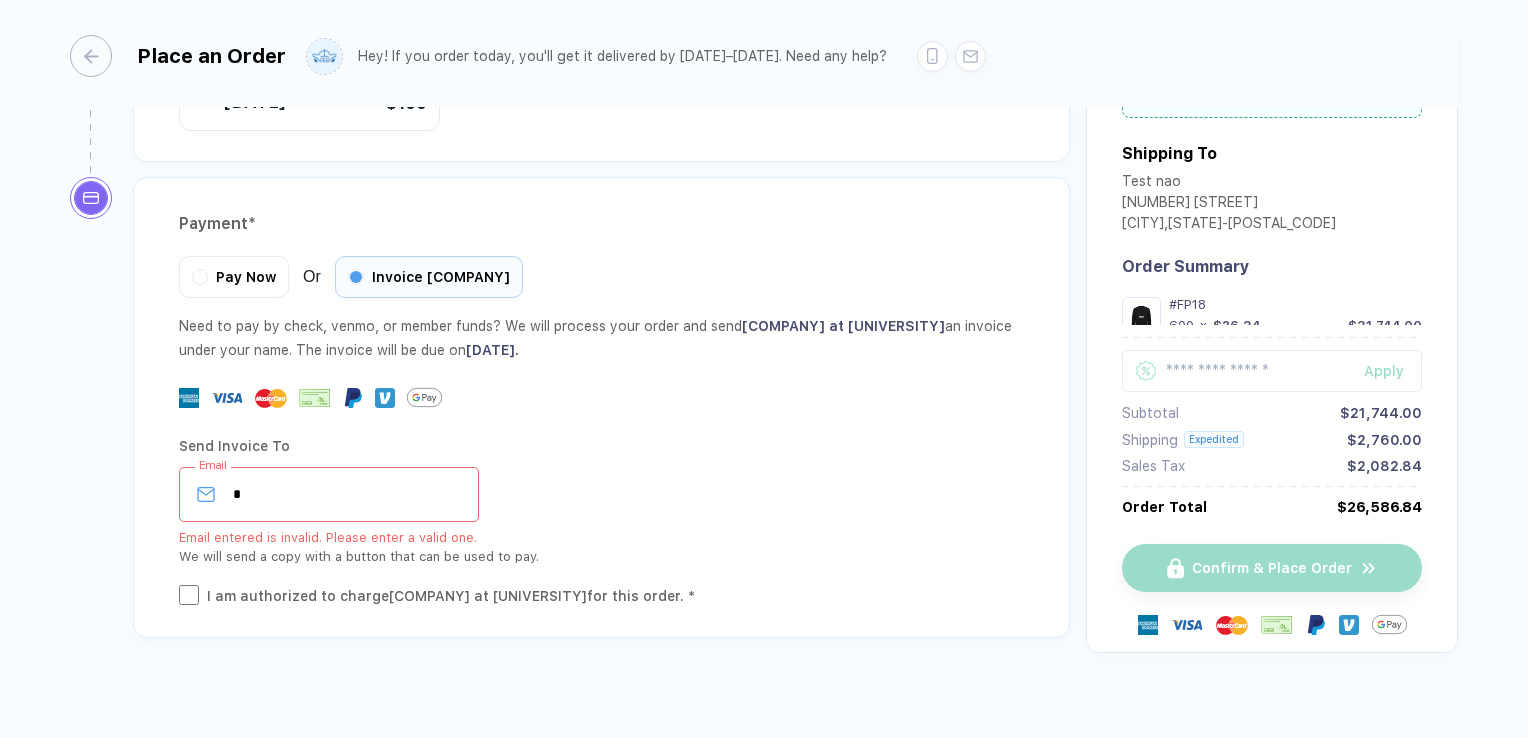type on "**********" 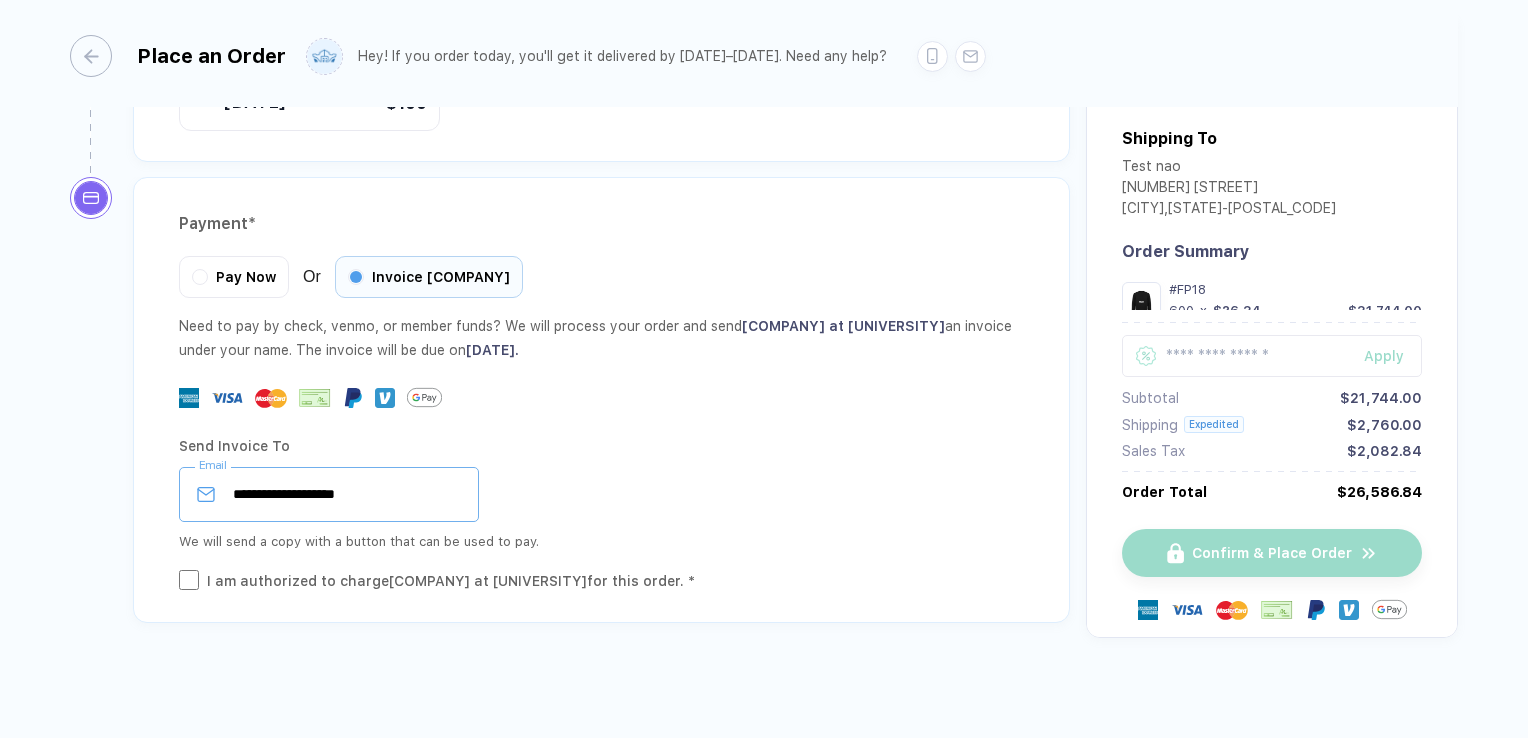 scroll, scrollTop: 224, scrollLeft: 0, axis: vertical 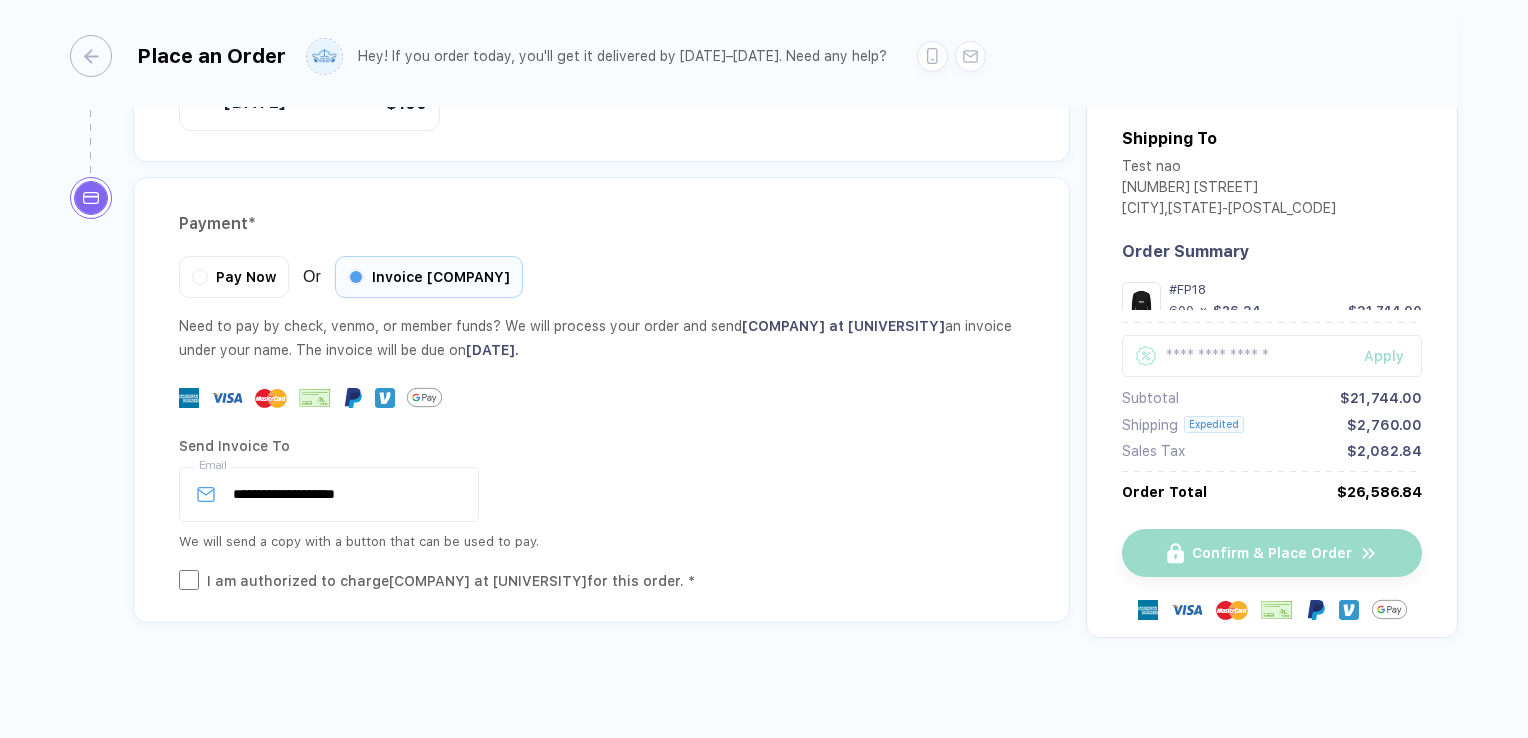 click on "**********" at bounding box center [601, 494] 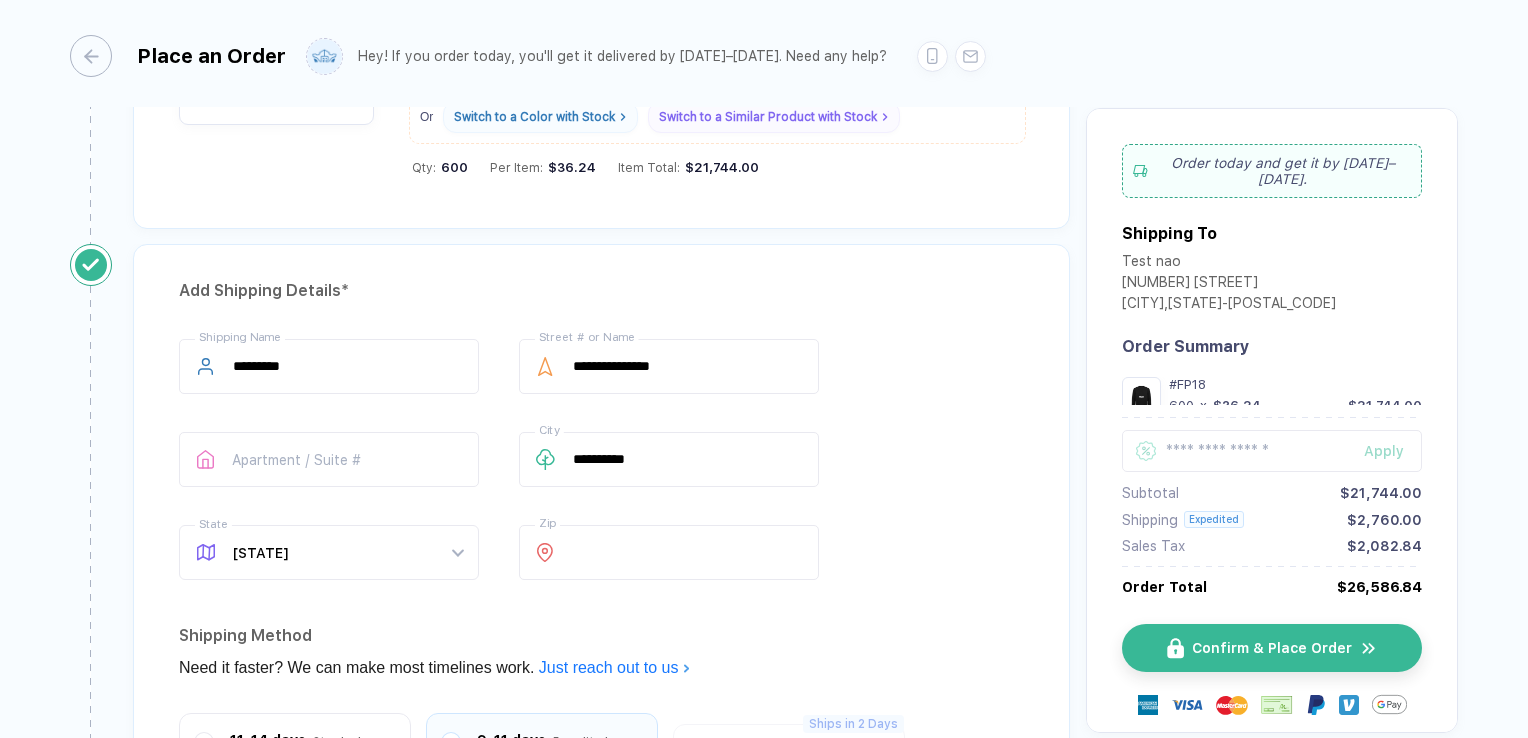 scroll, scrollTop: 1121, scrollLeft: 0, axis: vertical 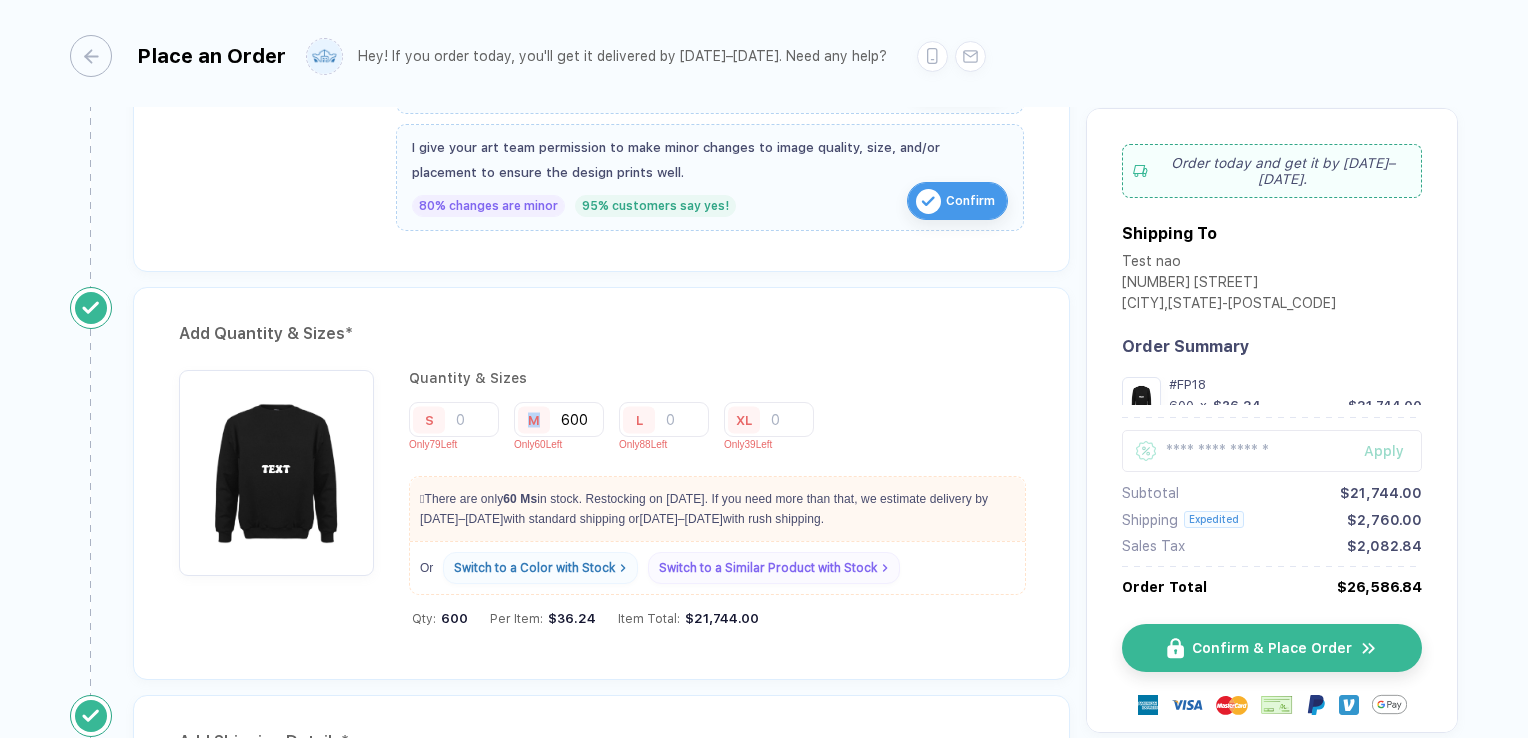 drag, startPoint x: 528, startPoint y: 418, endPoint x: 542, endPoint y: 416, distance: 14.142136 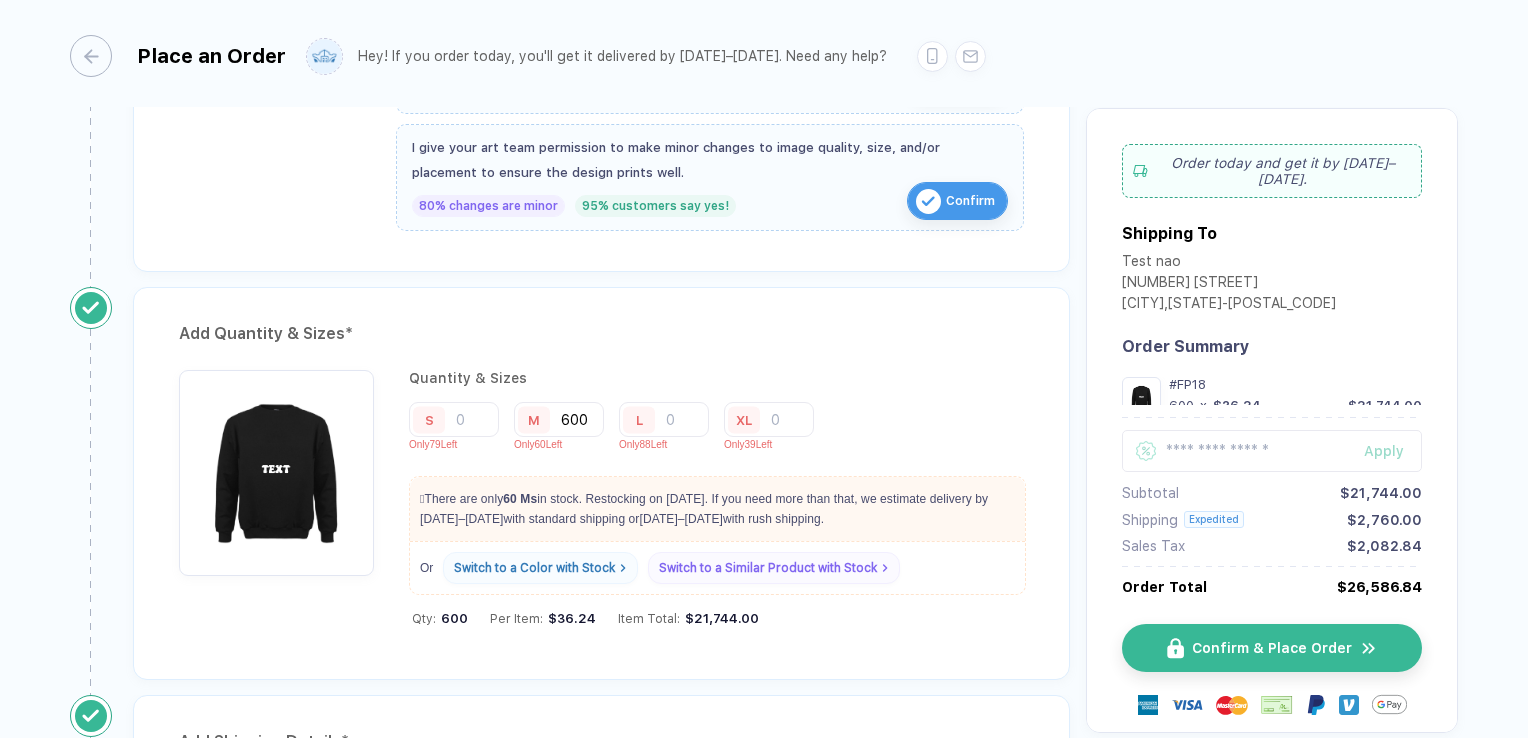 drag, startPoint x: 542, startPoint y: 416, endPoint x: 598, endPoint y: 475, distance: 81.34495 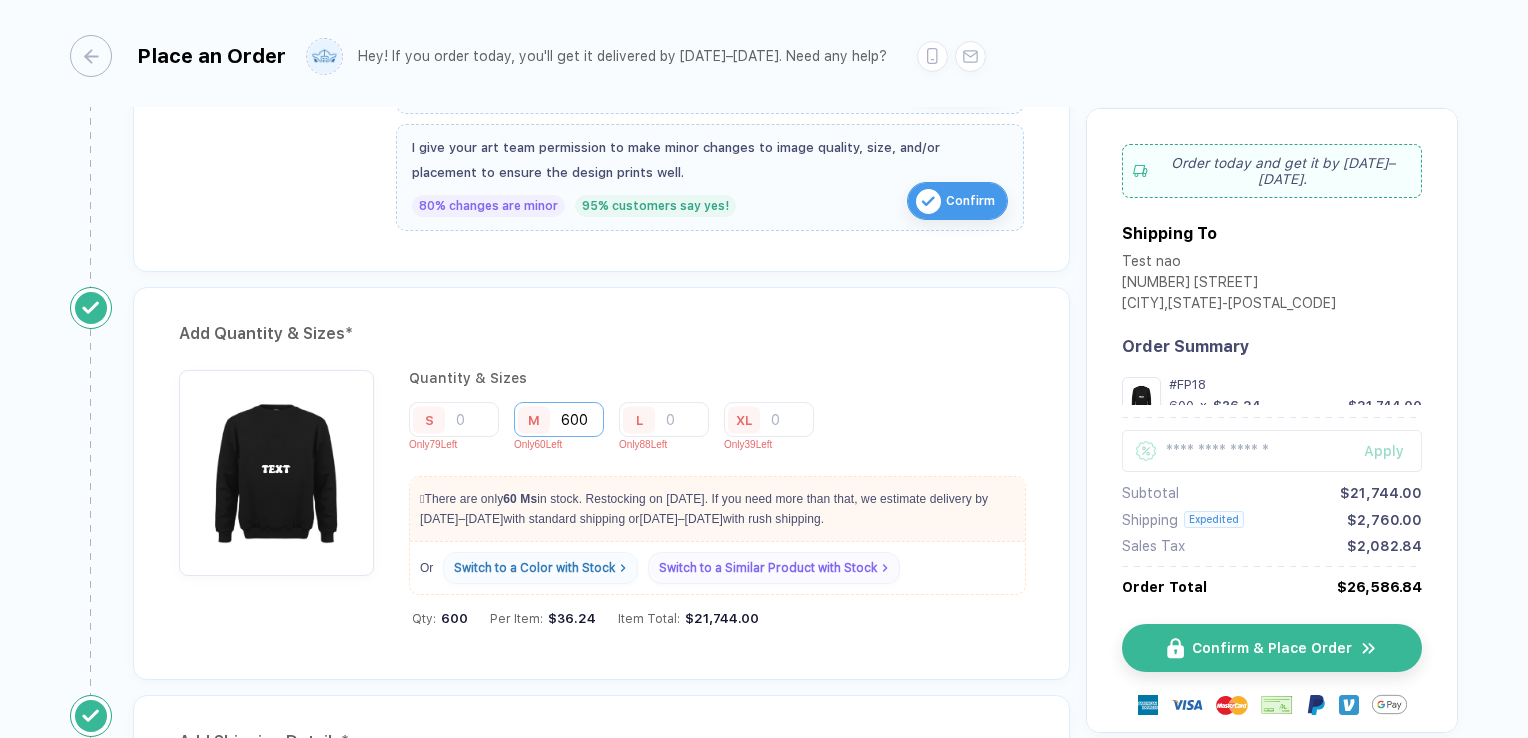 click on "600" at bounding box center [559, 419] 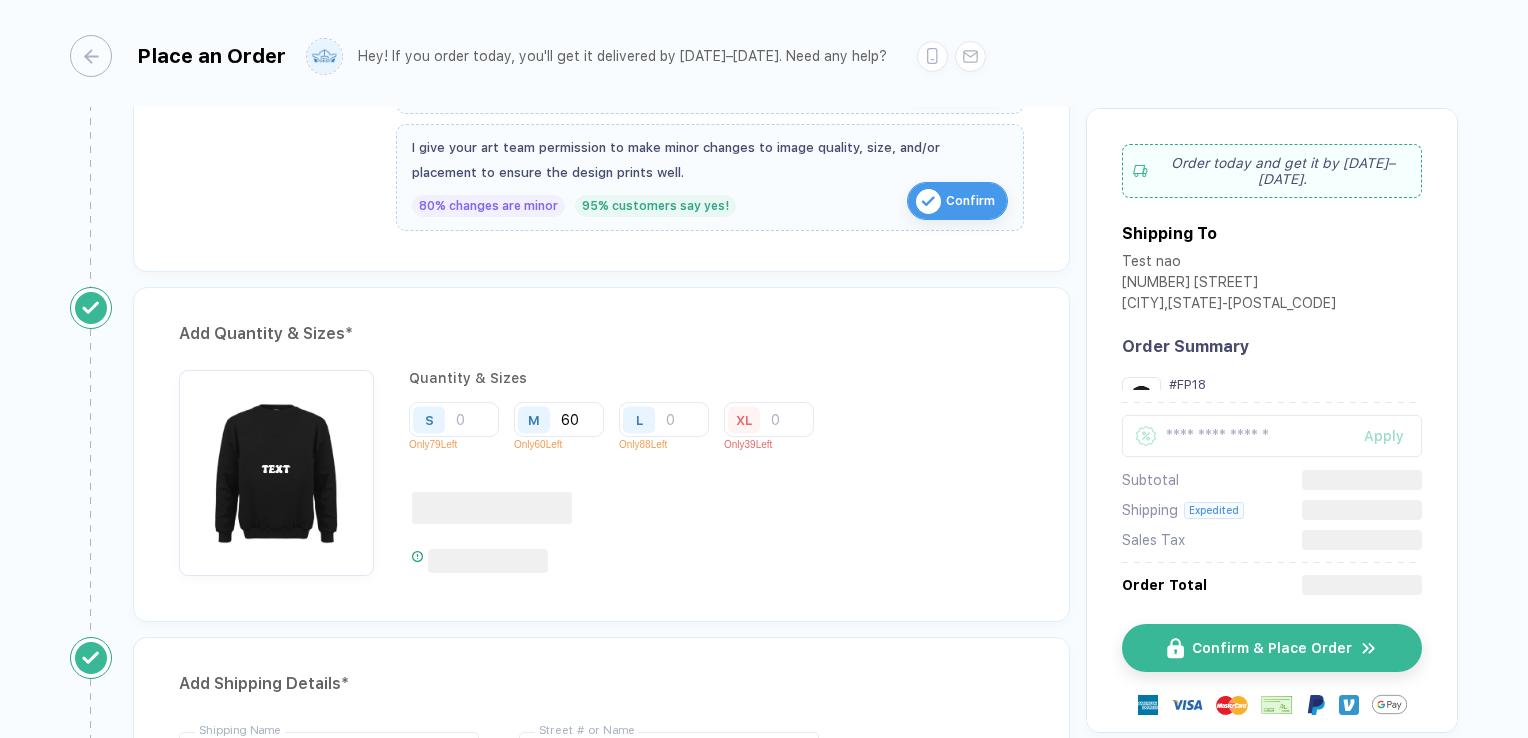 click on "Quantity & Sizes S Only  79  Left M 60 Only  60  Left L Only  88  Left XL Only  39  Left" at bounding box center (601, 473) 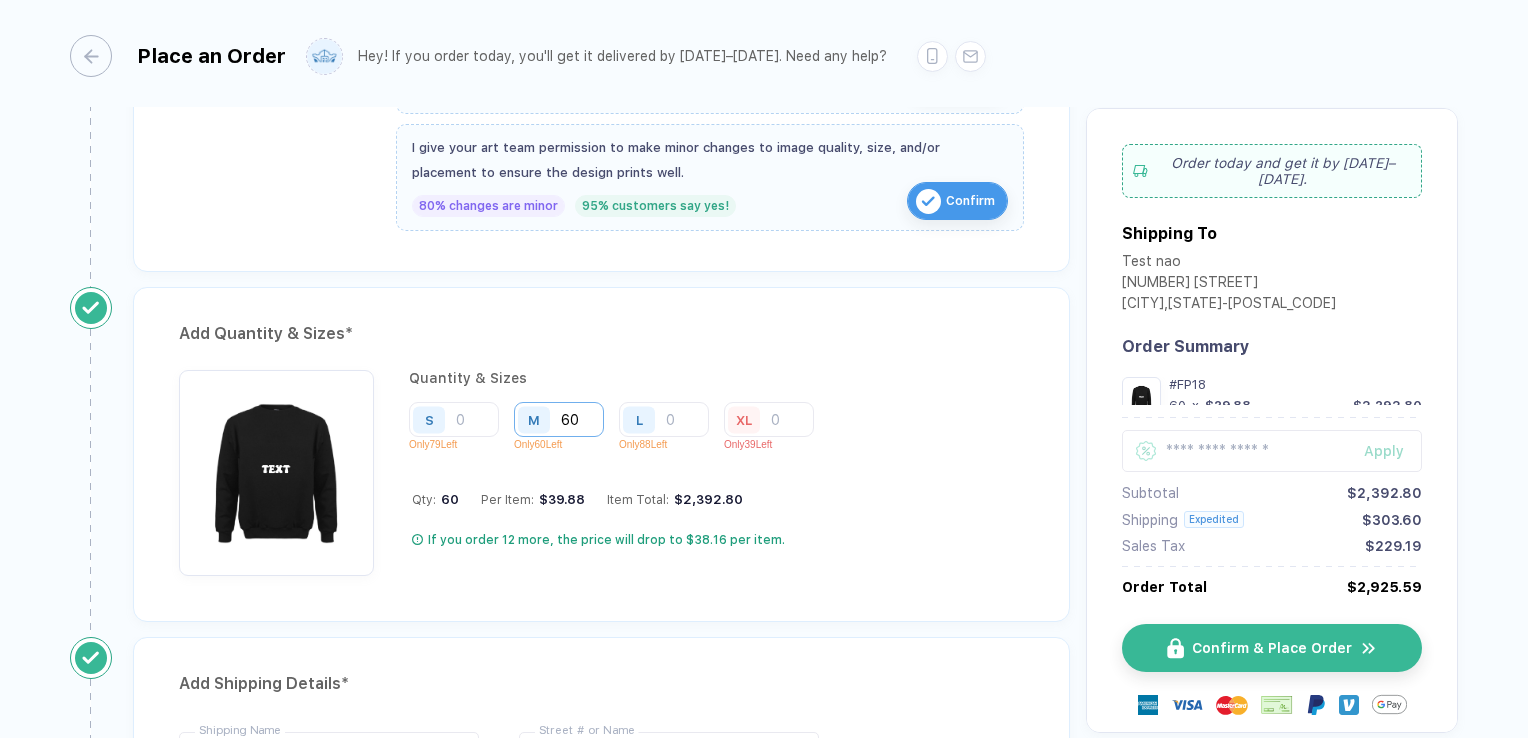 click on "60" at bounding box center (559, 419) 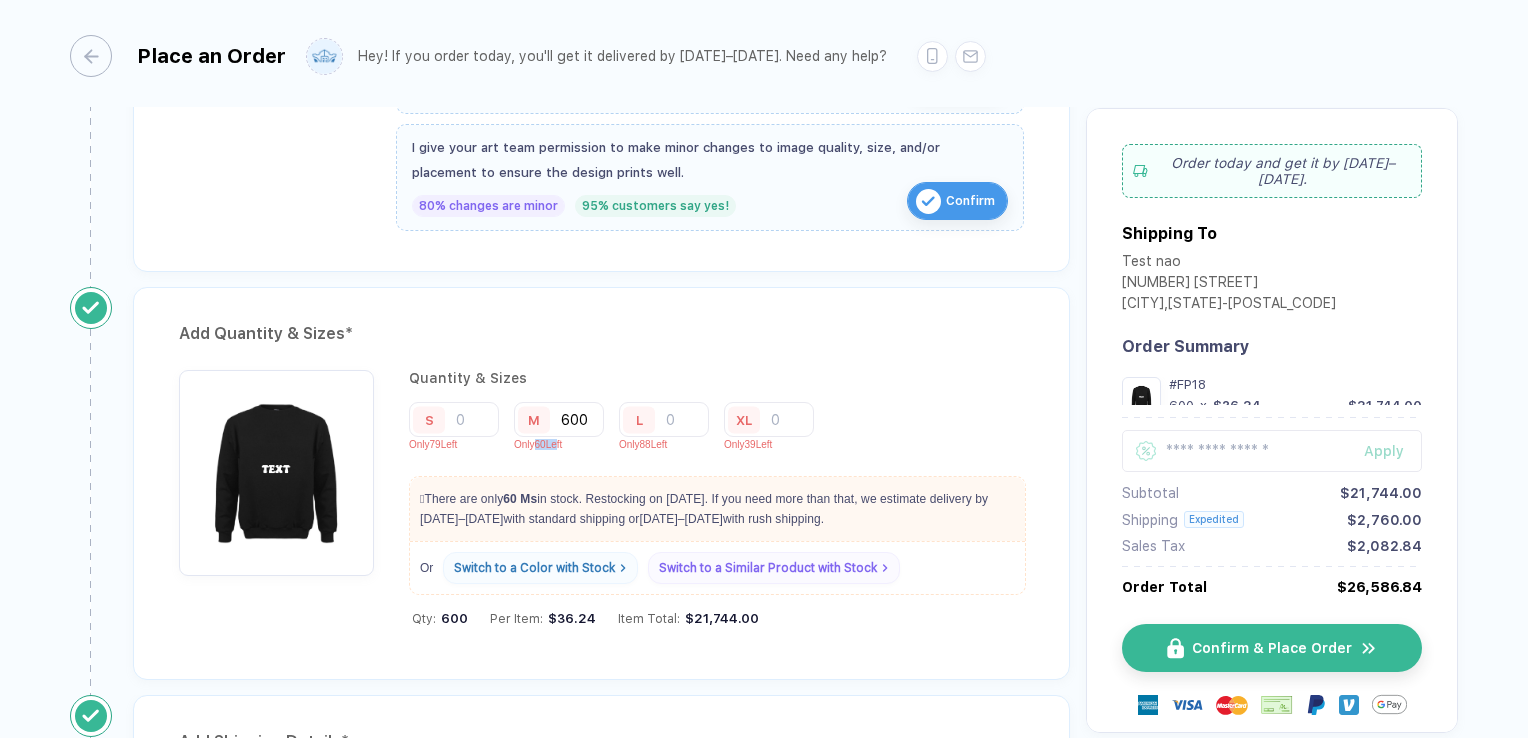 drag, startPoint x: 532, startPoint y: 441, endPoint x: 557, endPoint y: 442, distance: 25.019993 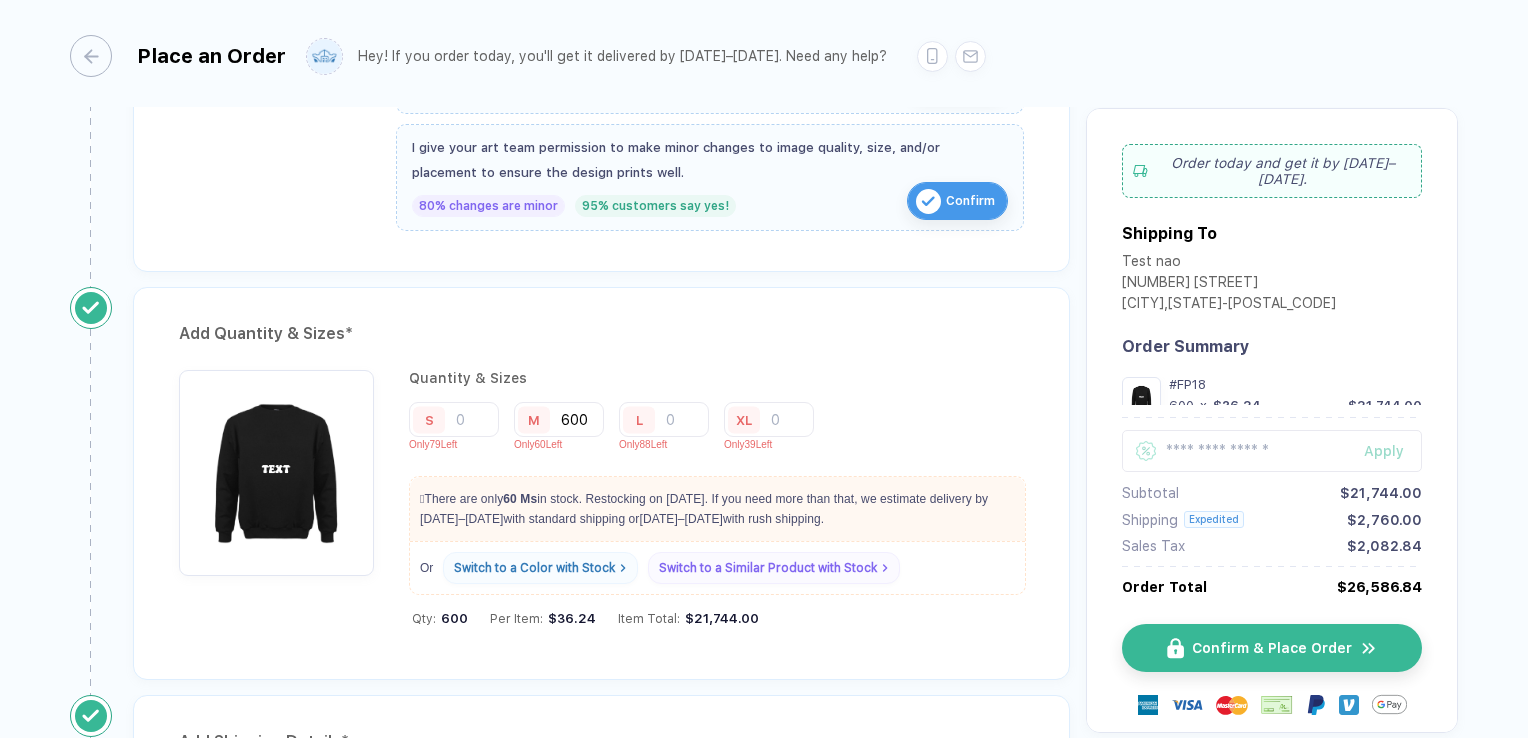 drag, startPoint x: 557, startPoint y: 442, endPoint x: 593, endPoint y: 454, distance: 37.94733 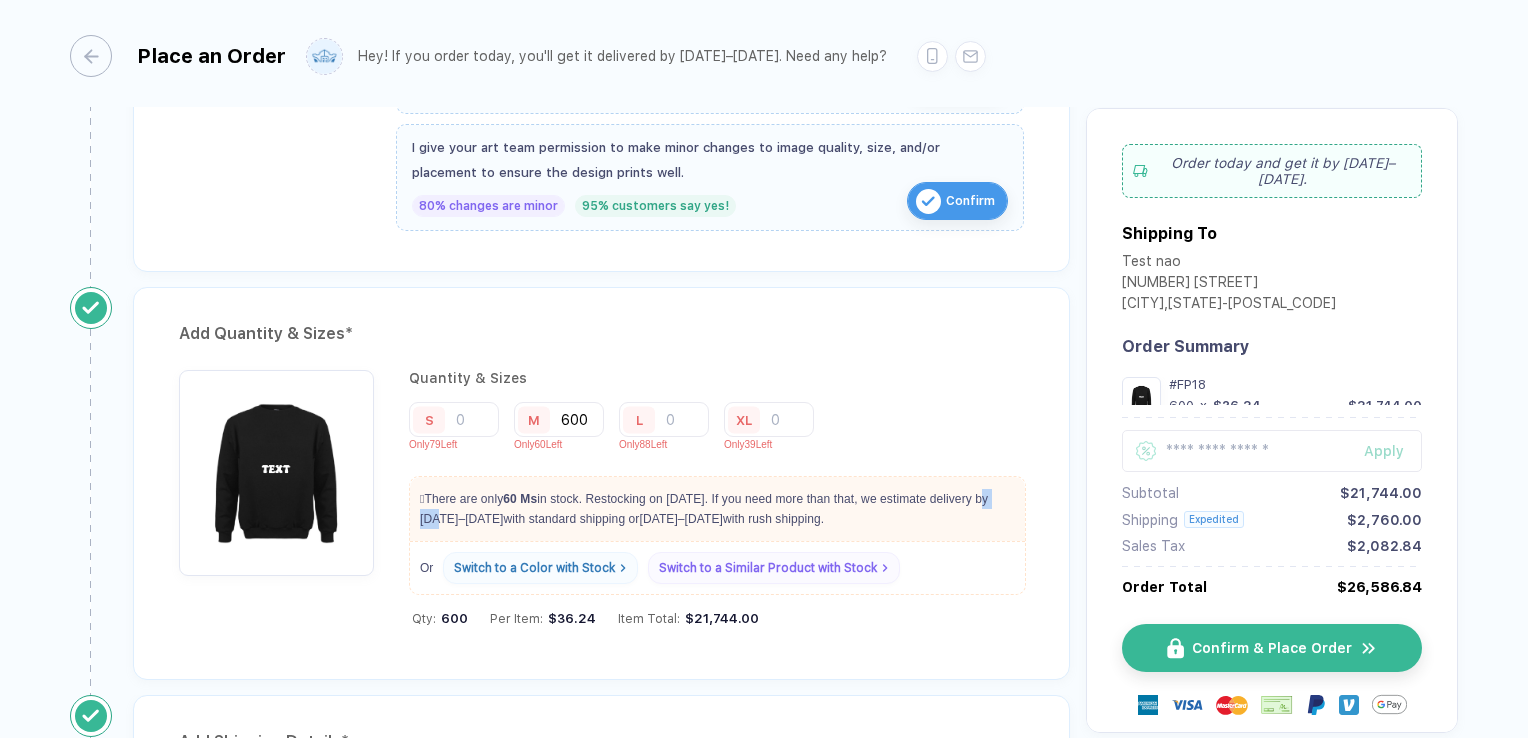 drag, startPoint x: 981, startPoint y: 495, endPoint x: 1019, endPoint y: 496, distance: 38.013157 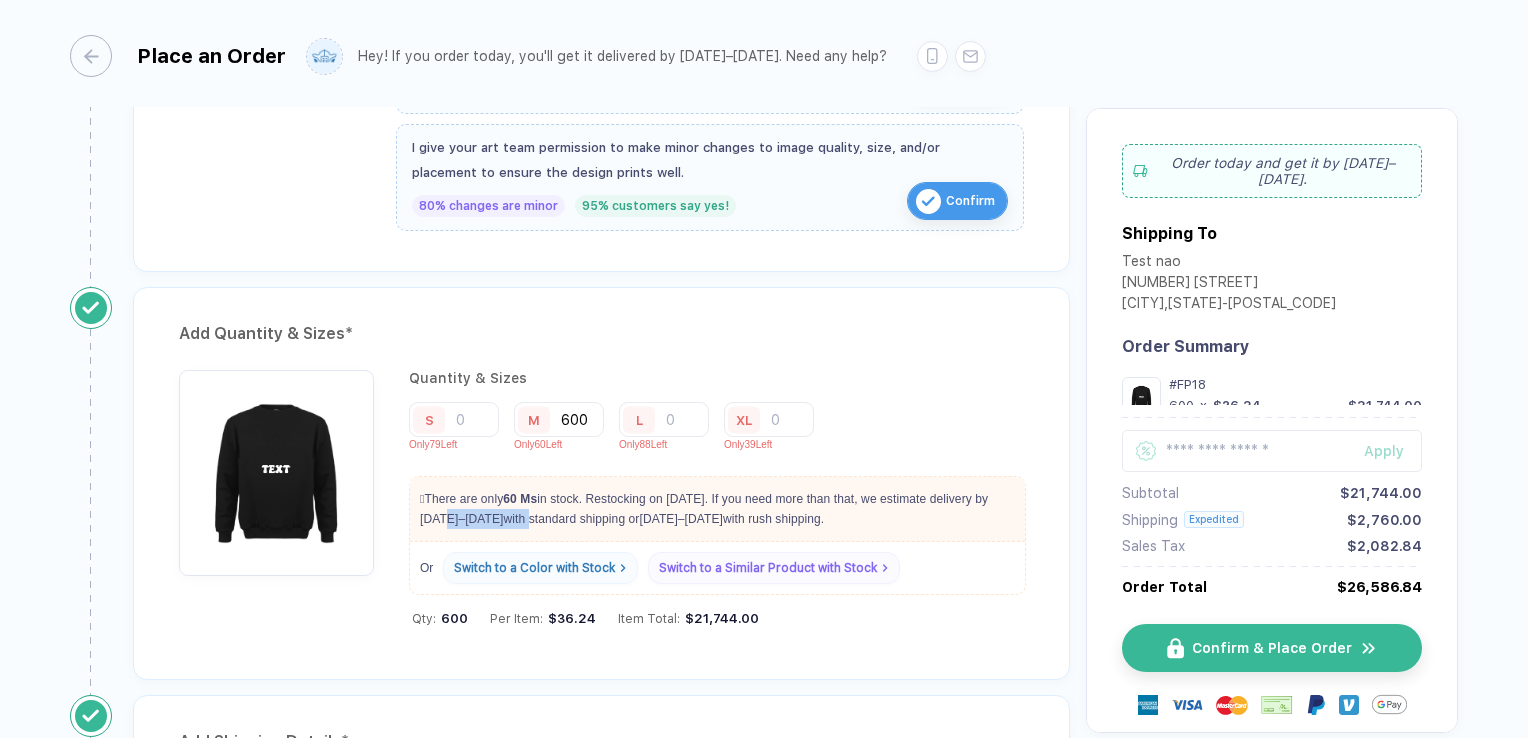 drag, startPoint x: 422, startPoint y: 509, endPoint x: 475, endPoint y: 510, distance: 53.009434 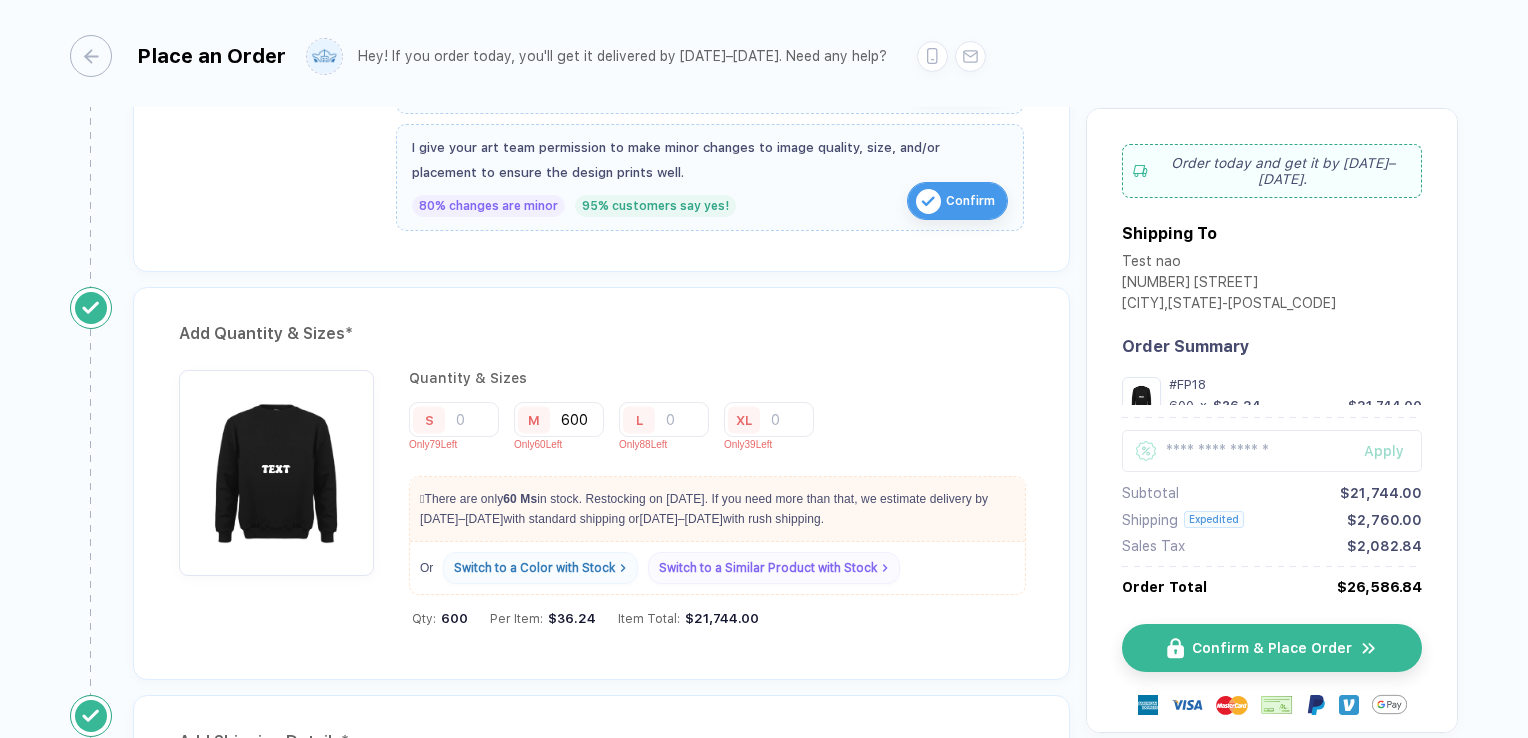 drag, startPoint x: 475, startPoint y: 510, endPoint x: 516, endPoint y: 516, distance: 41.4367 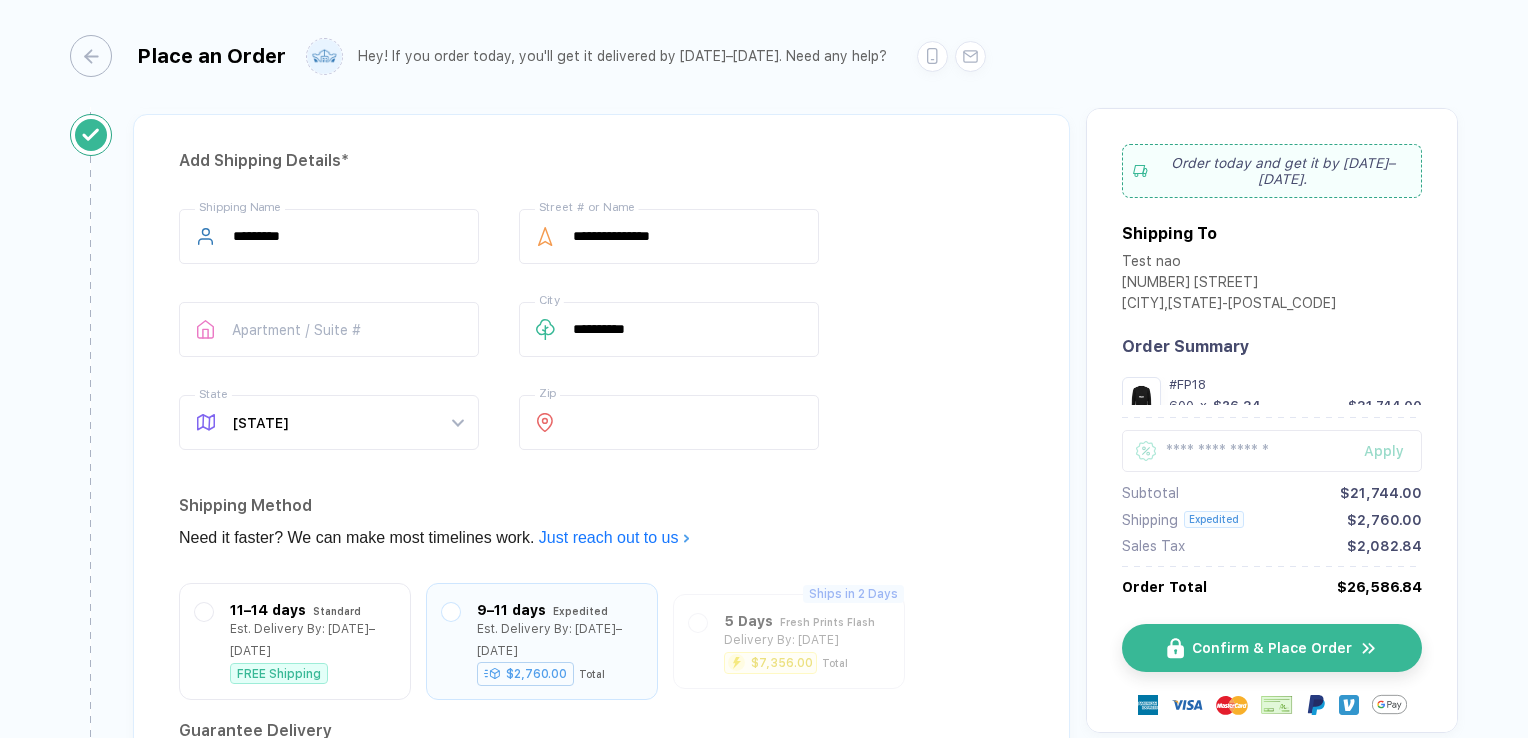 scroll, scrollTop: 1580, scrollLeft: 0, axis: vertical 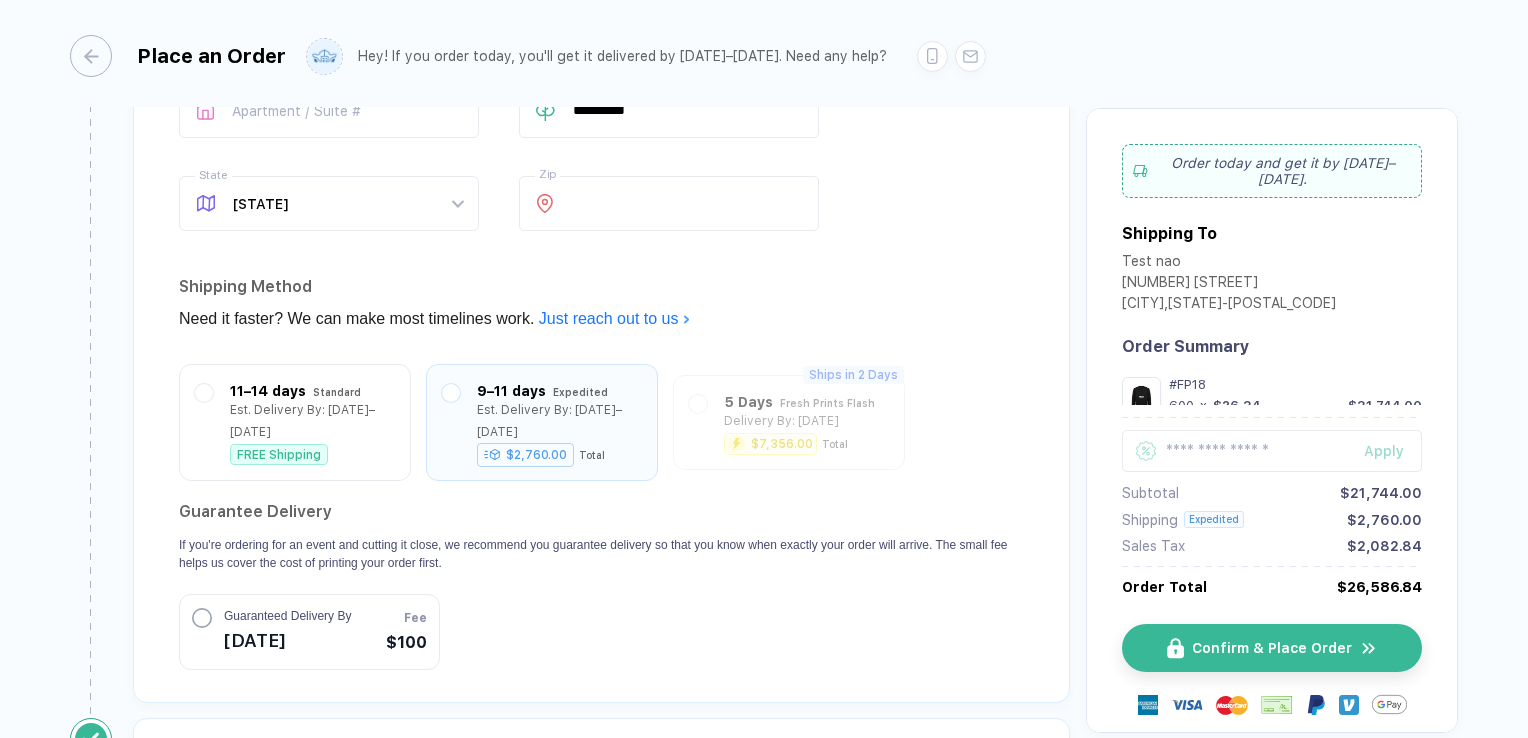 click at bounding box center (202, 623) 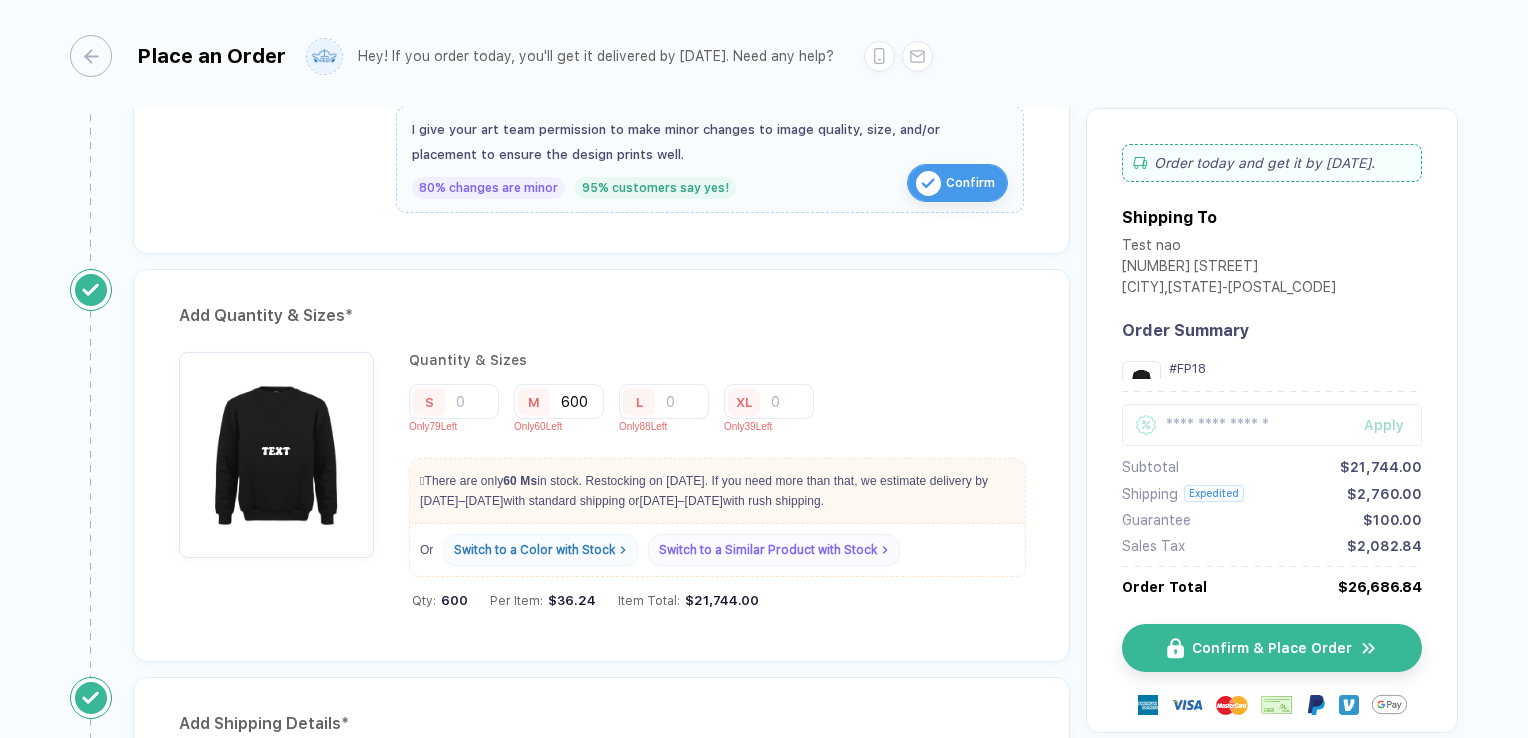 scroll, scrollTop: 780, scrollLeft: 0, axis: vertical 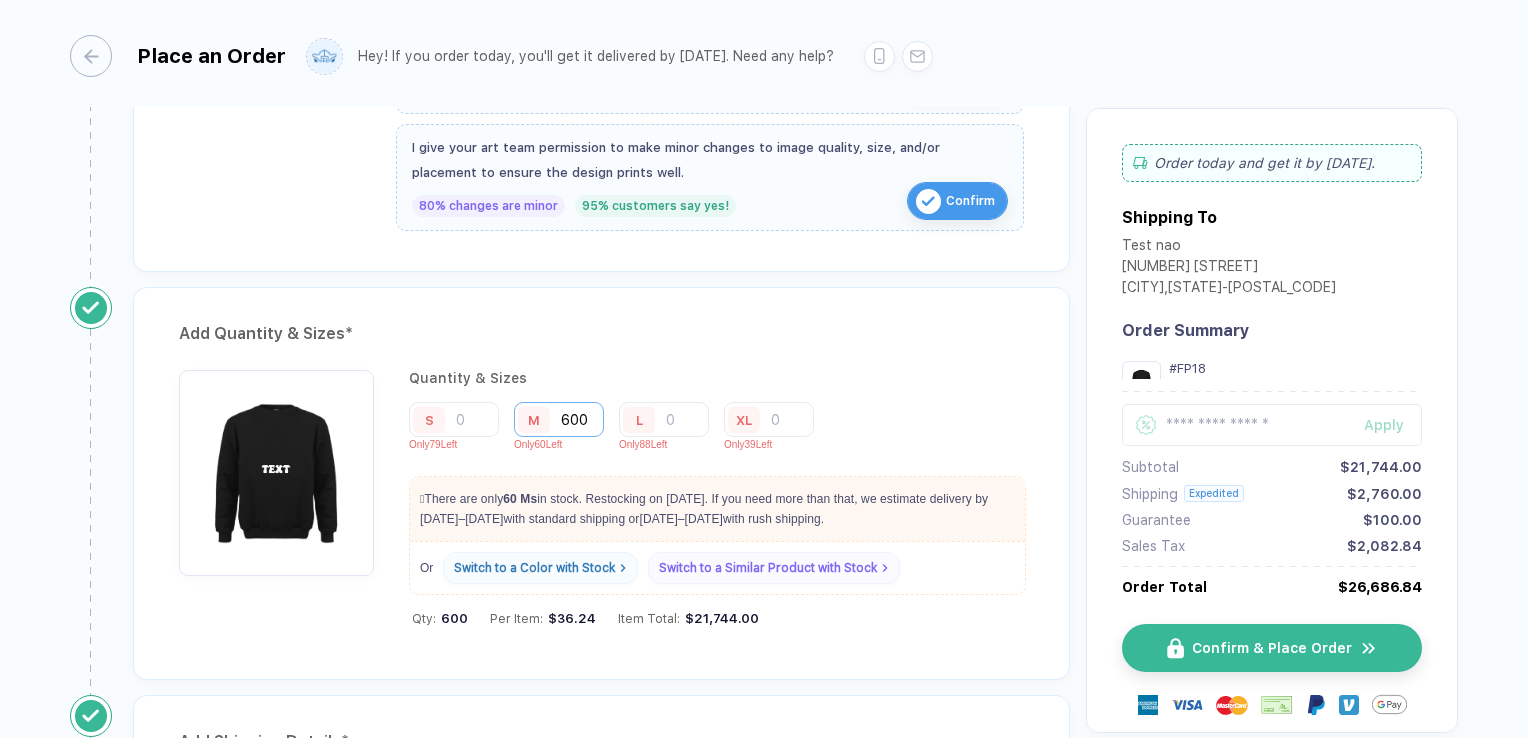 click on "600" at bounding box center (559, 419) 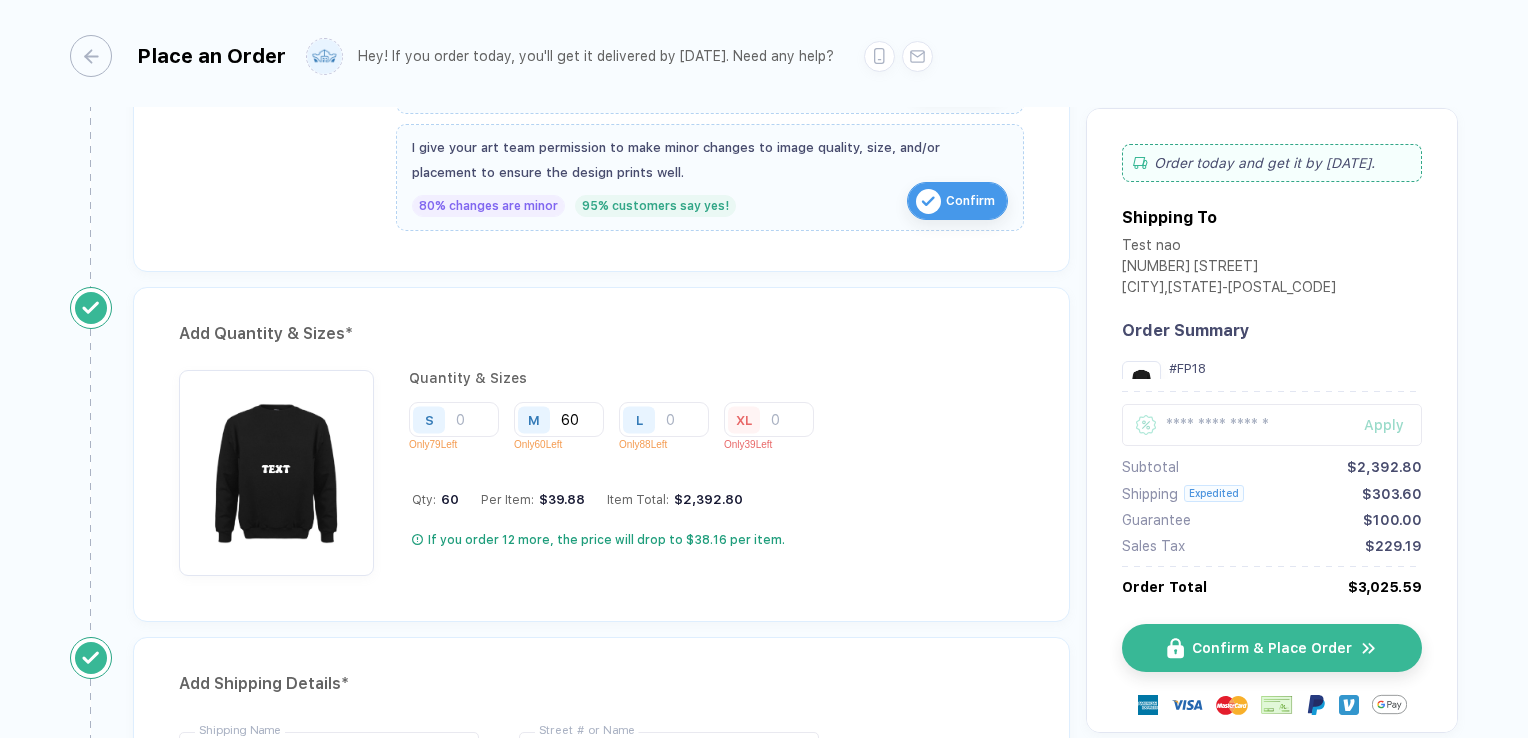 click on "Quantity & Sizes S Only  79  Left M 60 Only  60  Left L Only  88  Left XL Only  39  Left Qty: 60 Per Item: $39.88 Item Total: $2,392.80
If you order 12 more, the price will drop to
$38.16 per item." at bounding box center (601, 473) 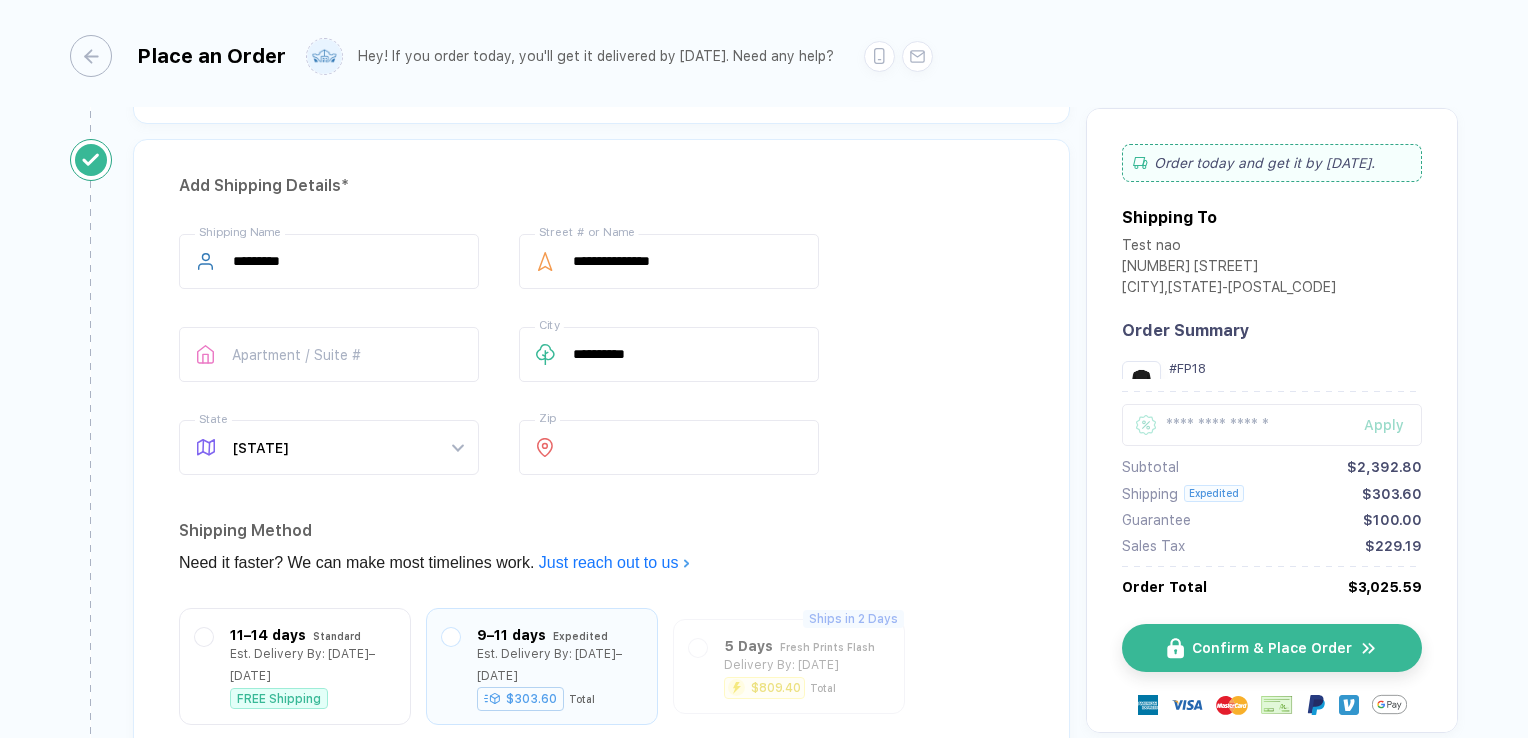 scroll, scrollTop: 1000, scrollLeft: 0, axis: vertical 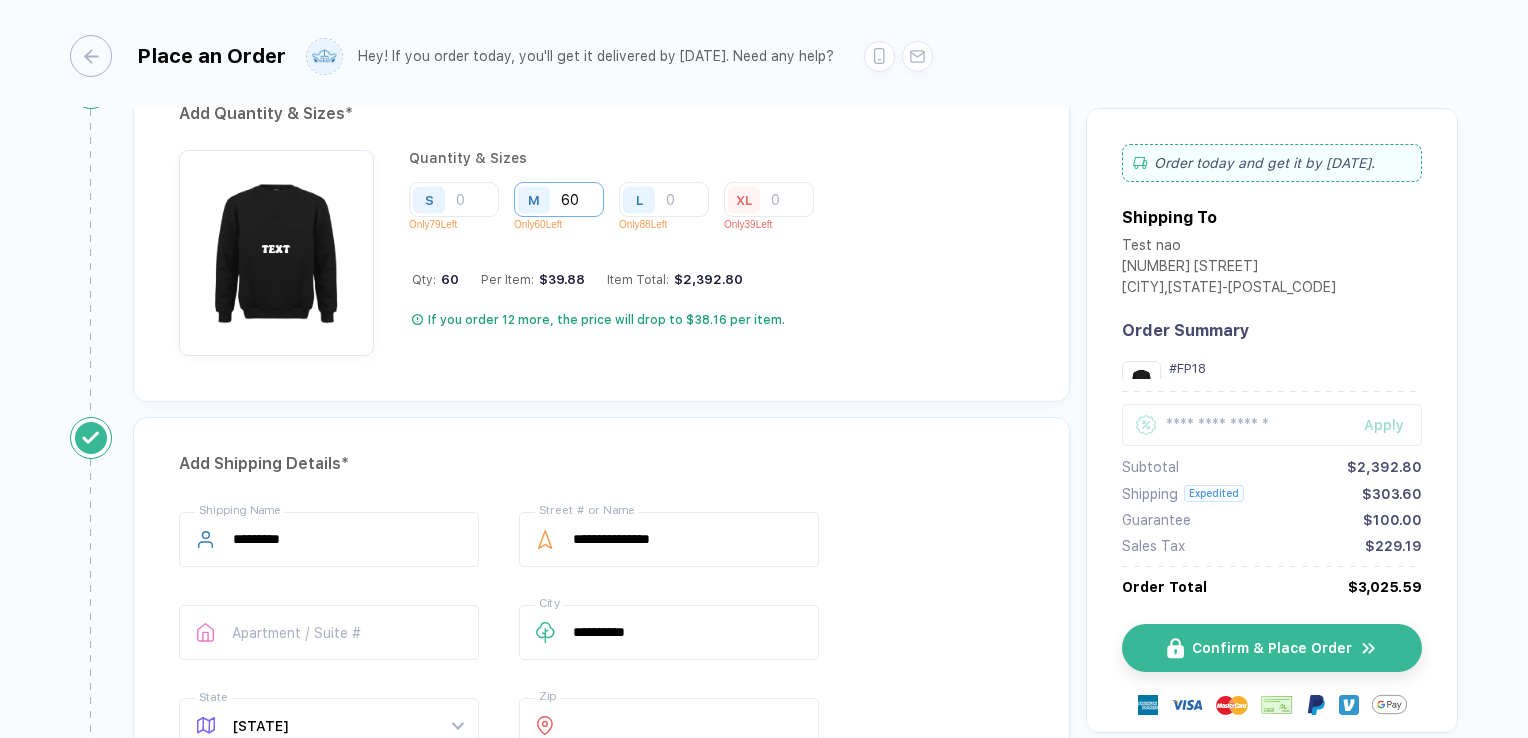 click on "60" at bounding box center [559, 199] 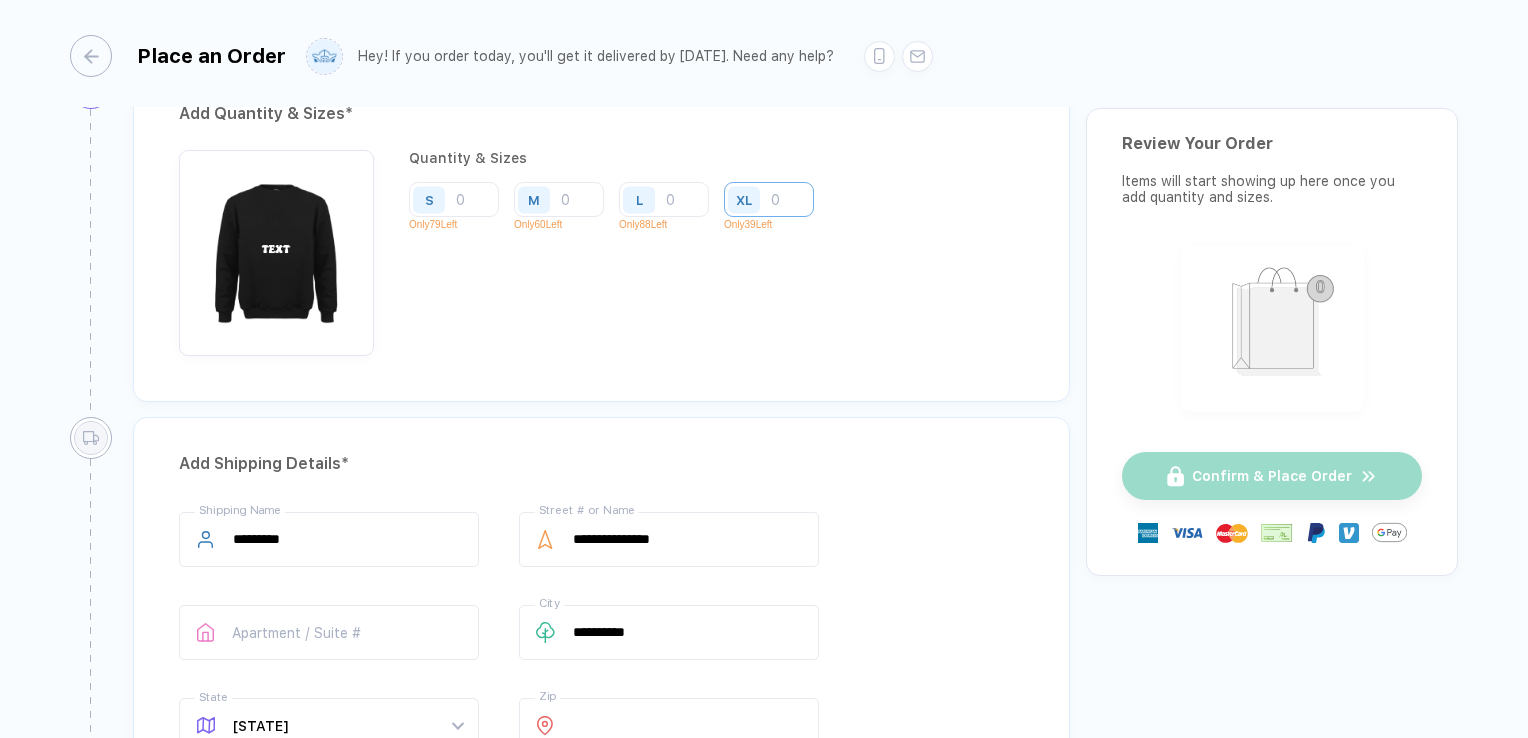 type 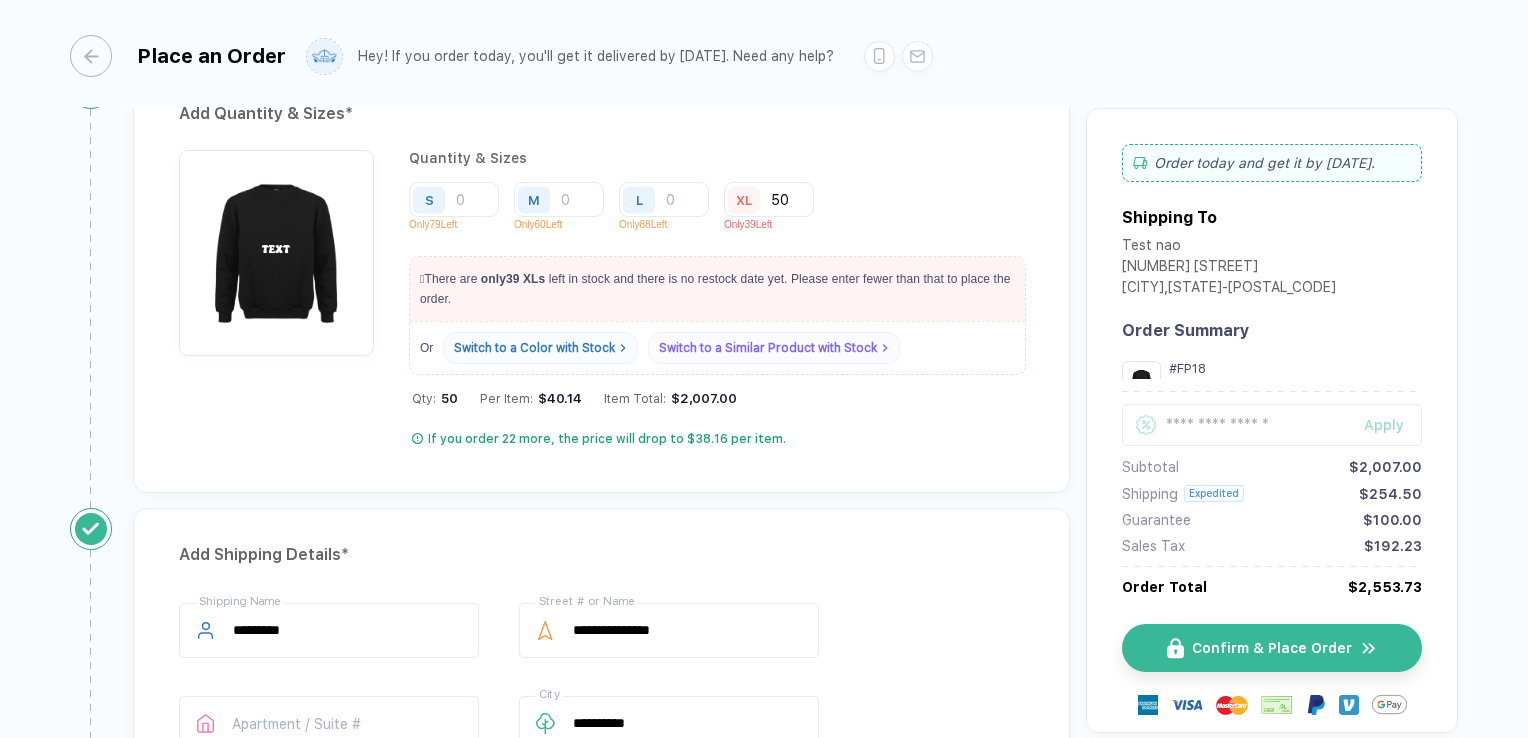 type on "50" 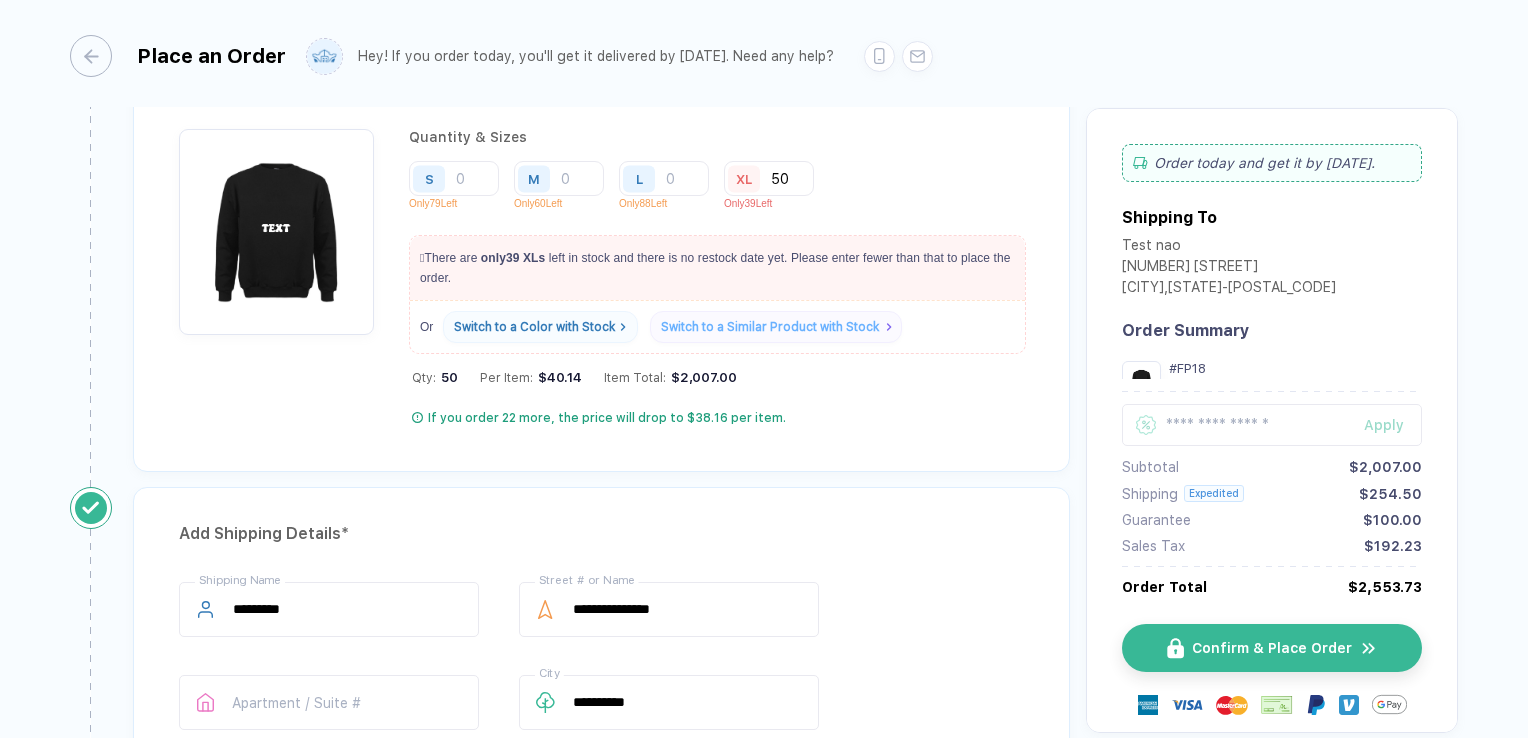 scroll, scrollTop: 1000, scrollLeft: 0, axis: vertical 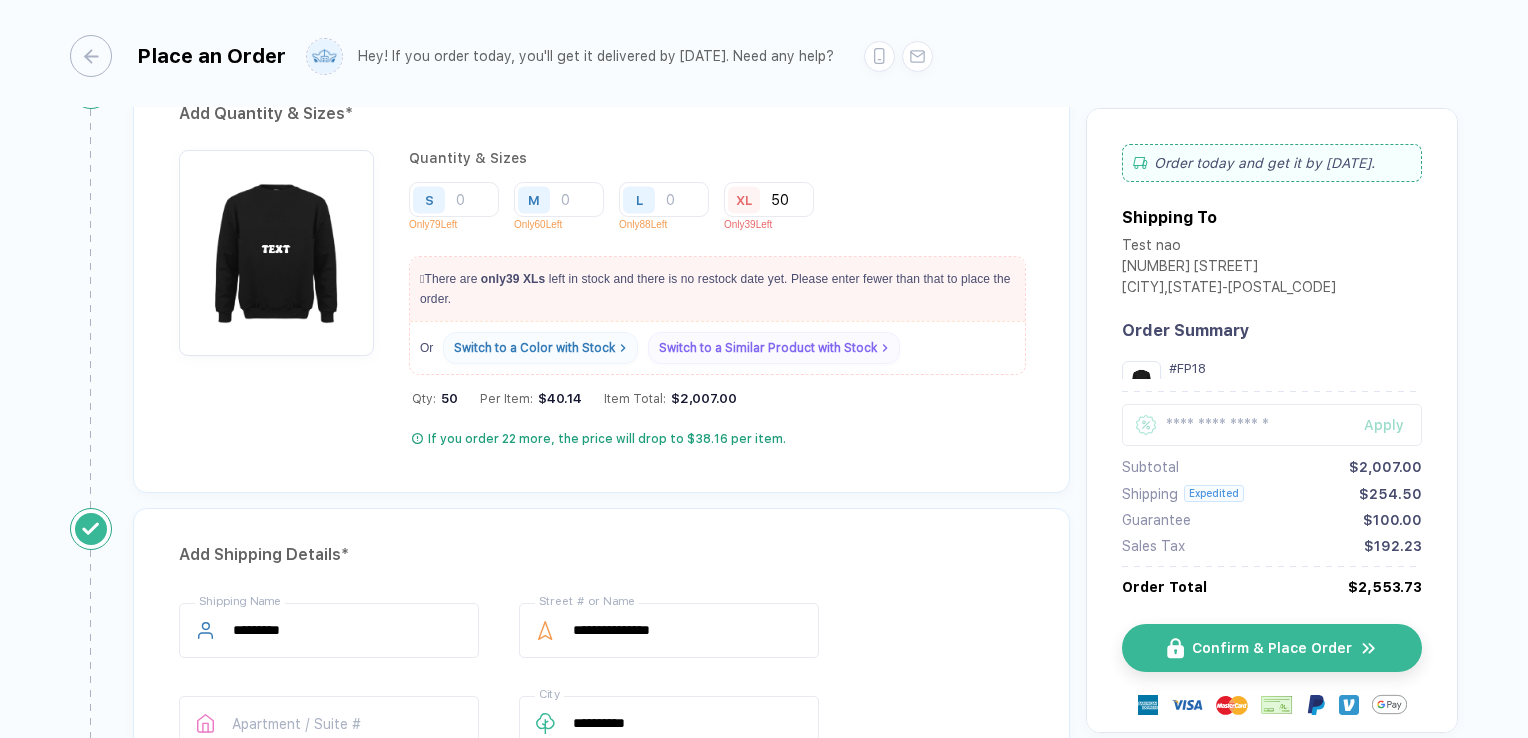 drag, startPoint x: 783, startPoint y: 222, endPoint x: 720, endPoint y: 226, distance: 63.126858 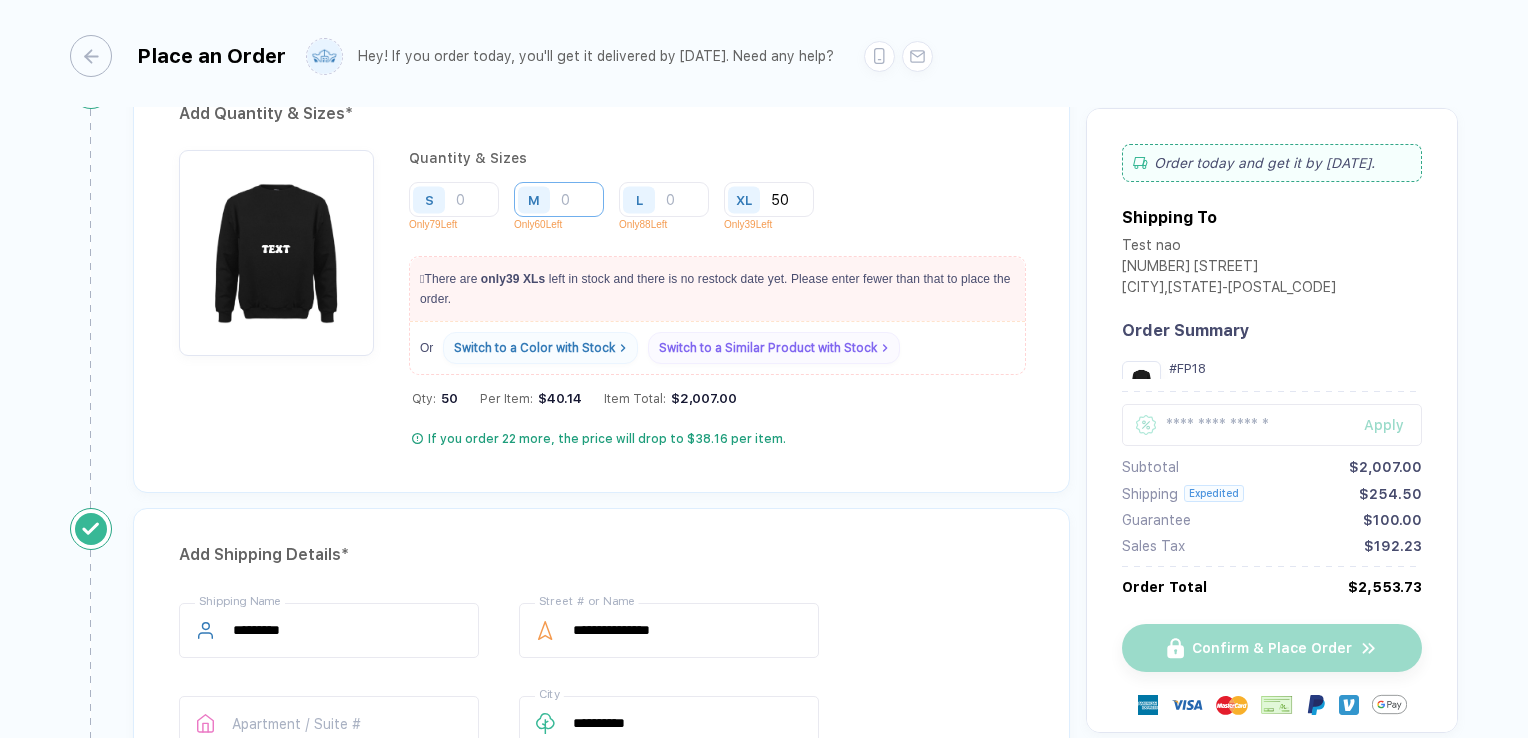 click at bounding box center [559, 199] 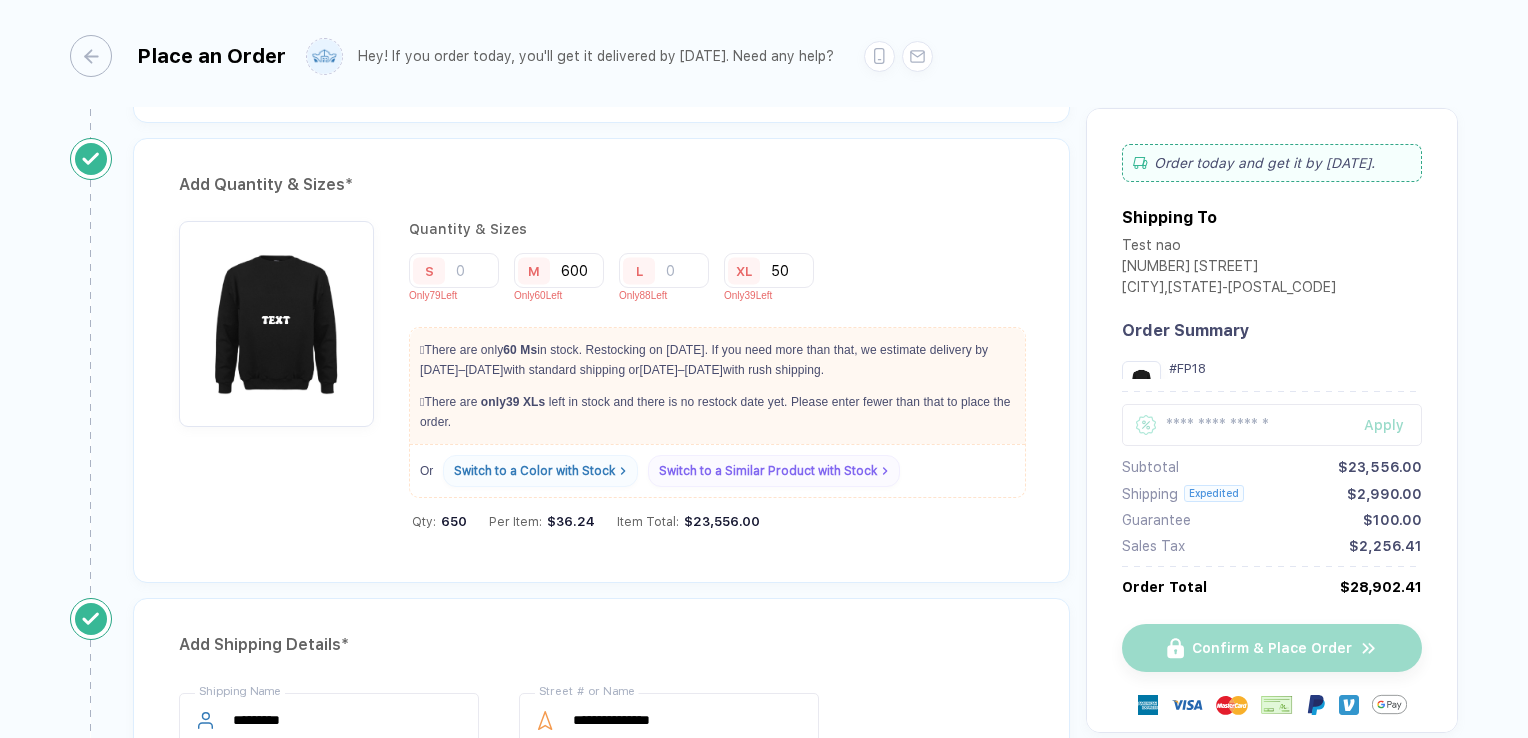 scroll, scrollTop: 900, scrollLeft: 0, axis: vertical 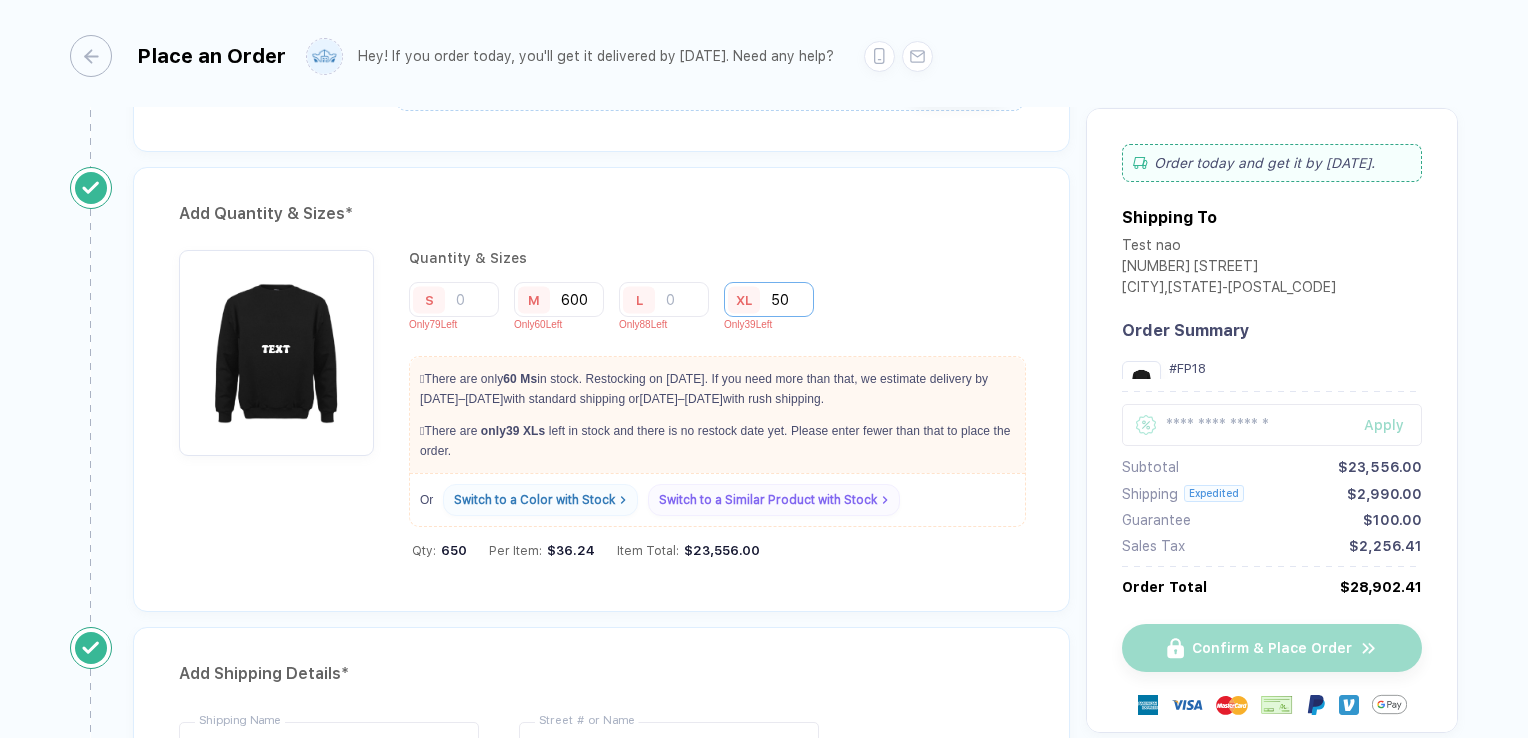 type on "600" 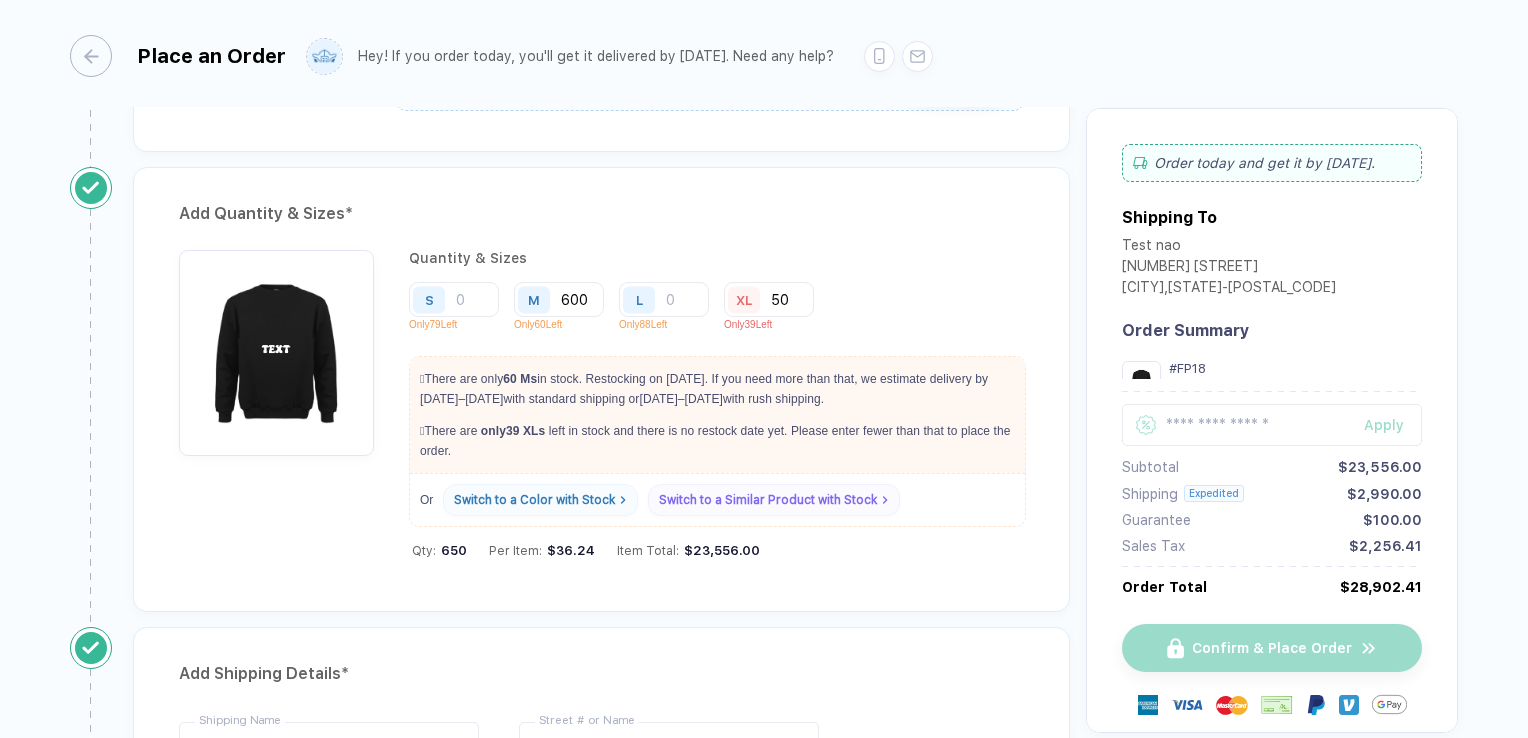 type on "5" 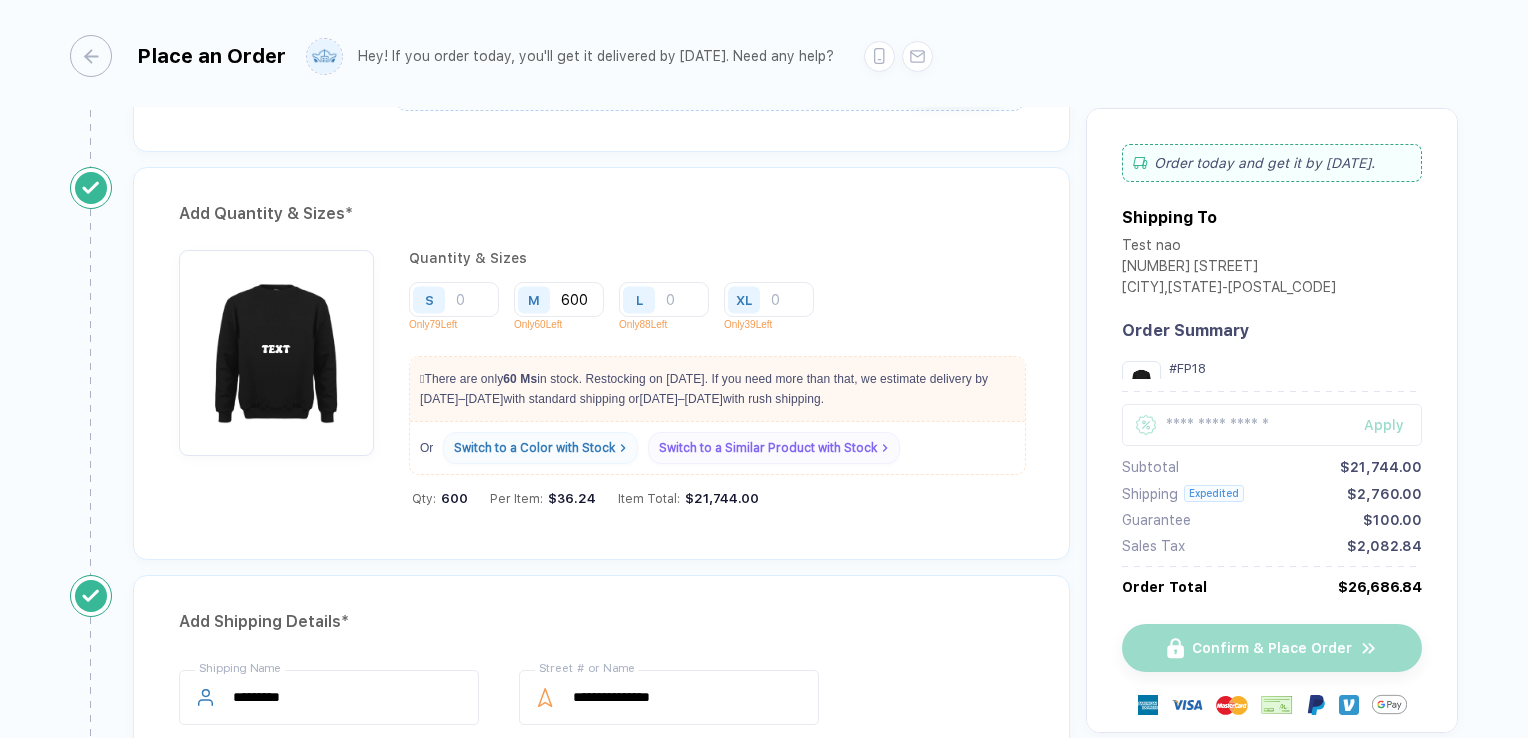 type 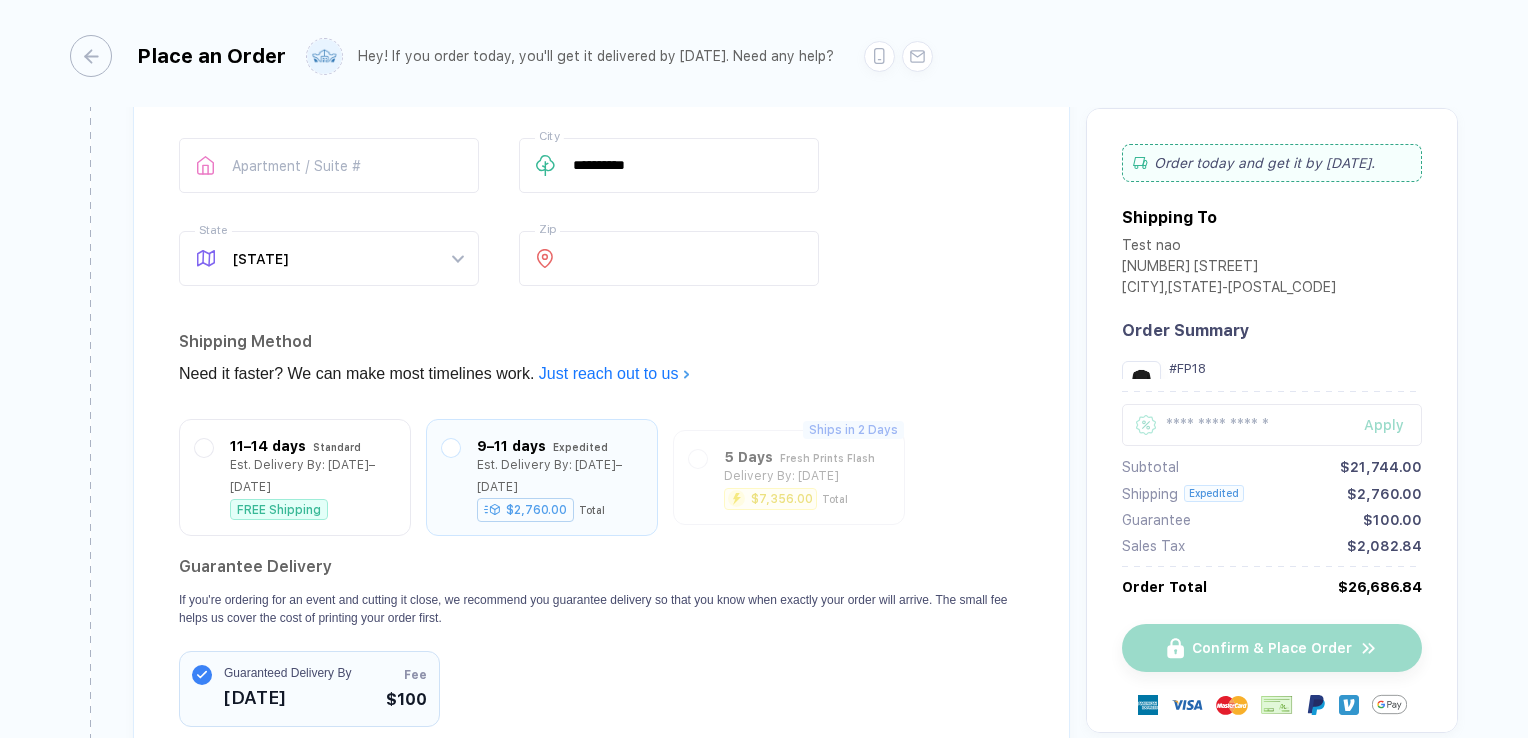 scroll, scrollTop: 1400, scrollLeft: 0, axis: vertical 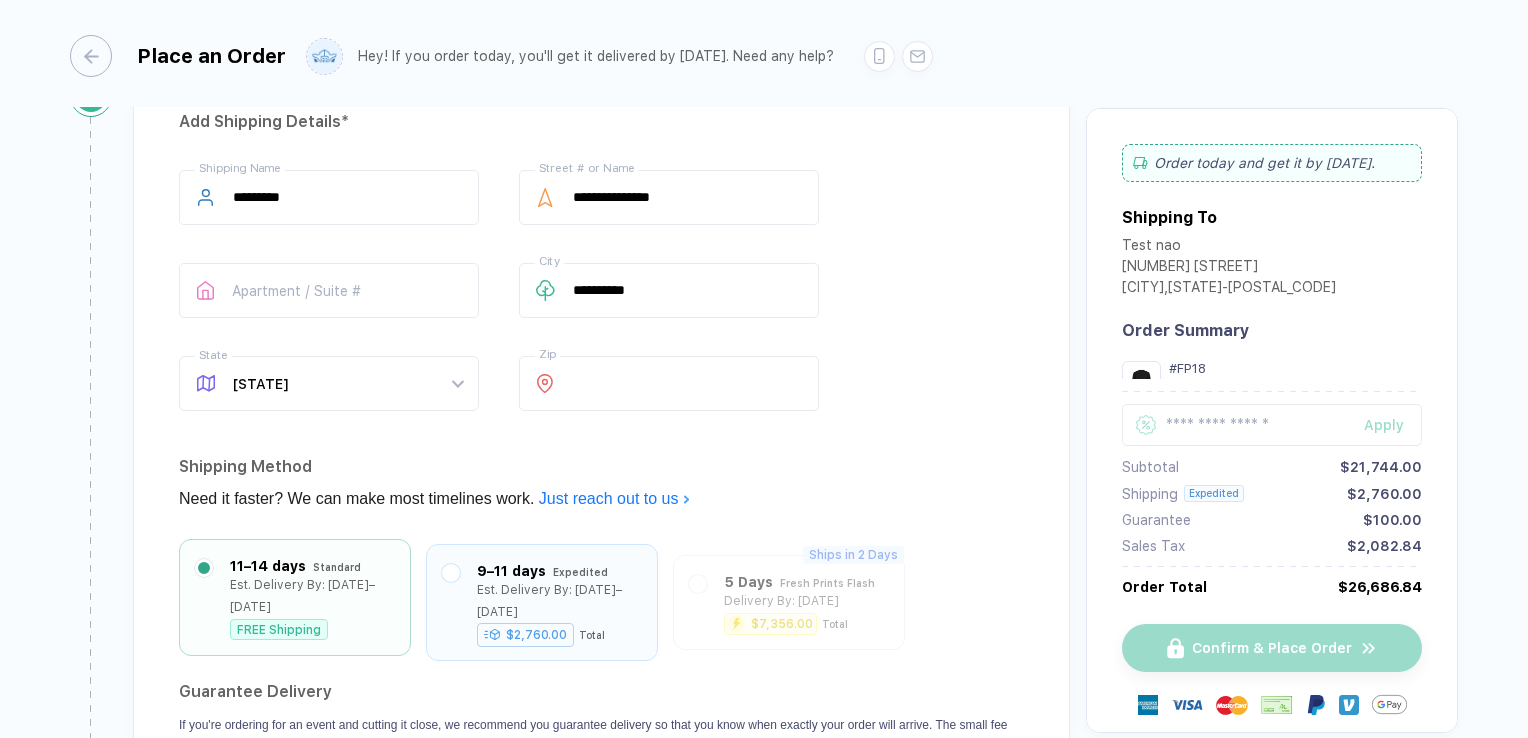 click at bounding box center (204, 568) 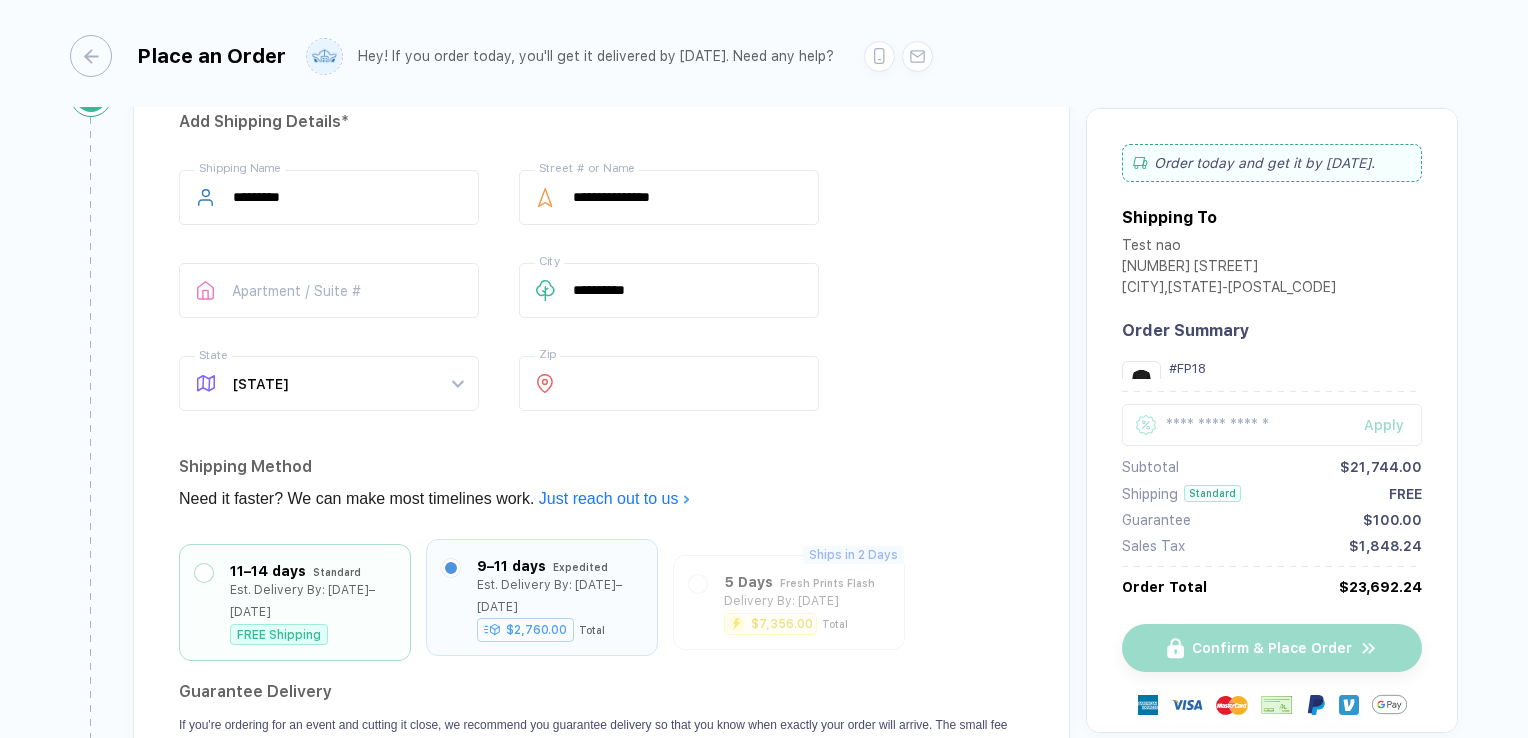 click at bounding box center [451, 568] 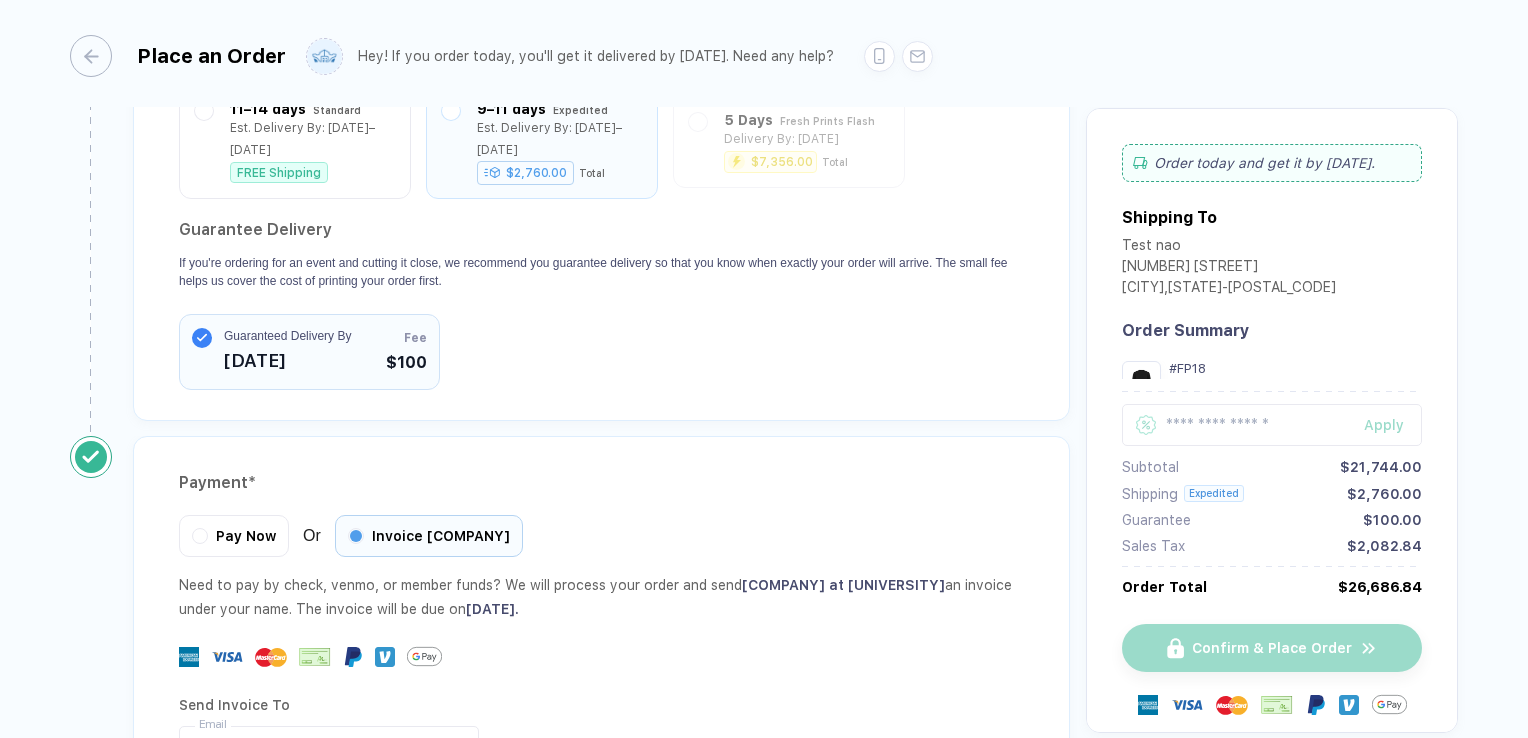 scroll, scrollTop: 1800, scrollLeft: 0, axis: vertical 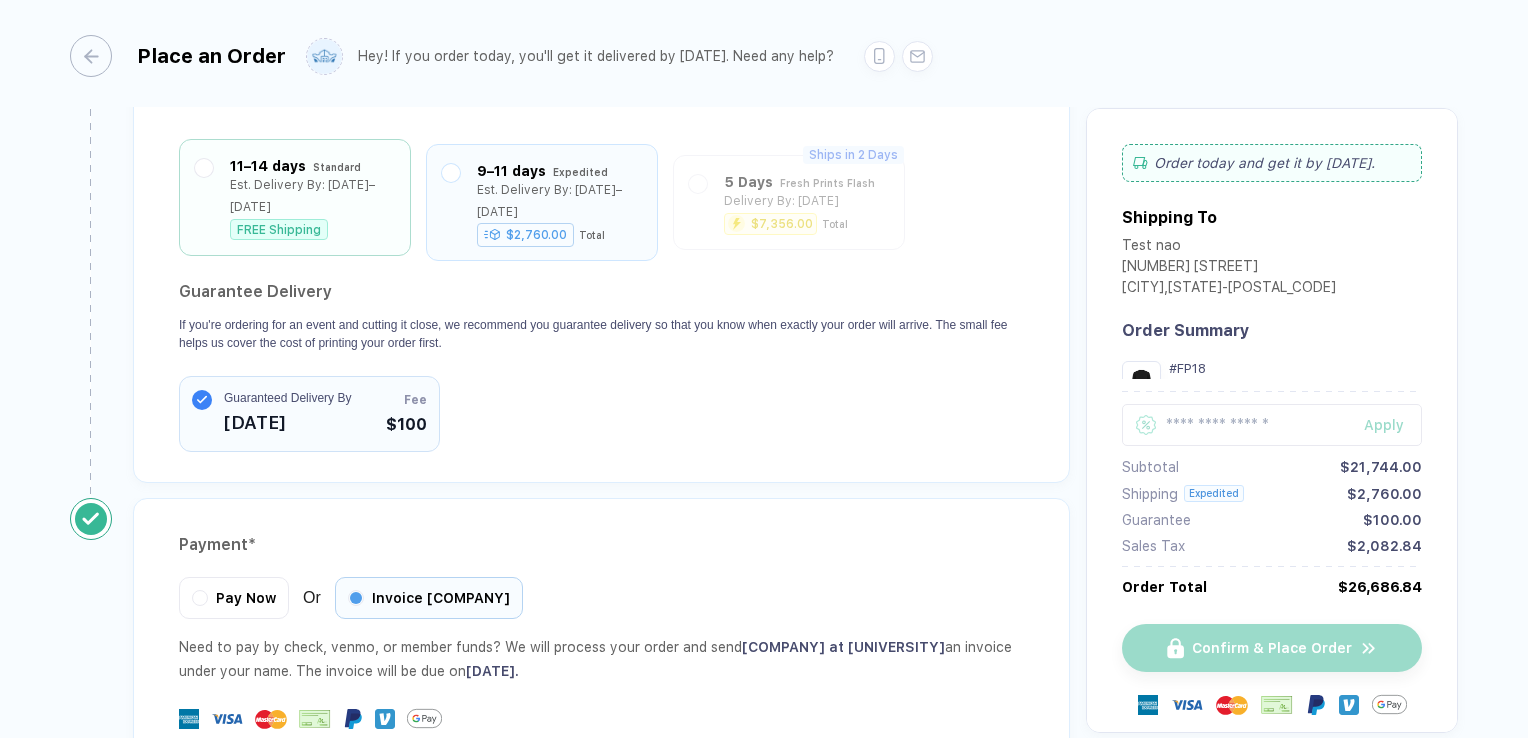 click at bounding box center (204, 197) 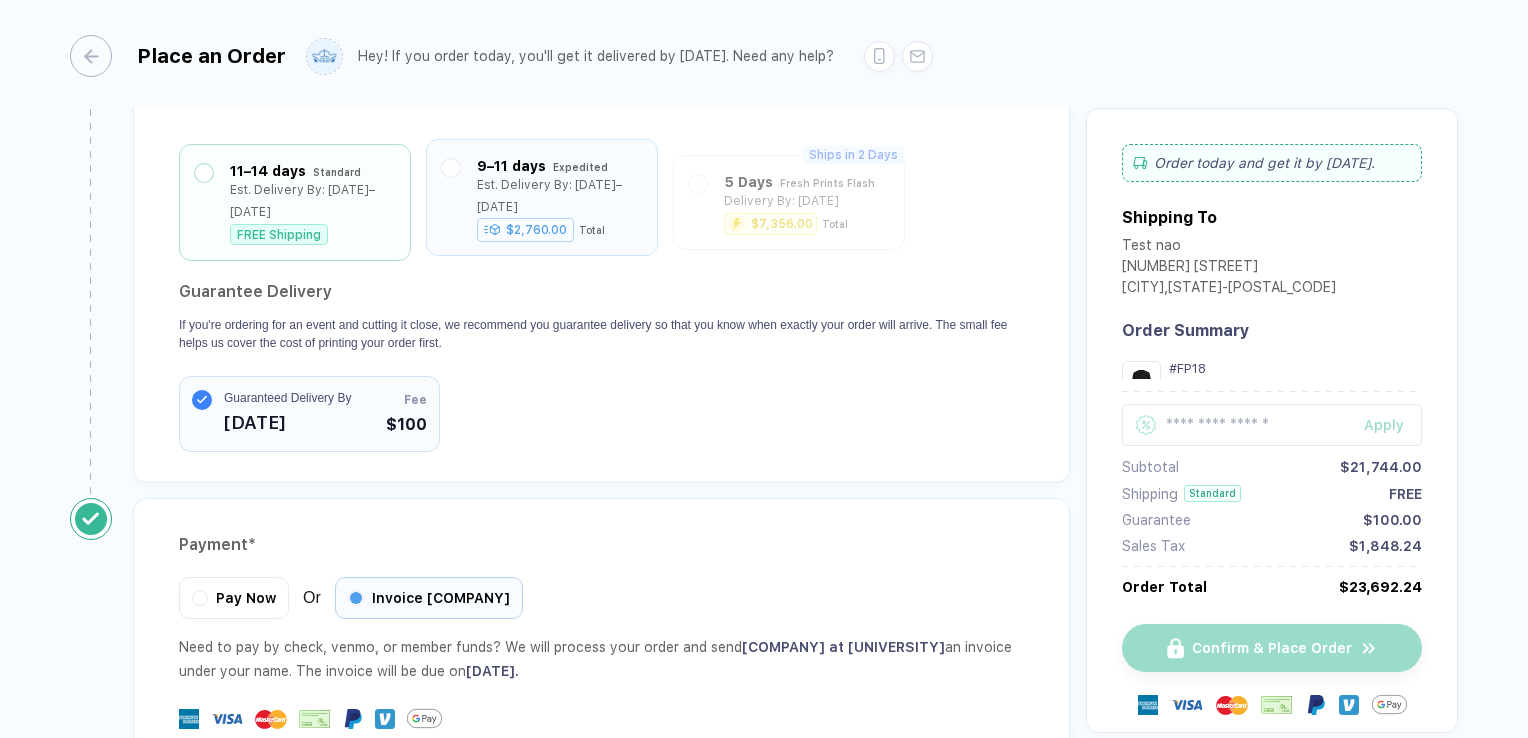 click on "Est. Delivery By: [DATE]–[DATE]" at bounding box center [559, 196] 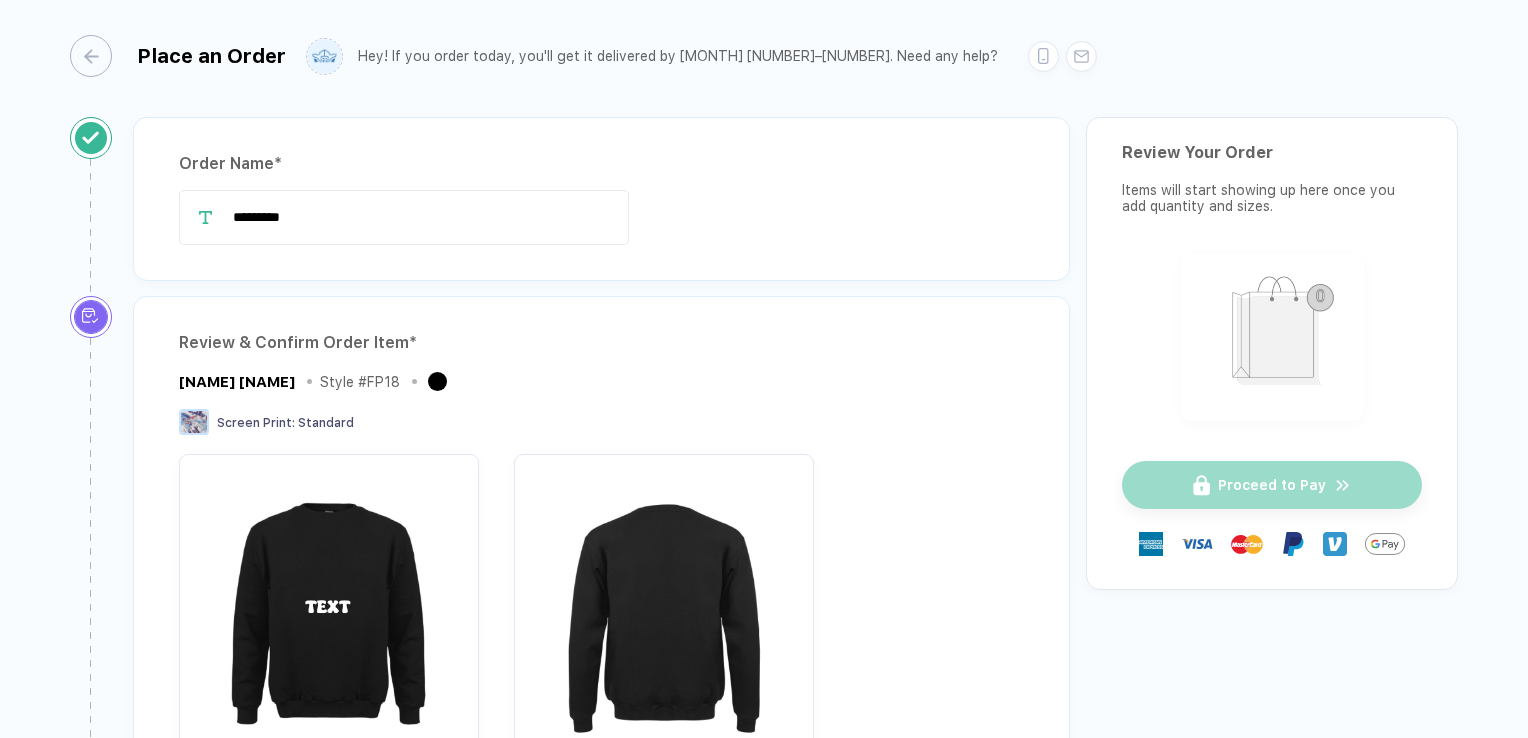 scroll, scrollTop: 0, scrollLeft: 0, axis: both 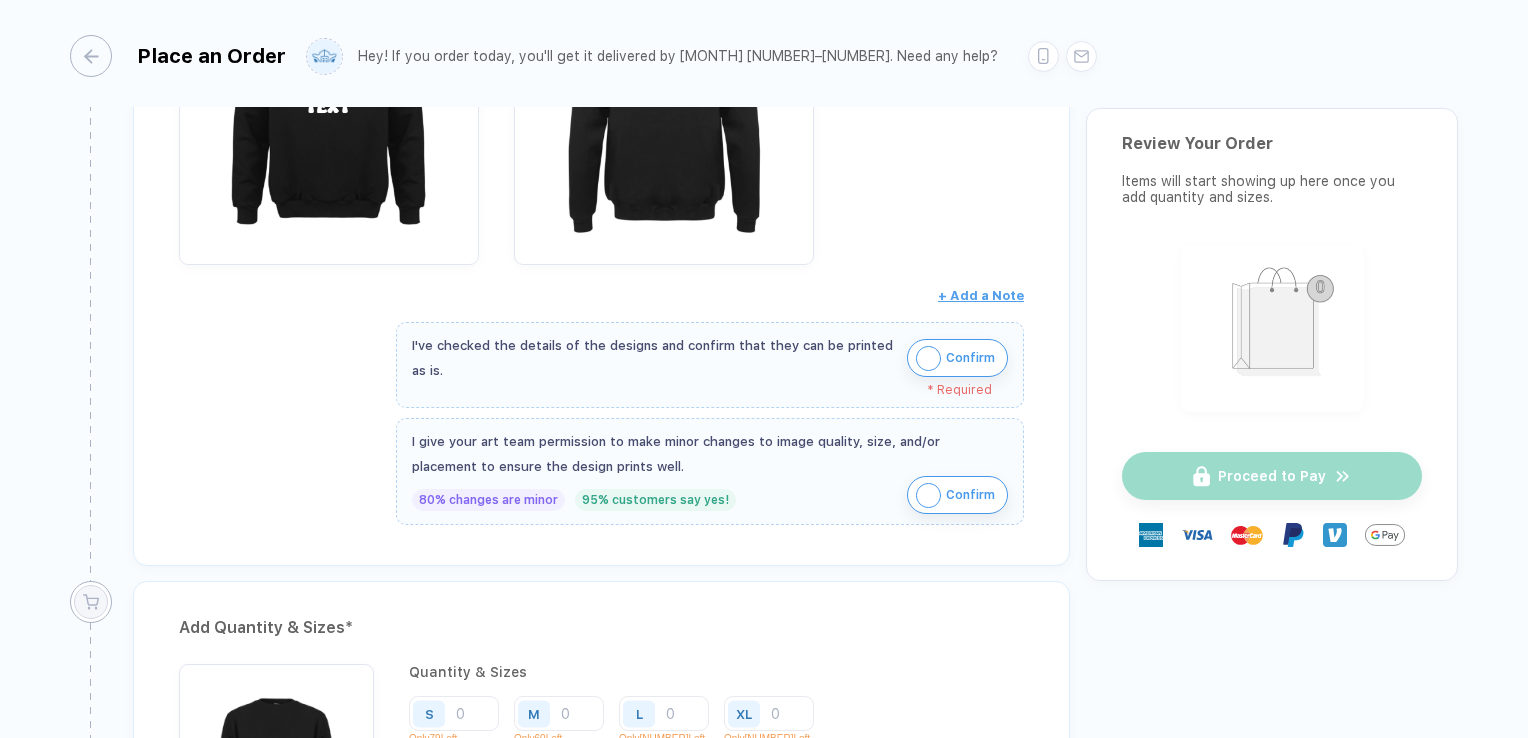 click on "Confirm" at bounding box center [970, 358] 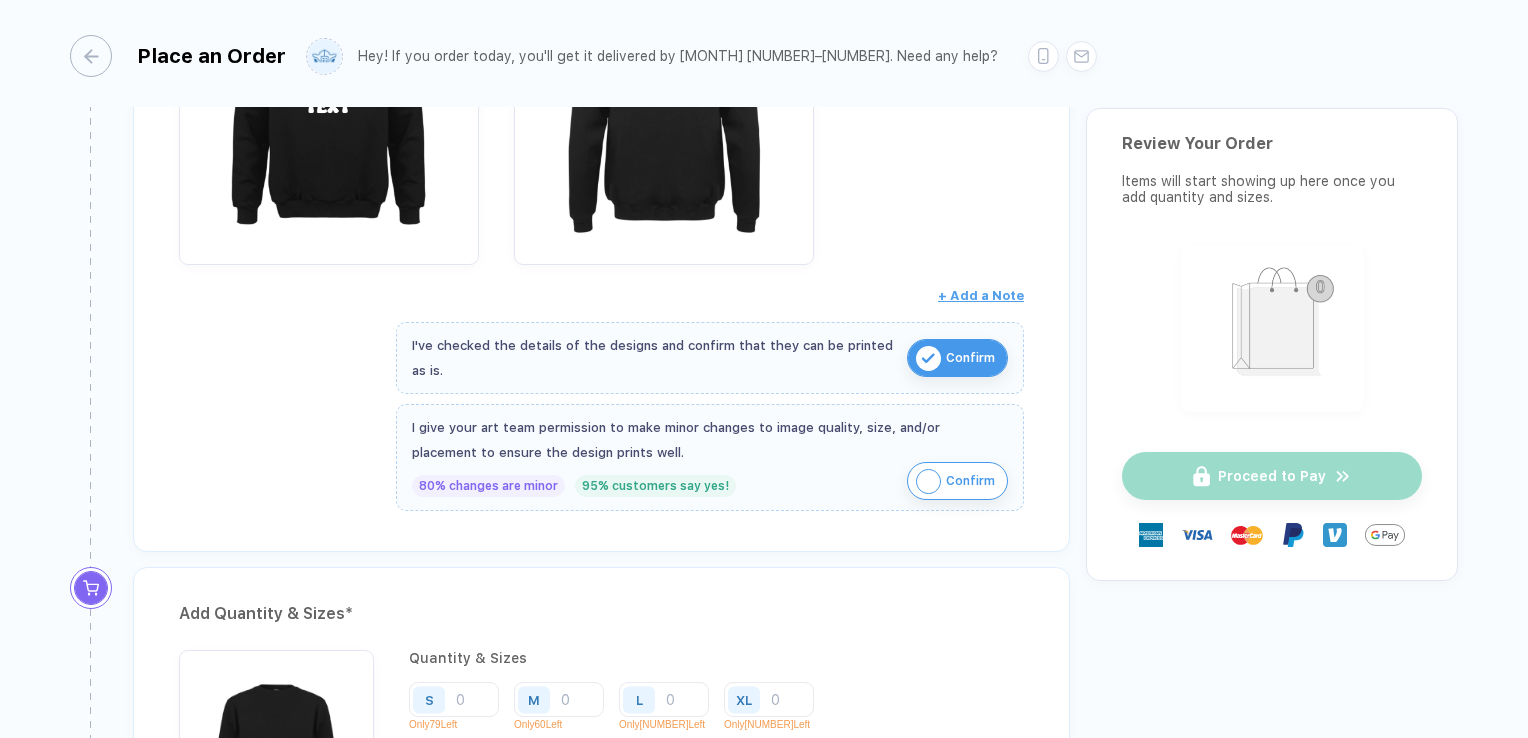 click on "Confirm" at bounding box center [970, 481] 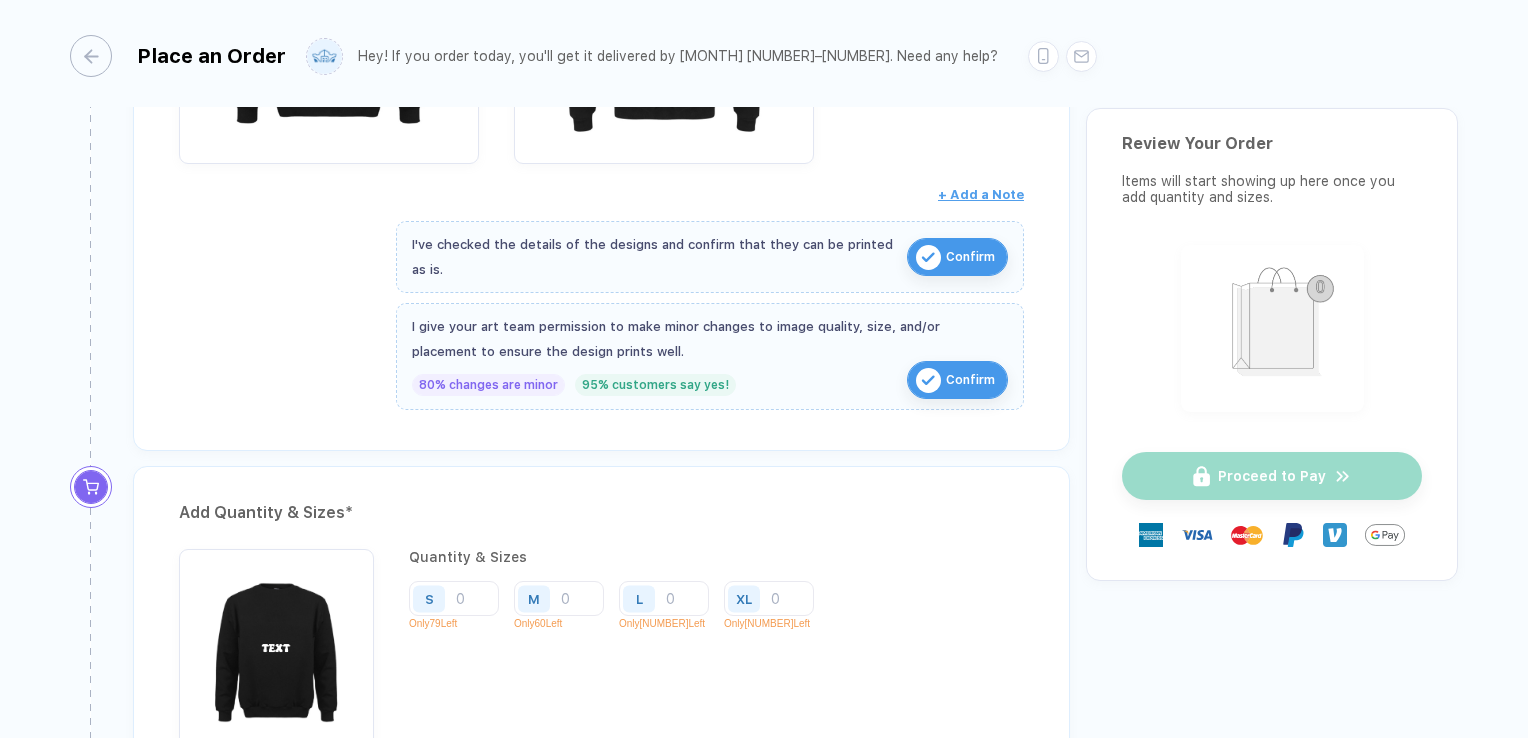 scroll, scrollTop: 900, scrollLeft: 0, axis: vertical 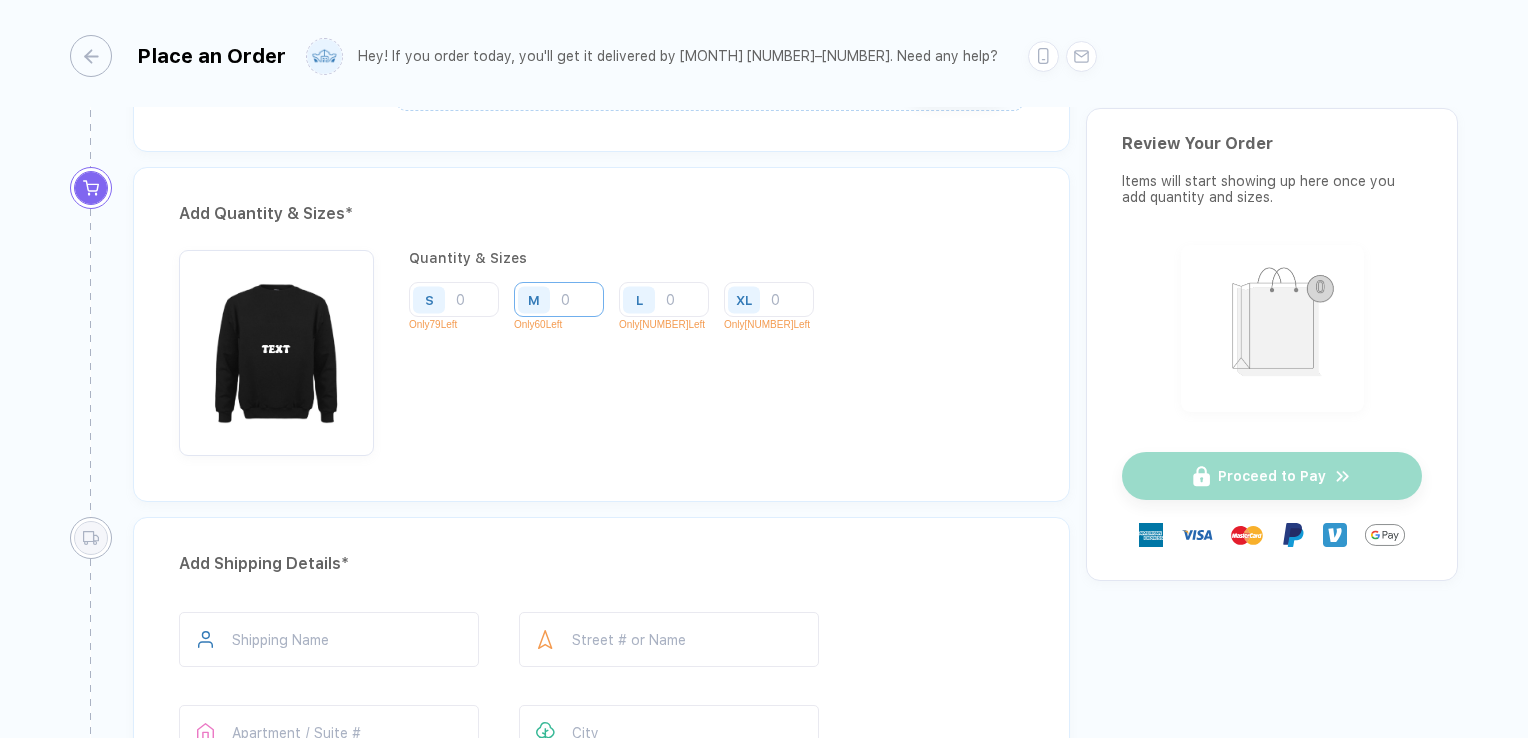 click at bounding box center (559, 299) 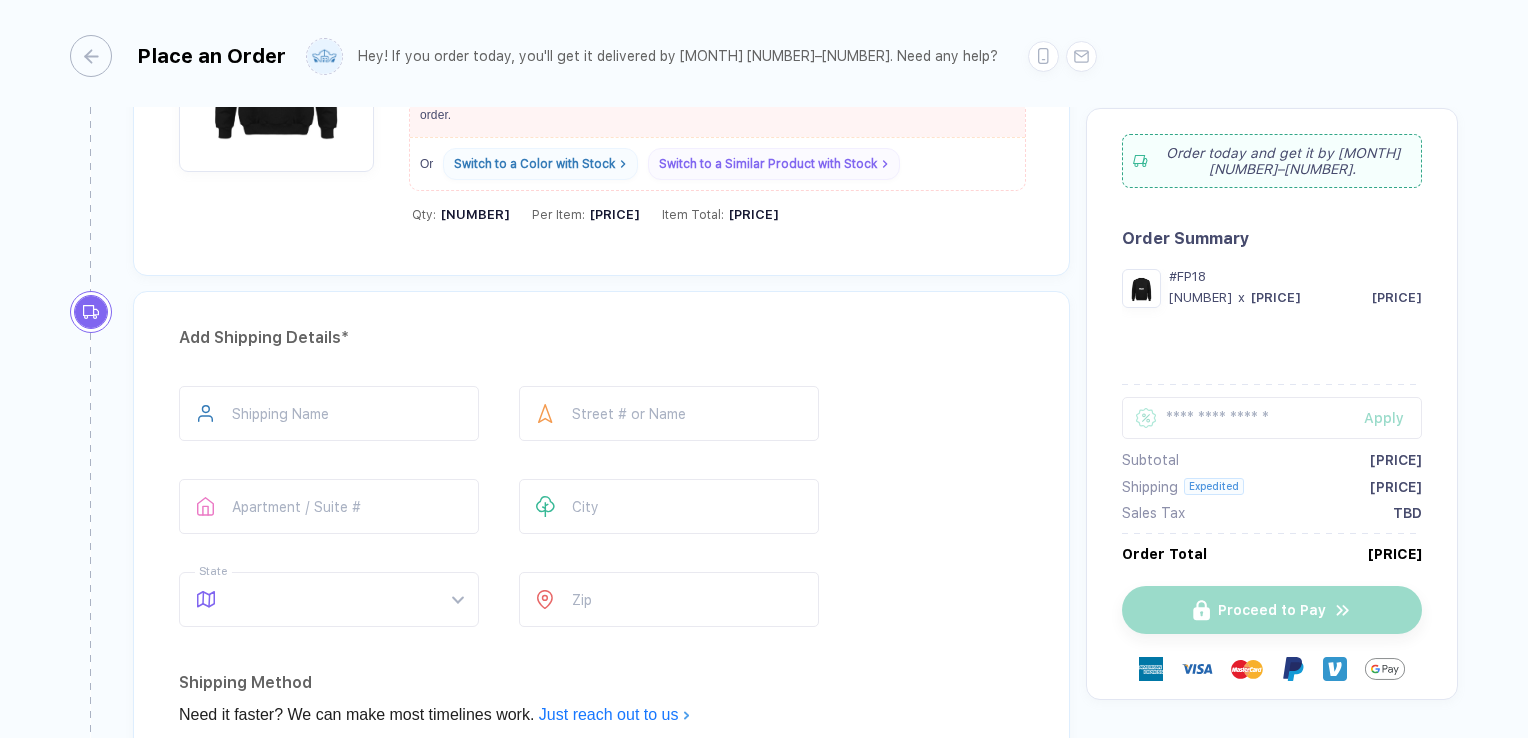 scroll, scrollTop: 1200, scrollLeft: 0, axis: vertical 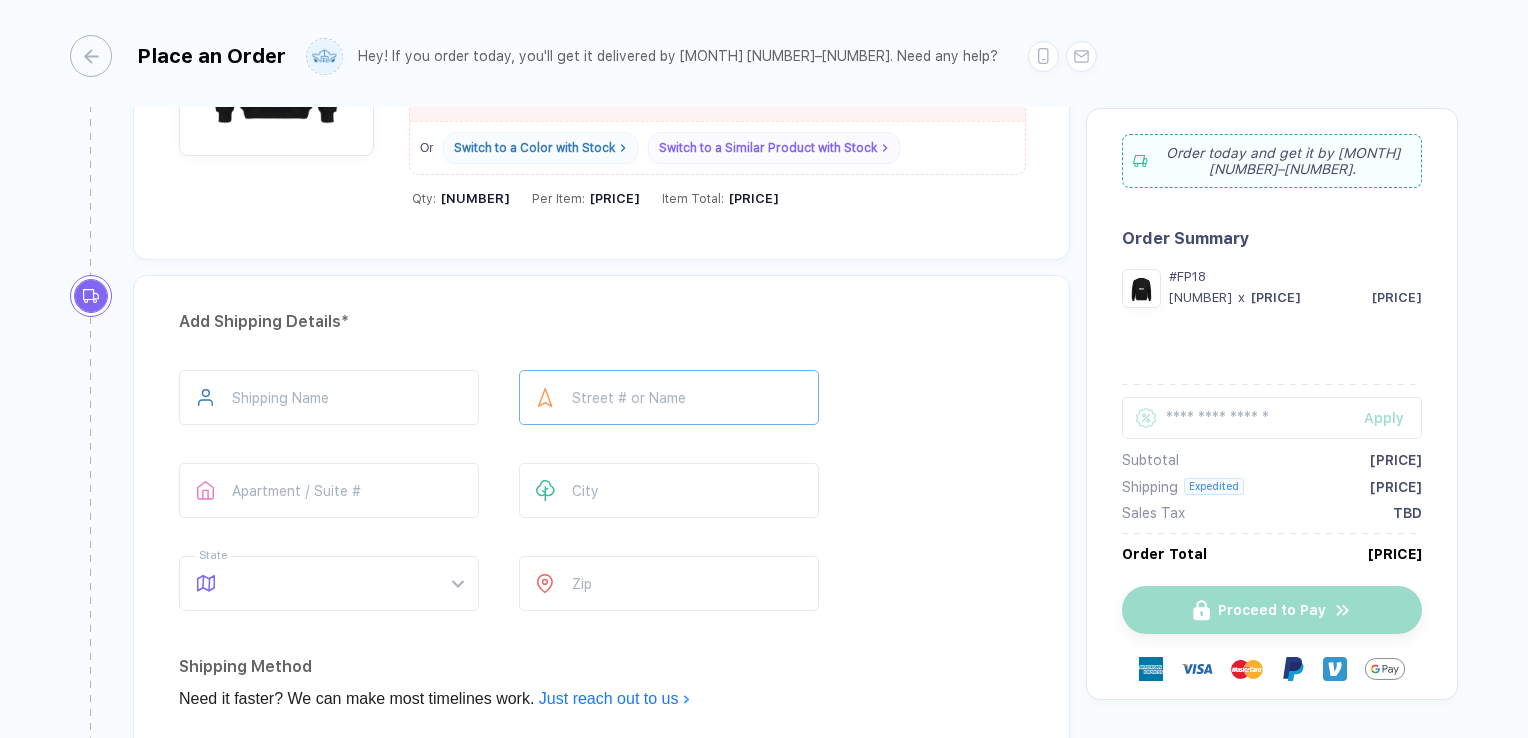 type on "600" 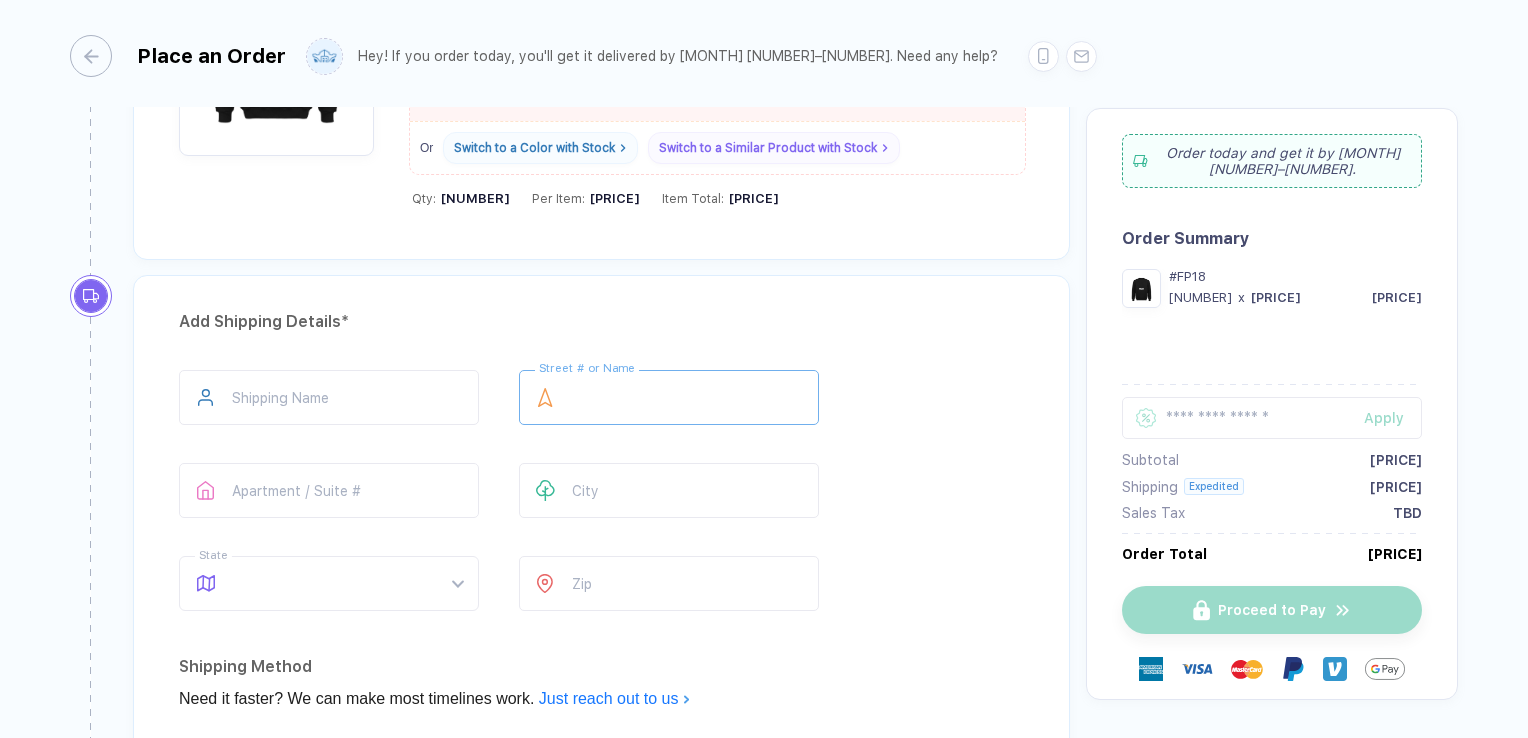 click at bounding box center (669, 397) 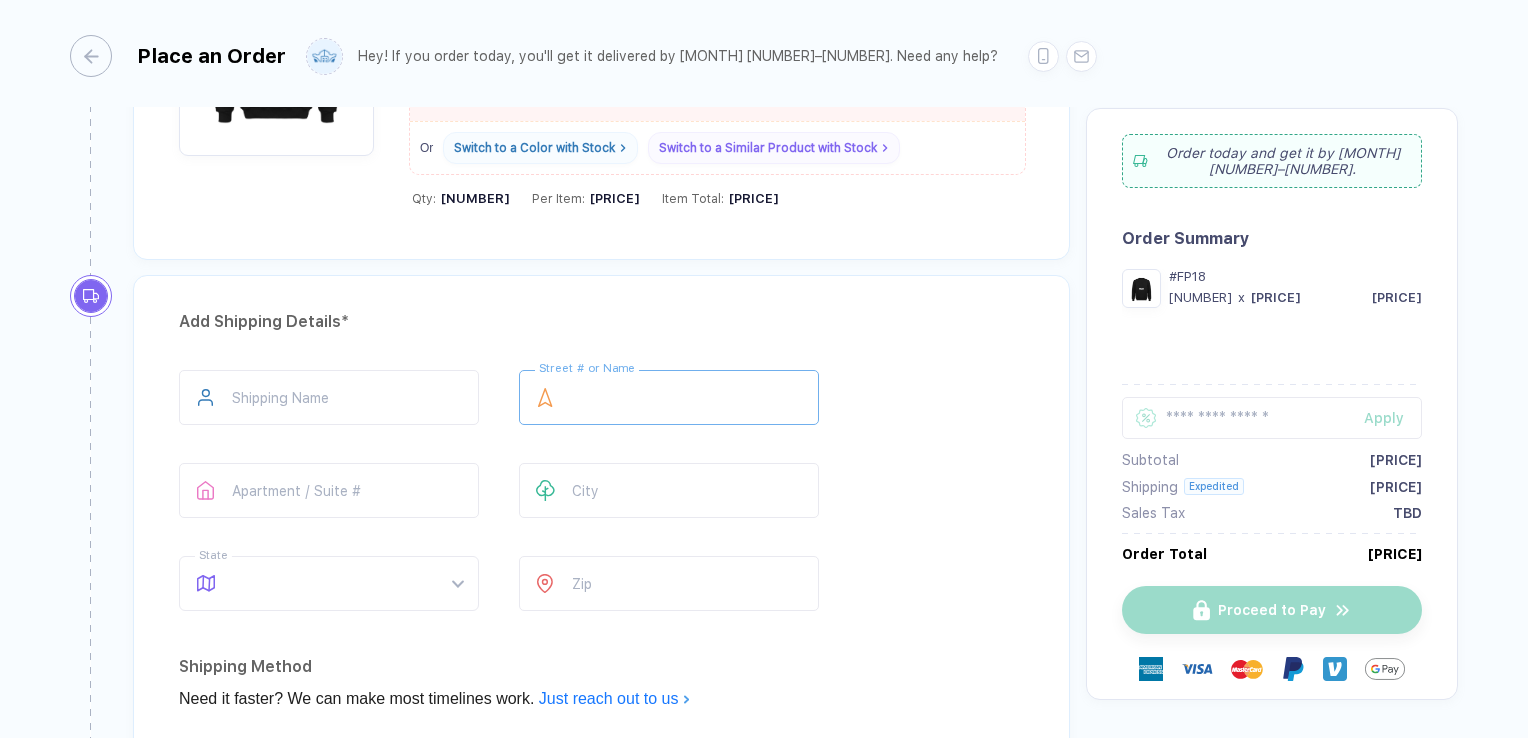type on "**********" 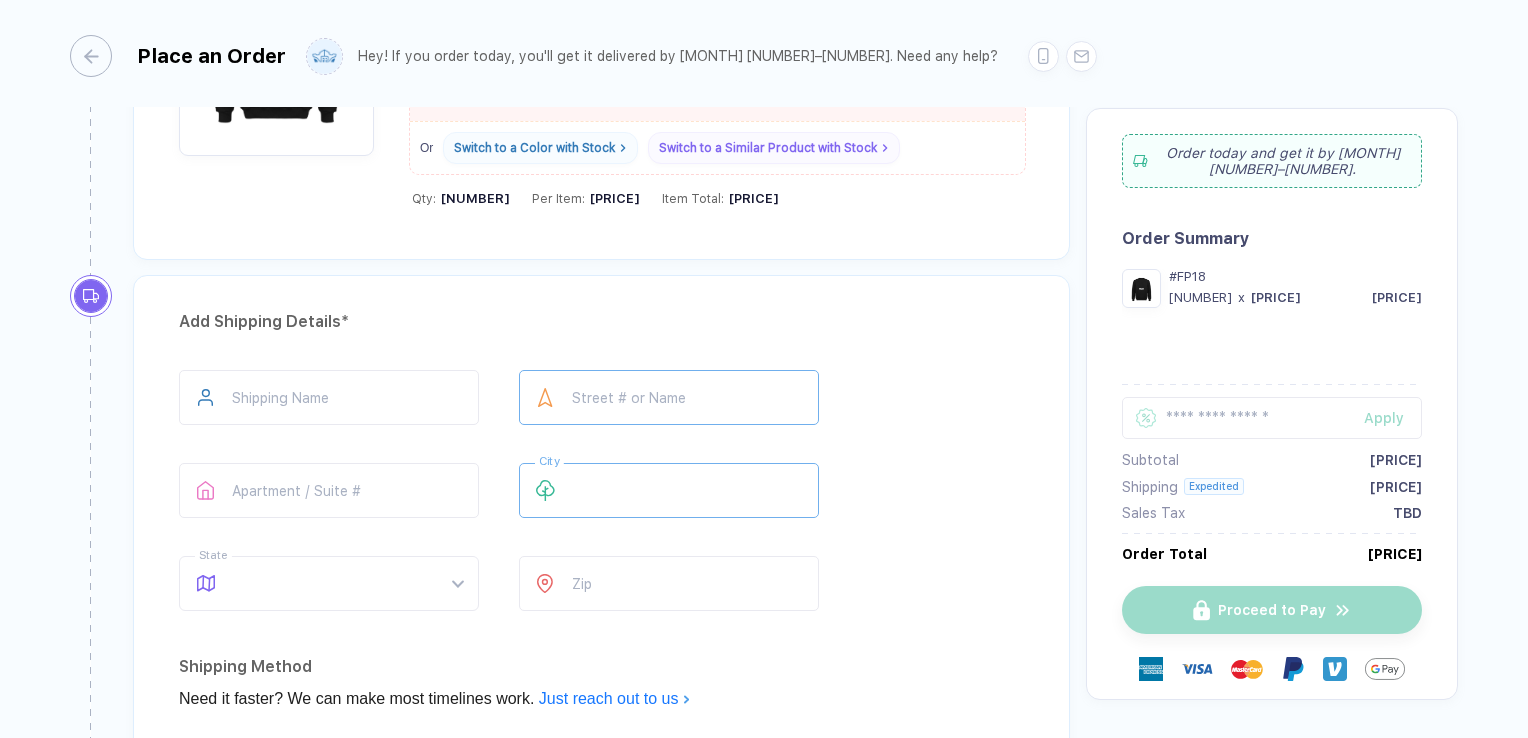 type on "**********" 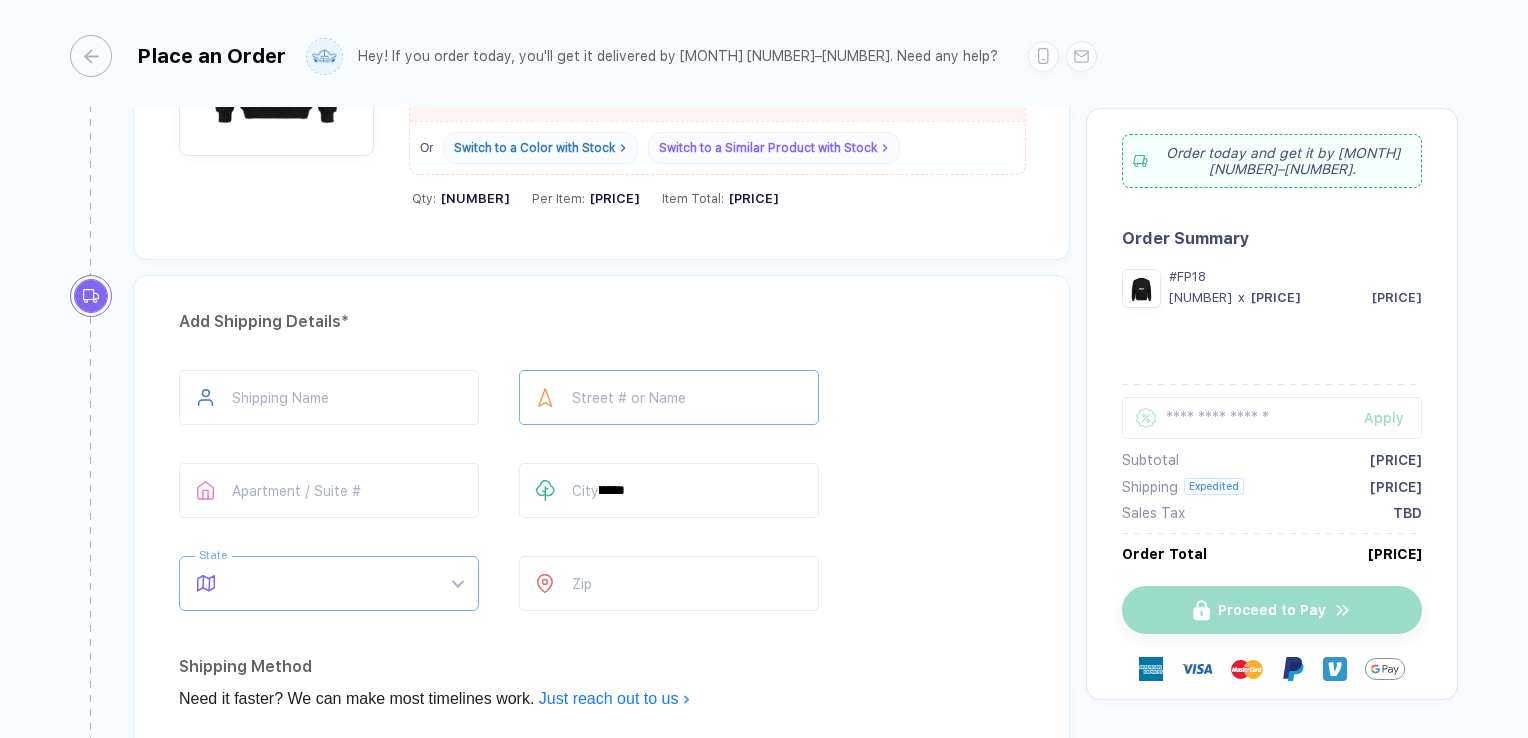 type on "**" 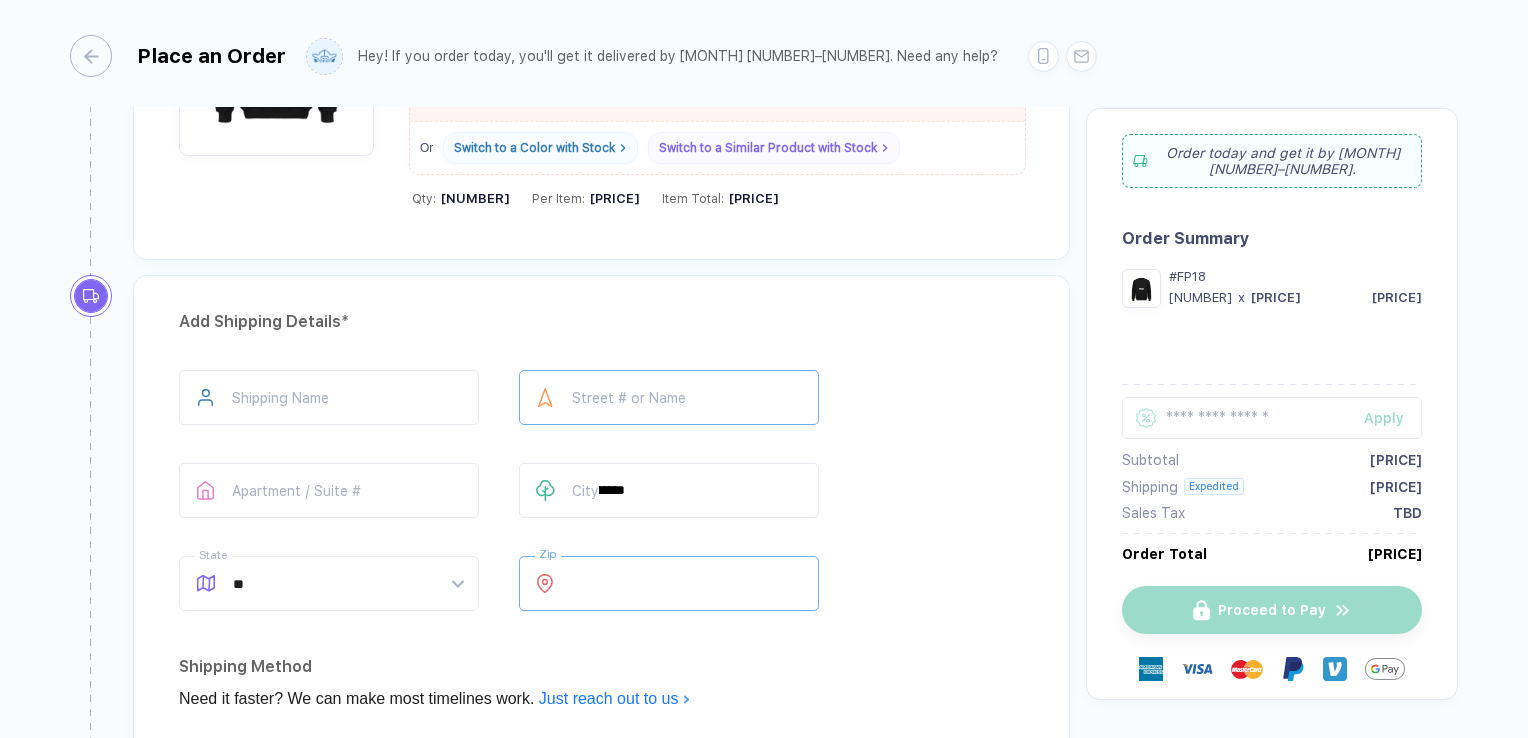 type on "*****" 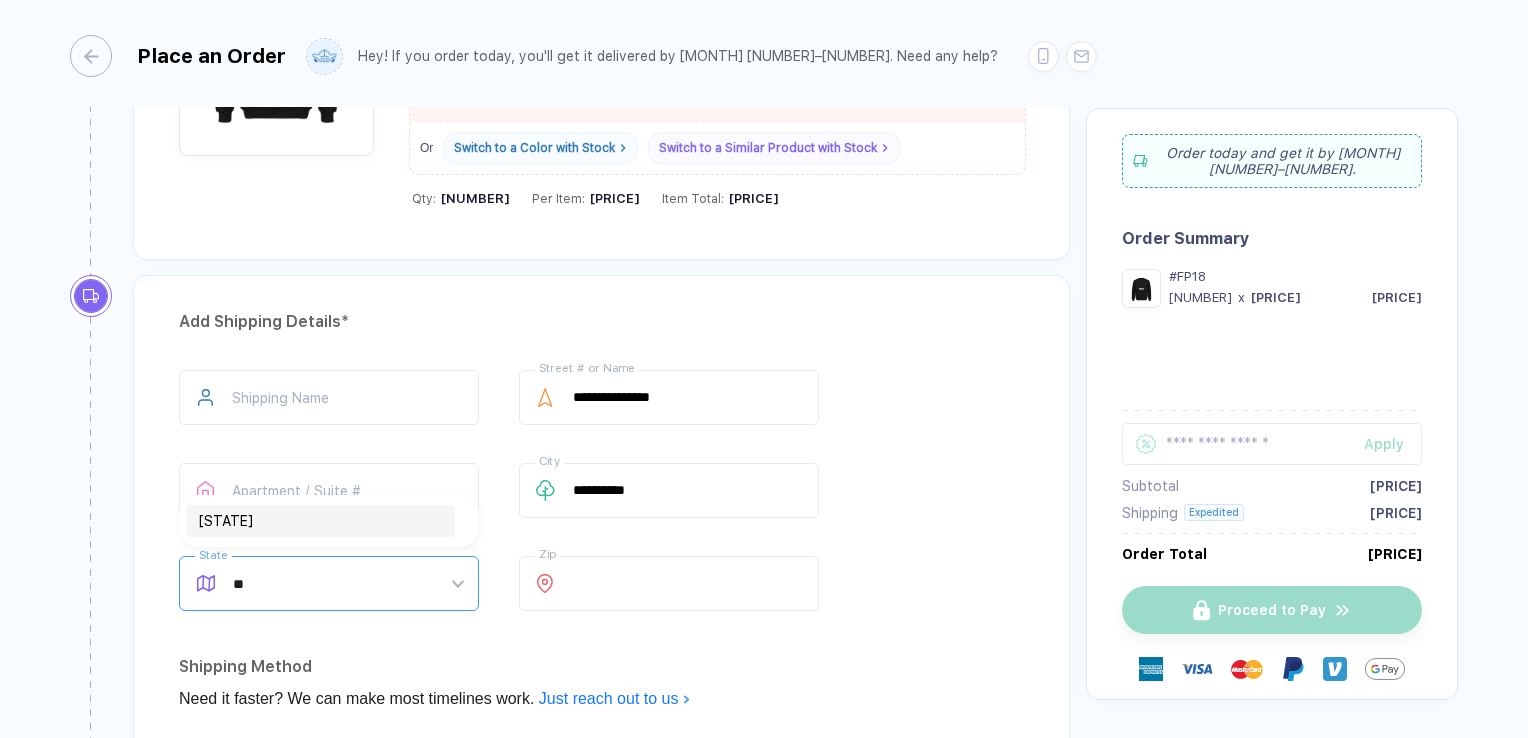 click on "[STATE]" at bounding box center (321, 521) 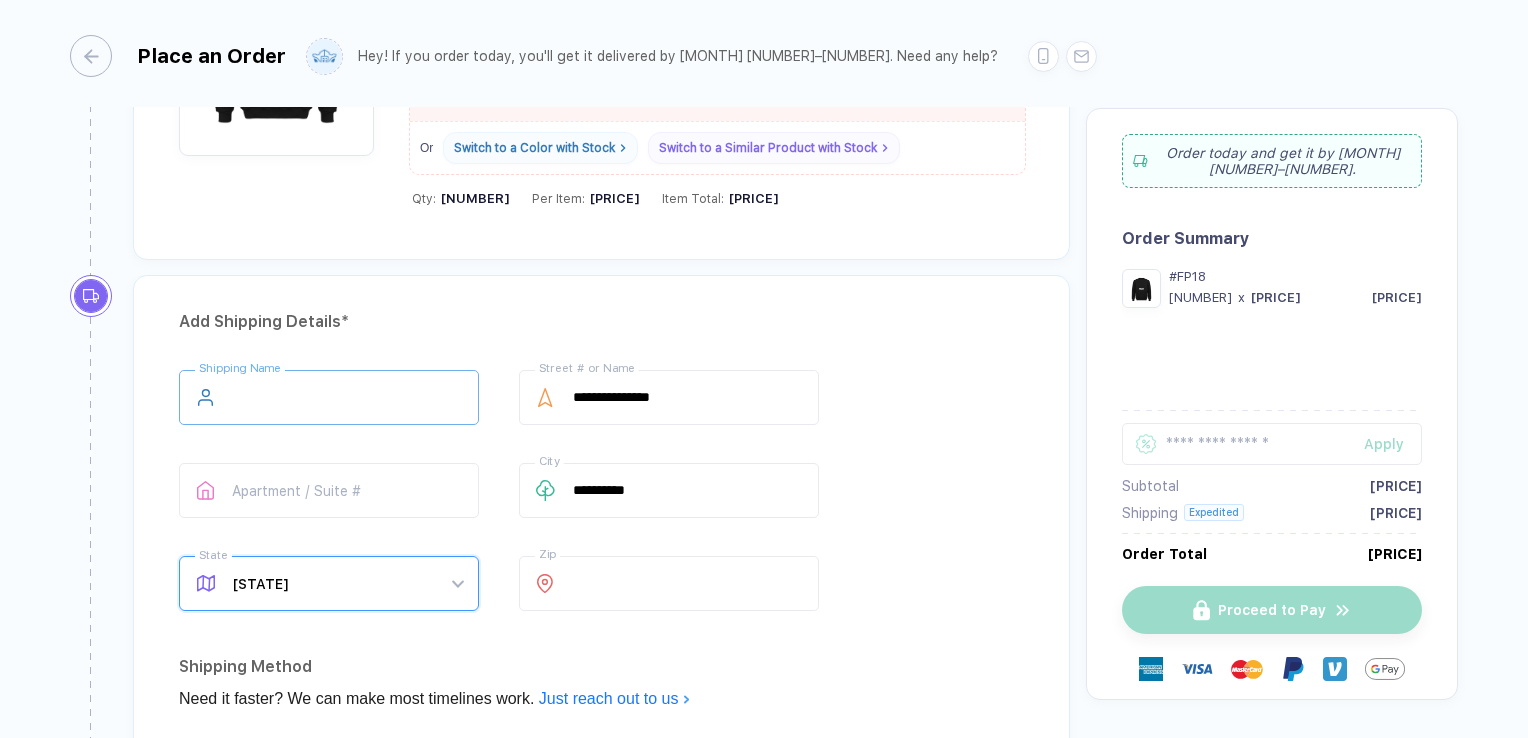 click at bounding box center [329, 397] 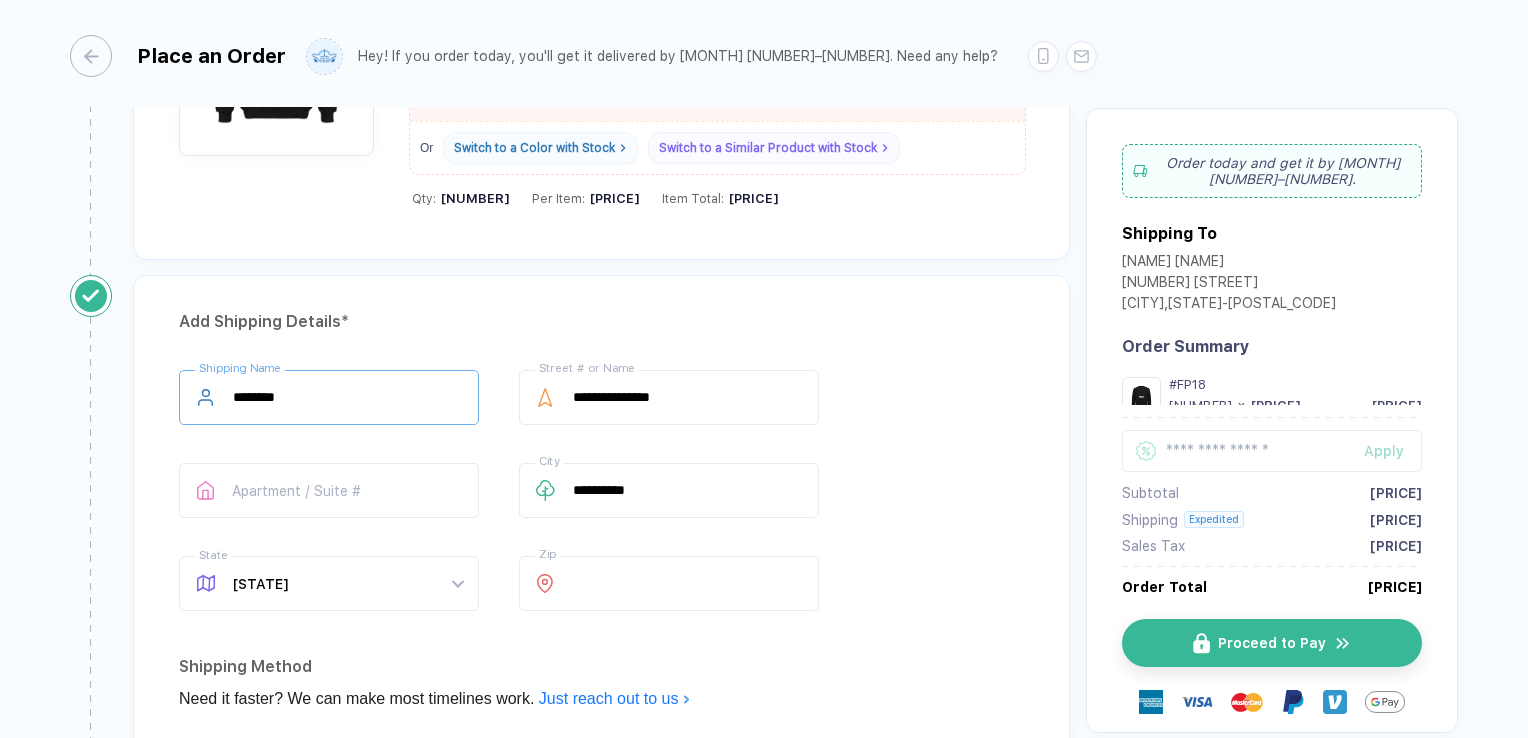 type on "********" 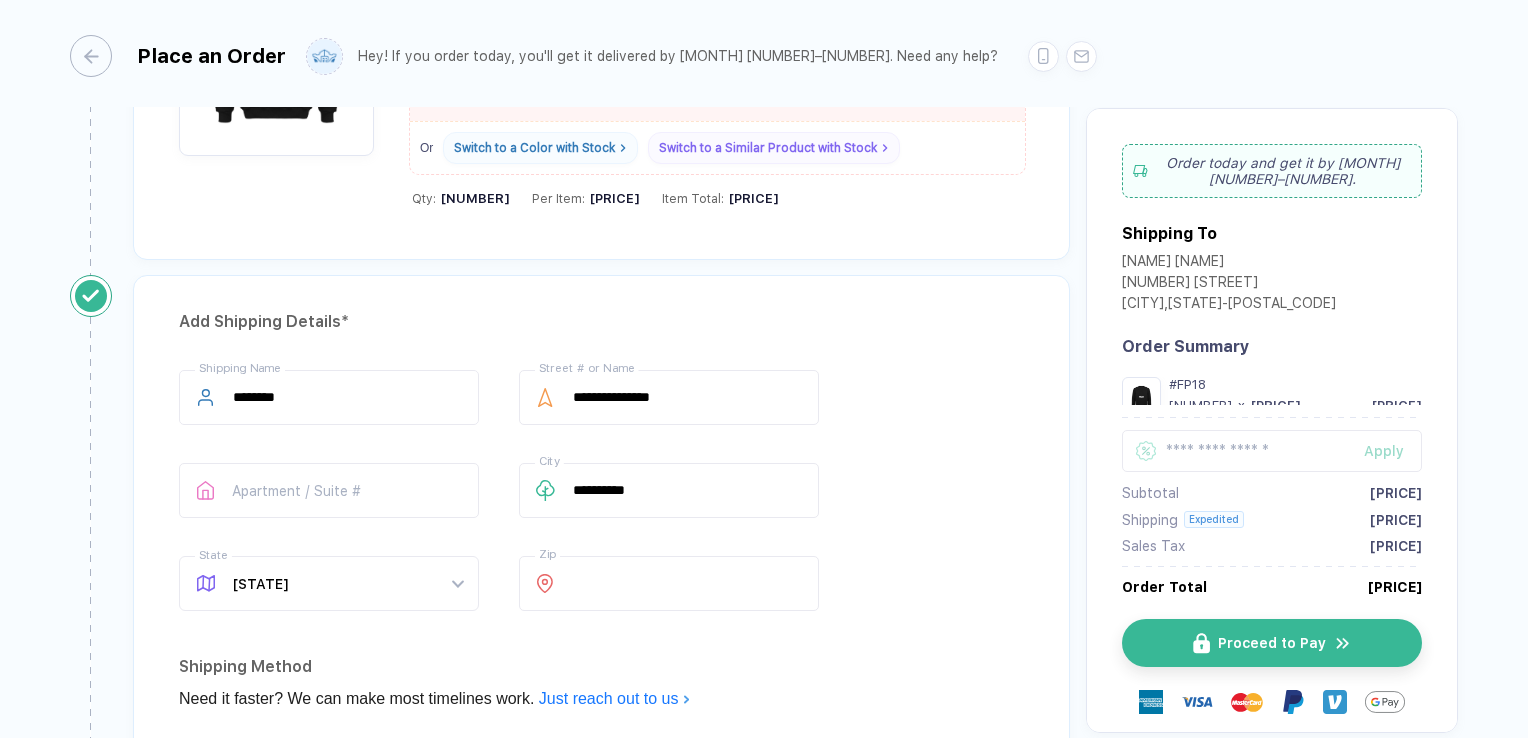 click on "**********" at bounding box center (601, 494) 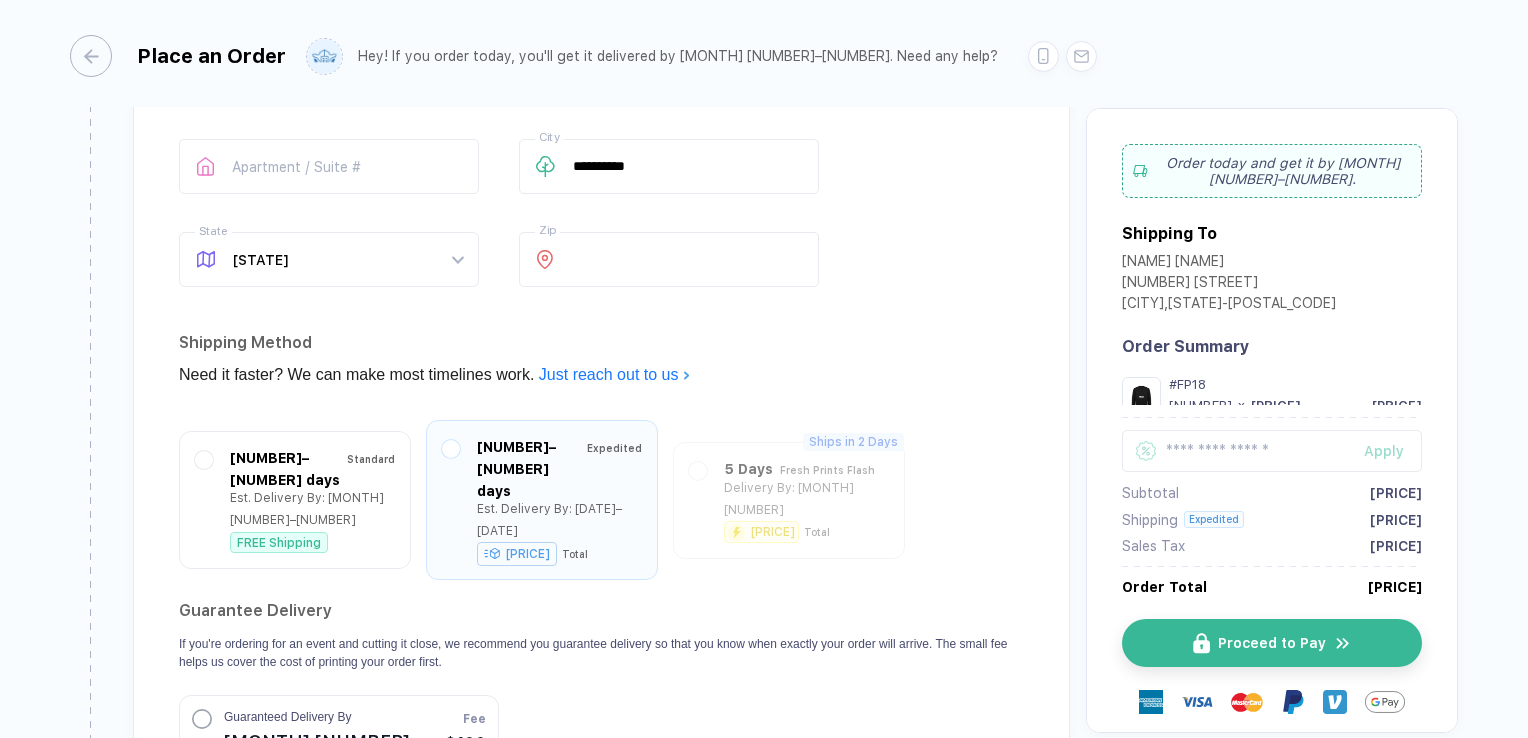 scroll, scrollTop: 1800, scrollLeft: 0, axis: vertical 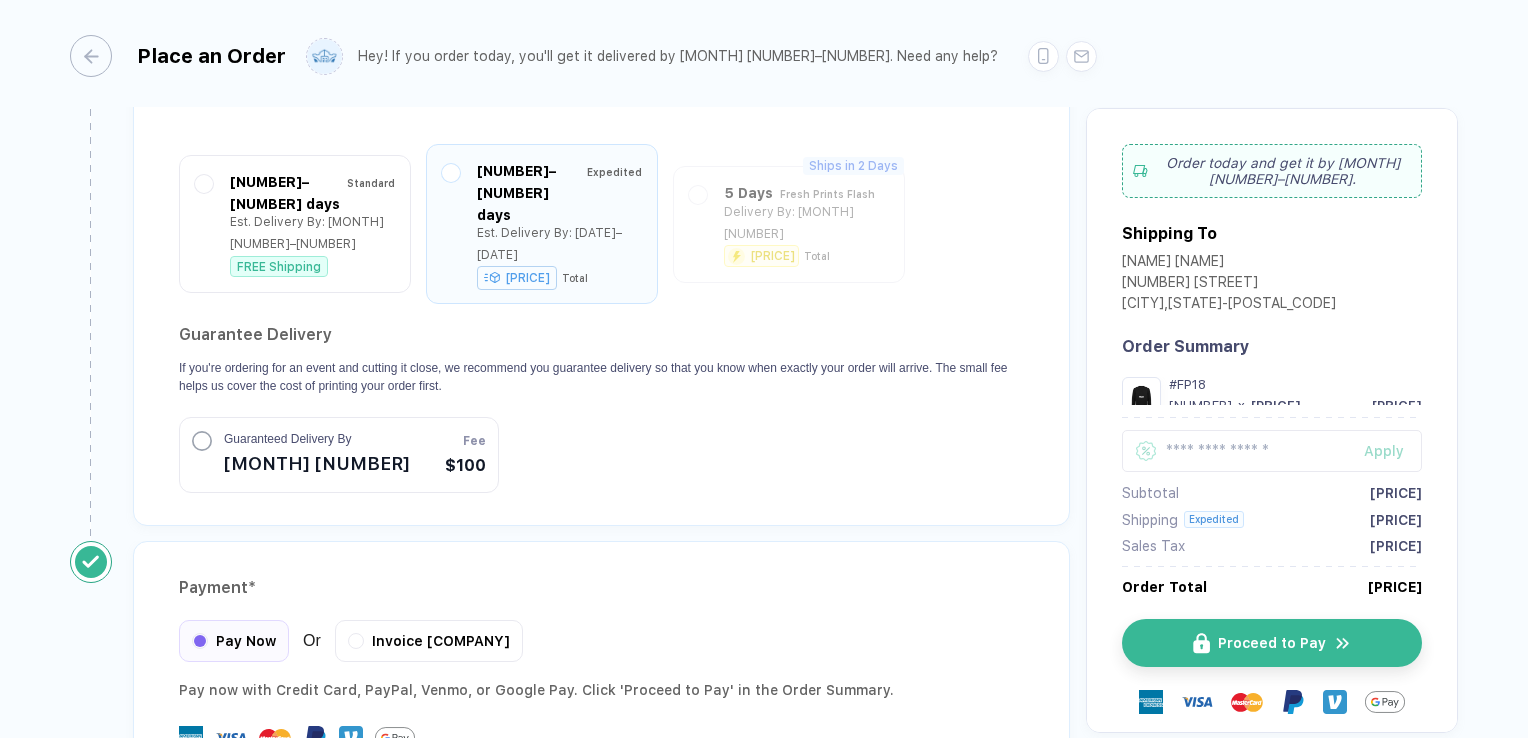 drag, startPoint x: 184, startPoint y: 406, endPoint x: 198, endPoint y: 407, distance: 14.035668 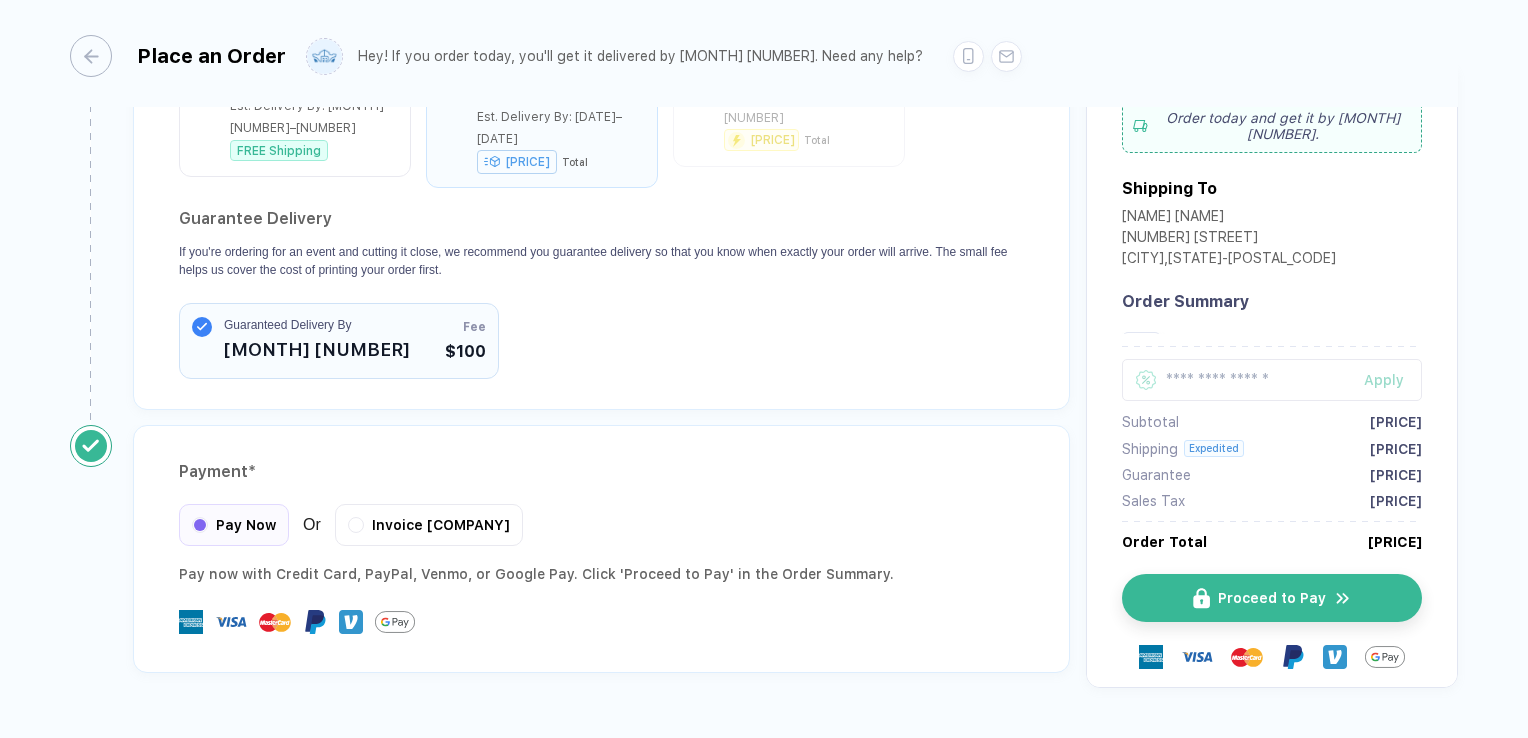 scroll, scrollTop: 1924, scrollLeft: 0, axis: vertical 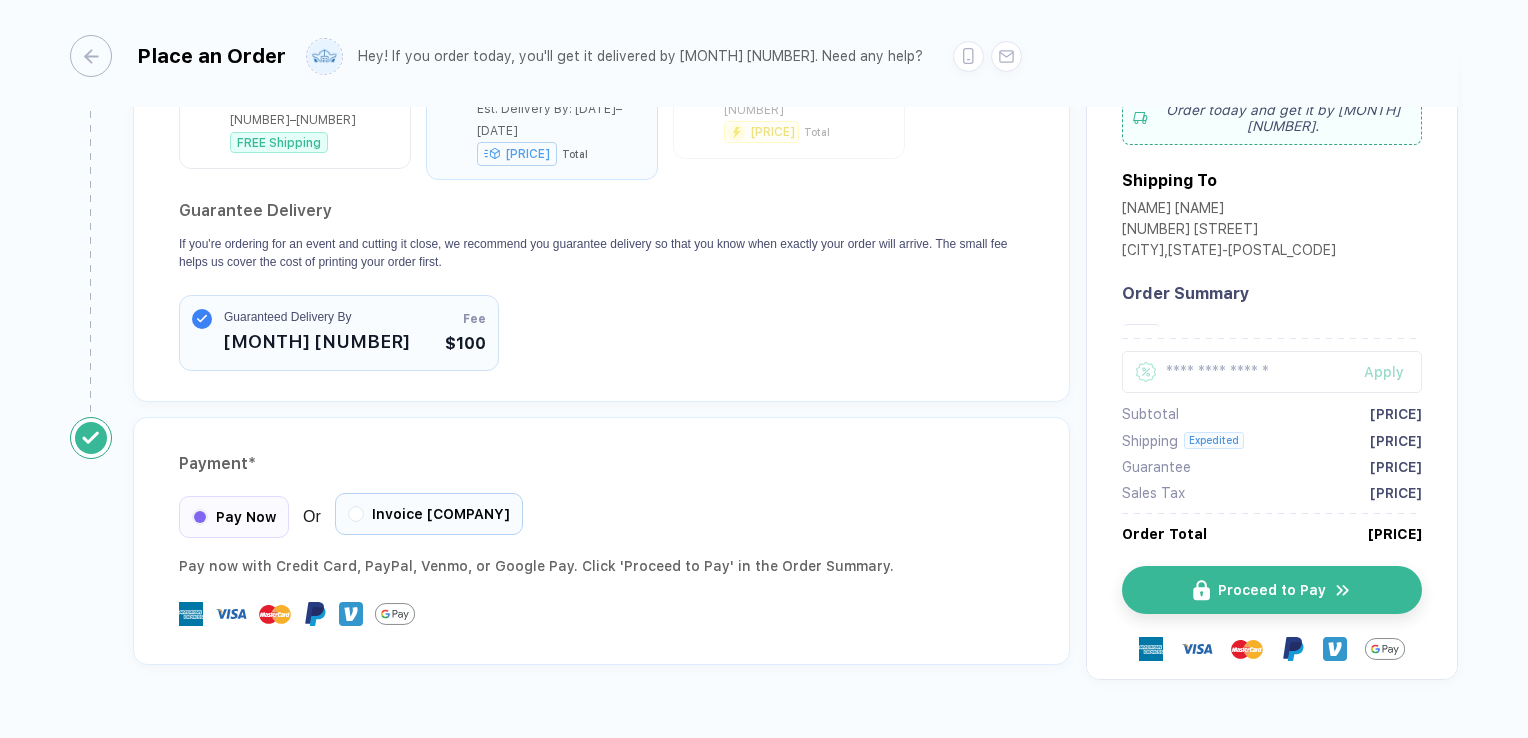 click on "Invoice [COMPANY]" at bounding box center (429, 514) 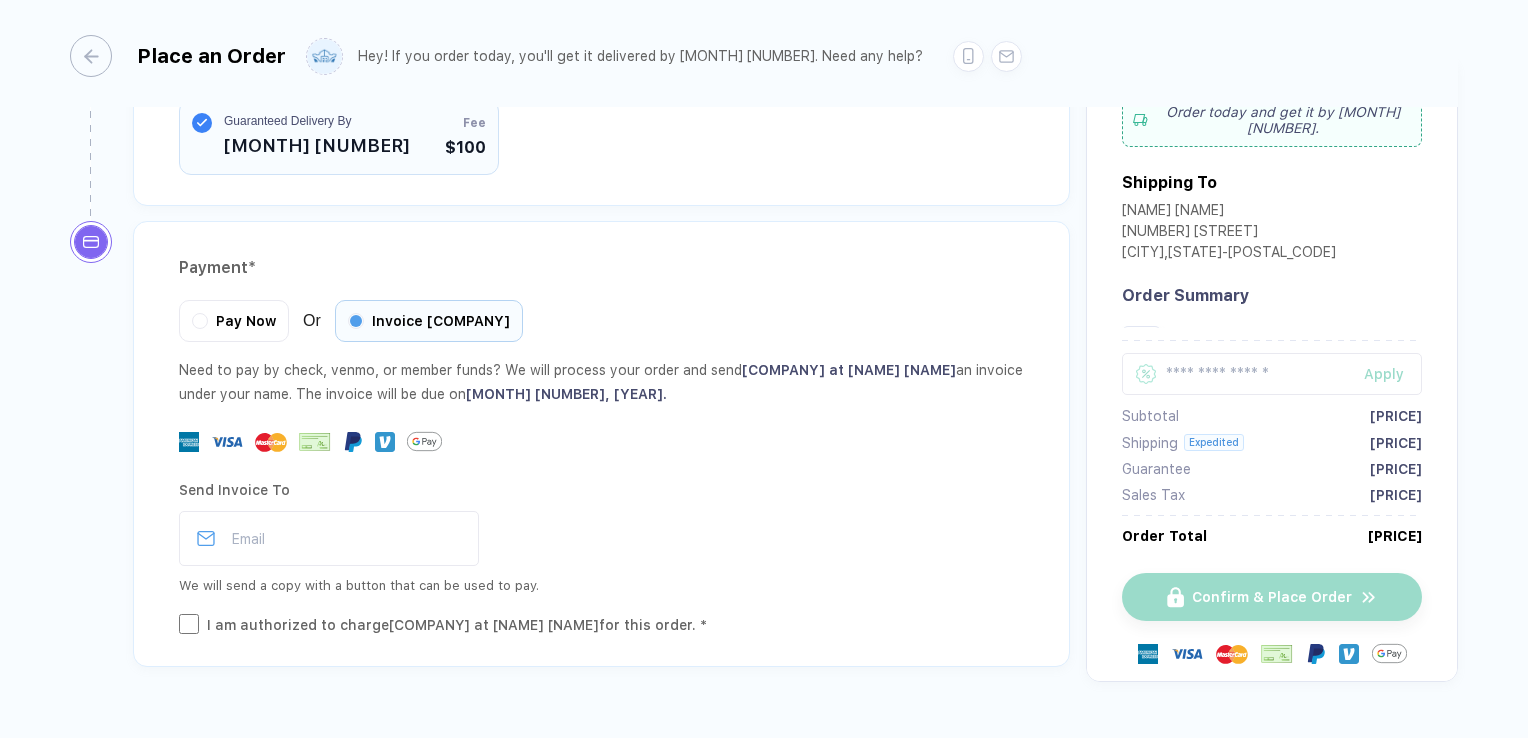 scroll, scrollTop: 2121, scrollLeft: 0, axis: vertical 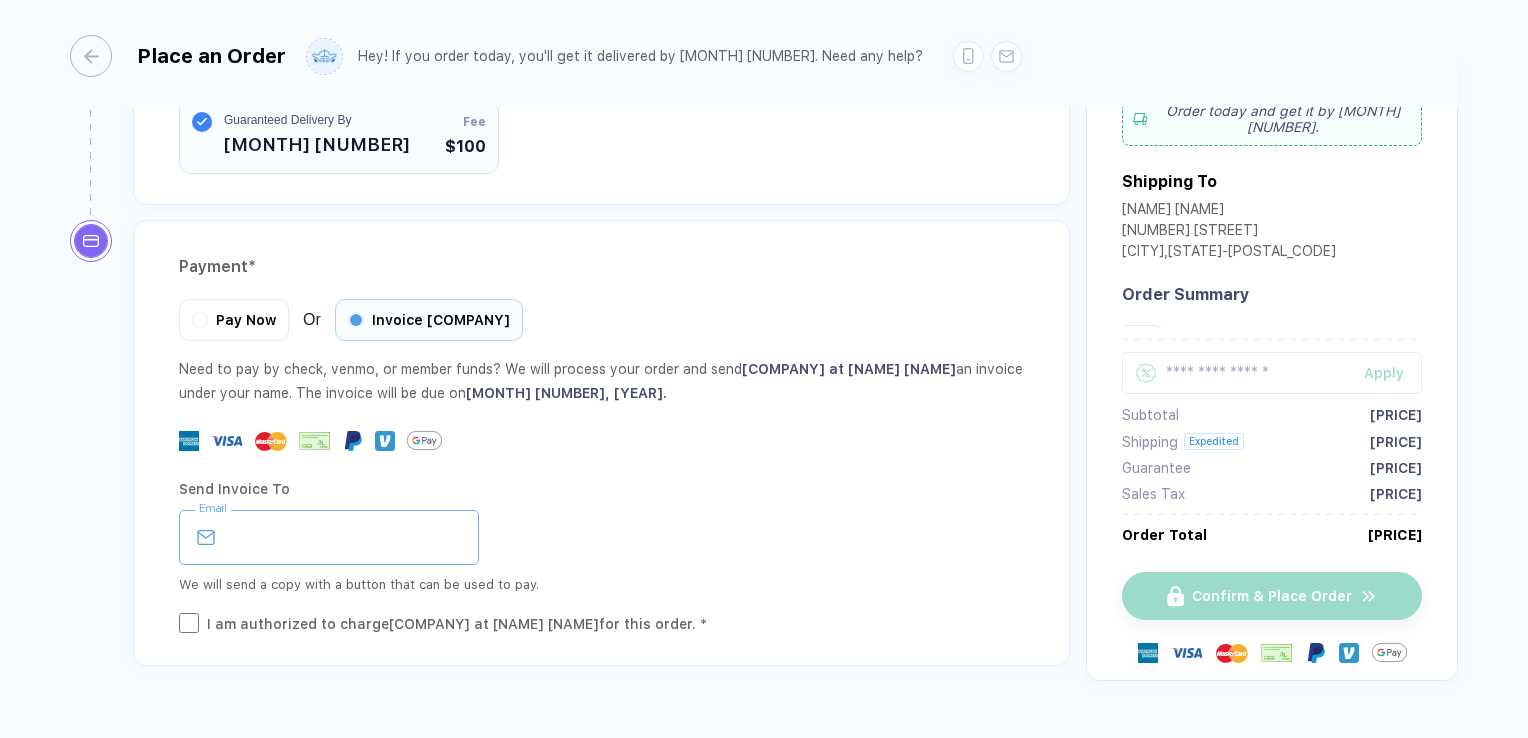 click at bounding box center [329, 537] 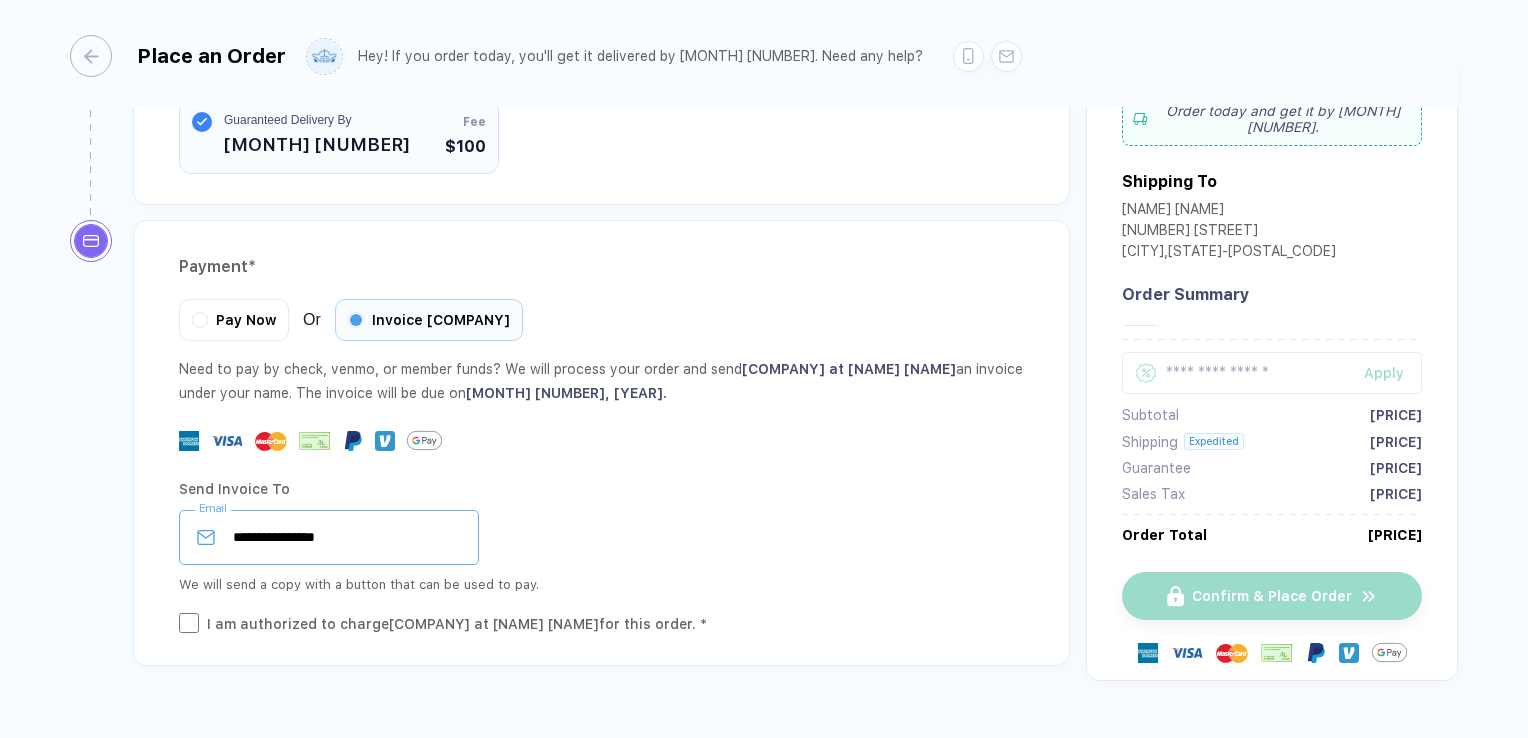scroll, scrollTop: 224, scrollLeft: 0, axis: vertical 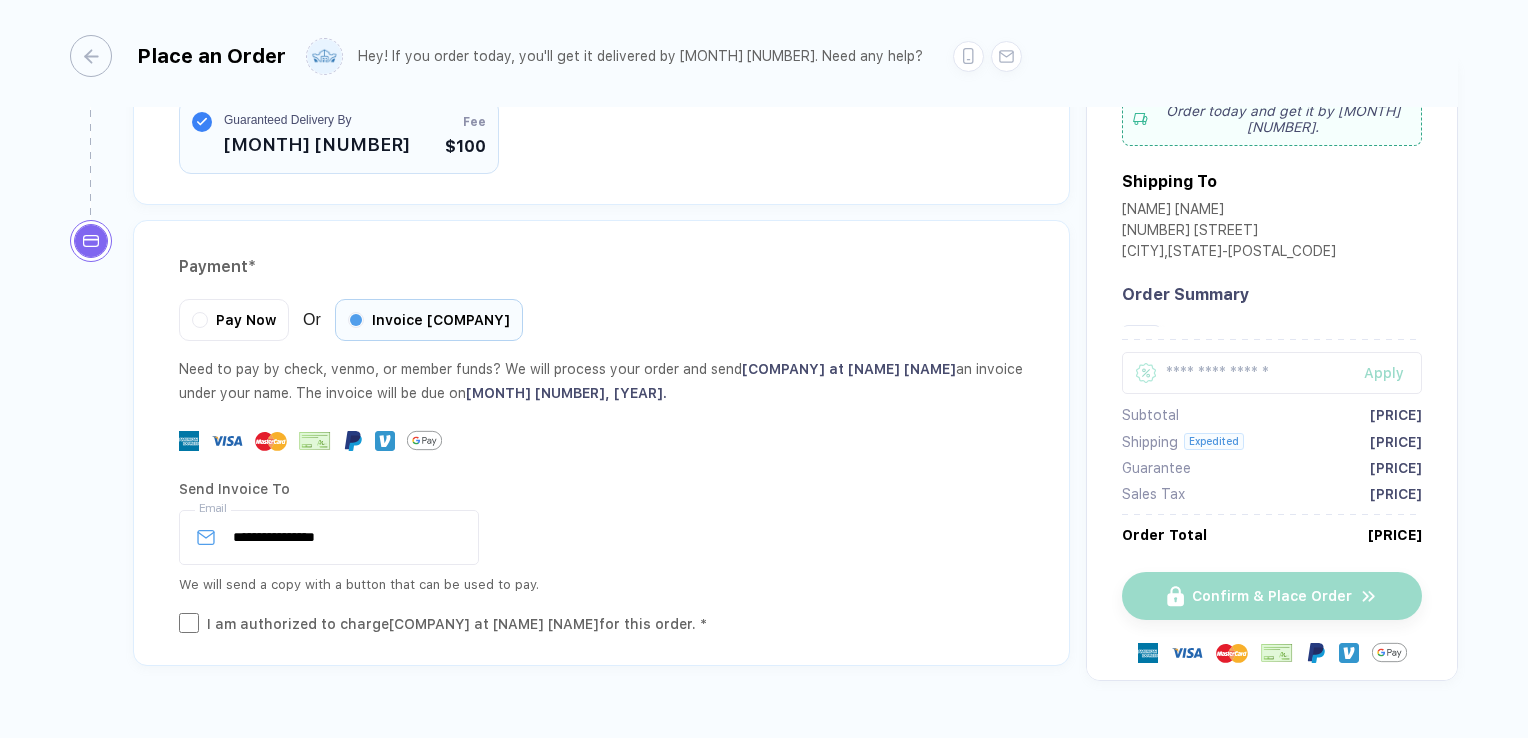 click on "I am authorized to charge  180 Degrees Consulting at Adams State University  for this order. *" at bounding box center (601, 624) 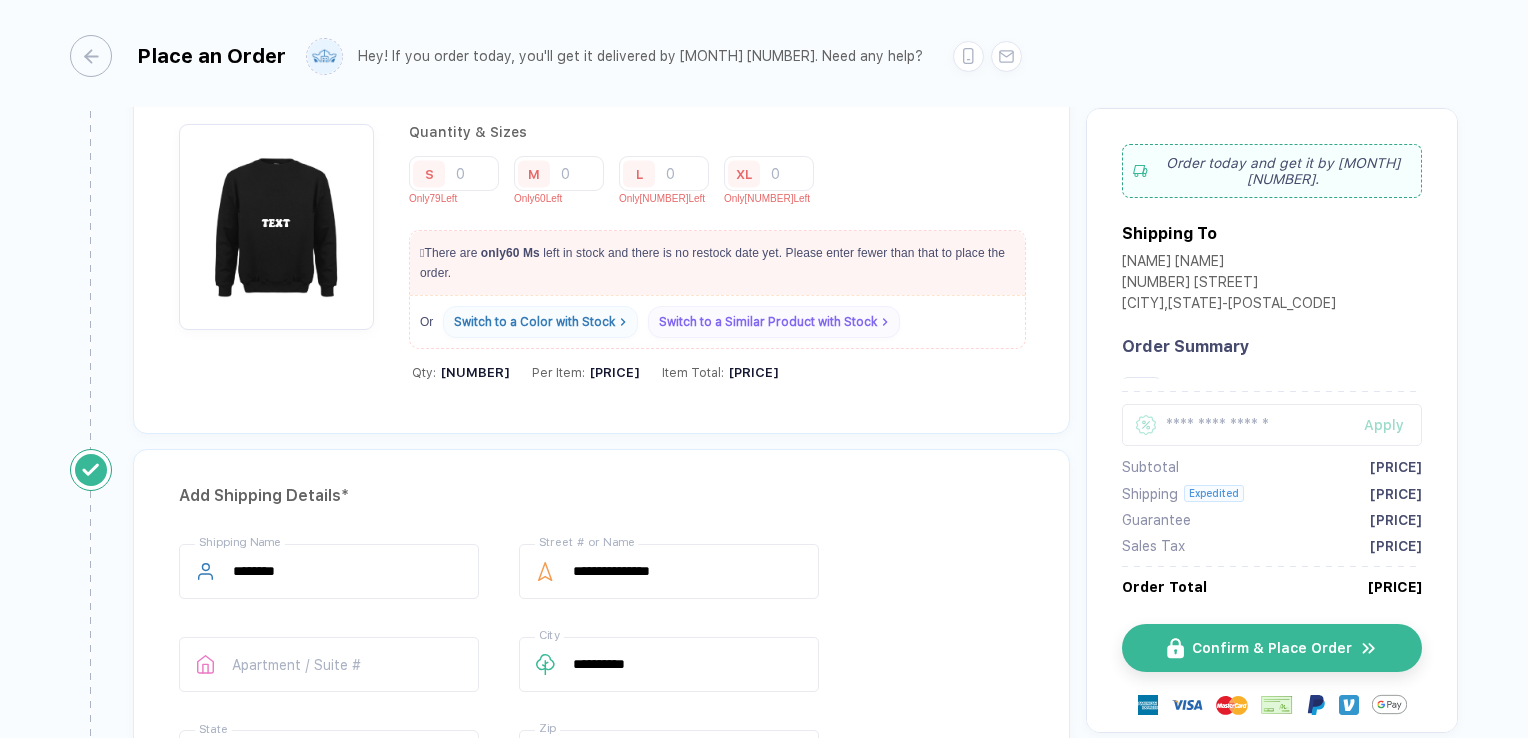 scroll, scrollTop: 1021, scrollLeft: 0, axis: vertical 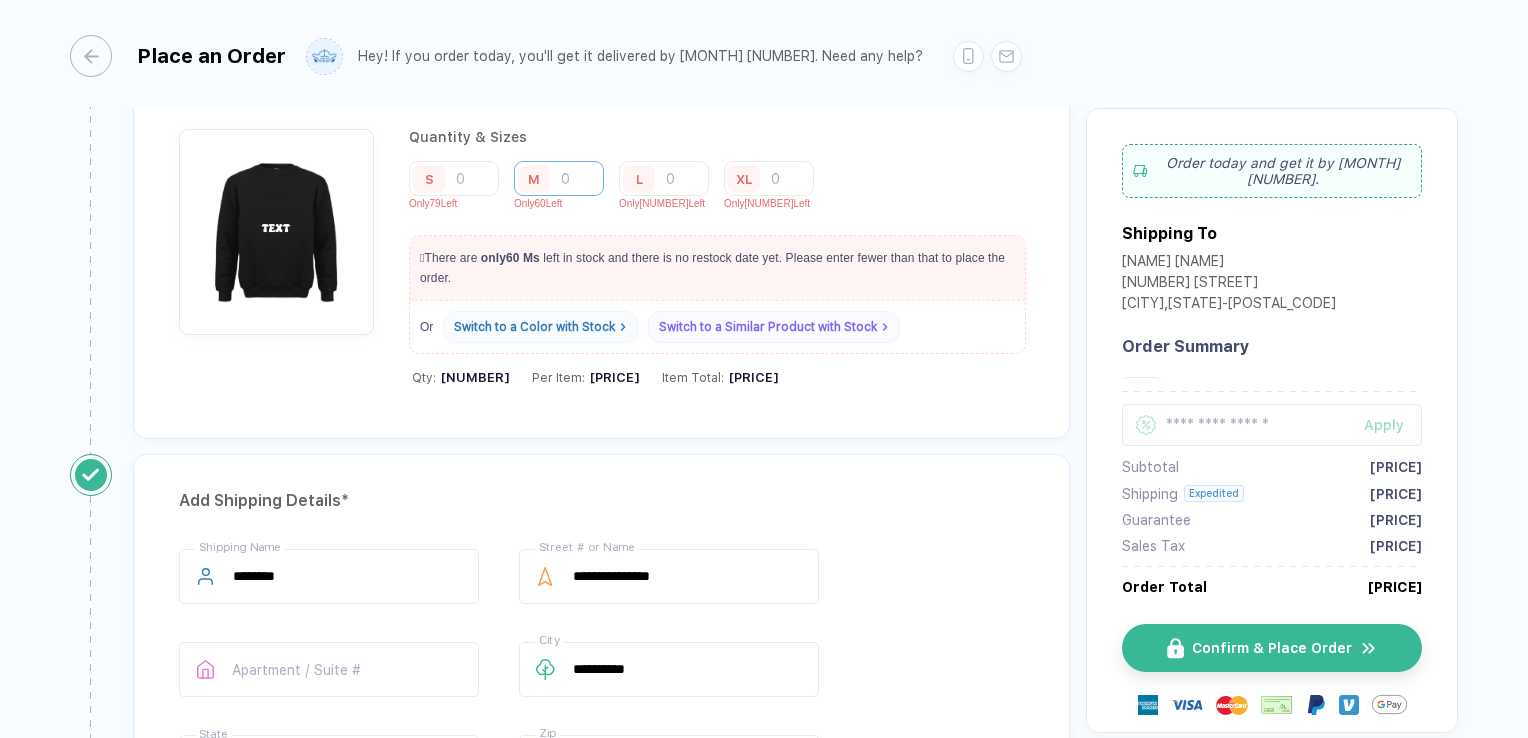 click on "600" at bounding box center (559, 178) 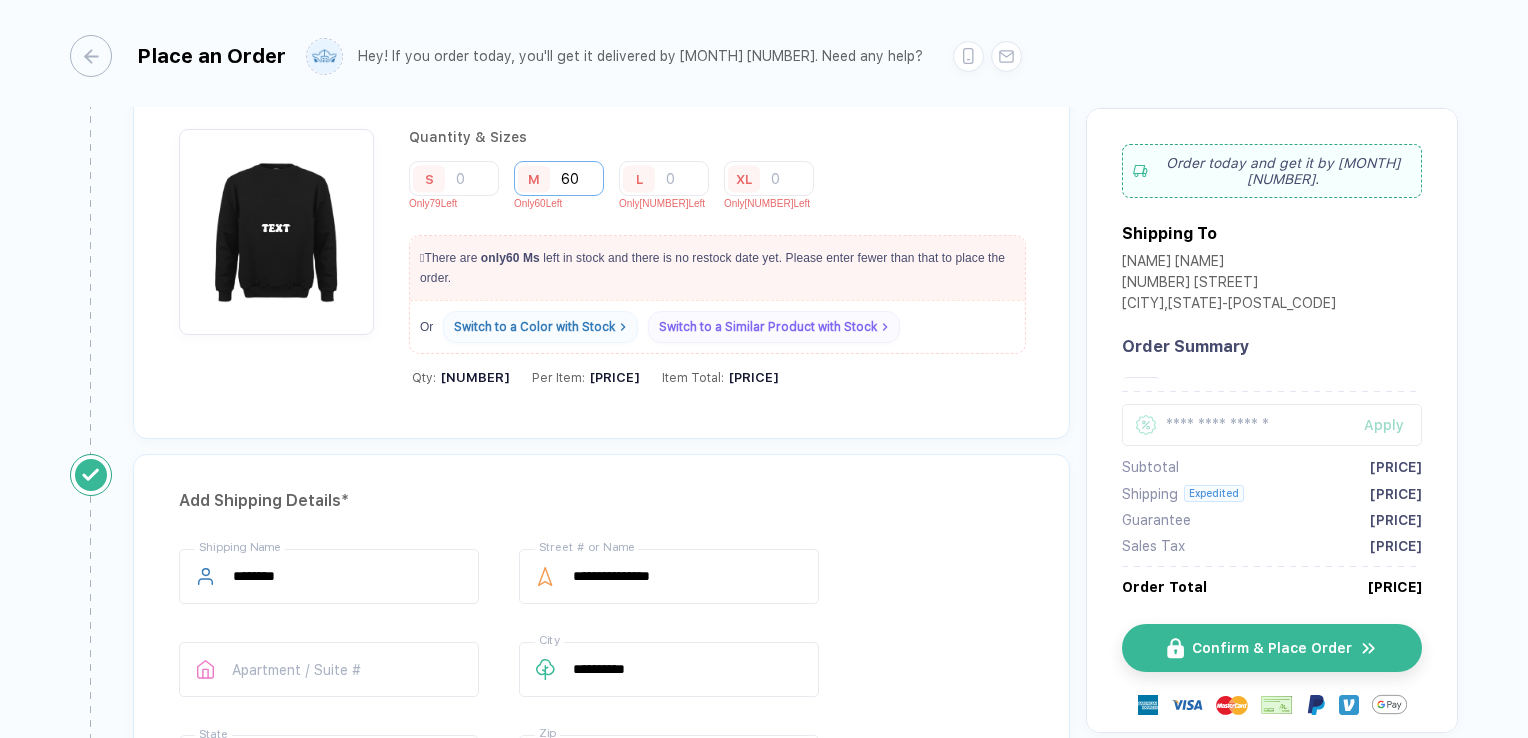type on "6" 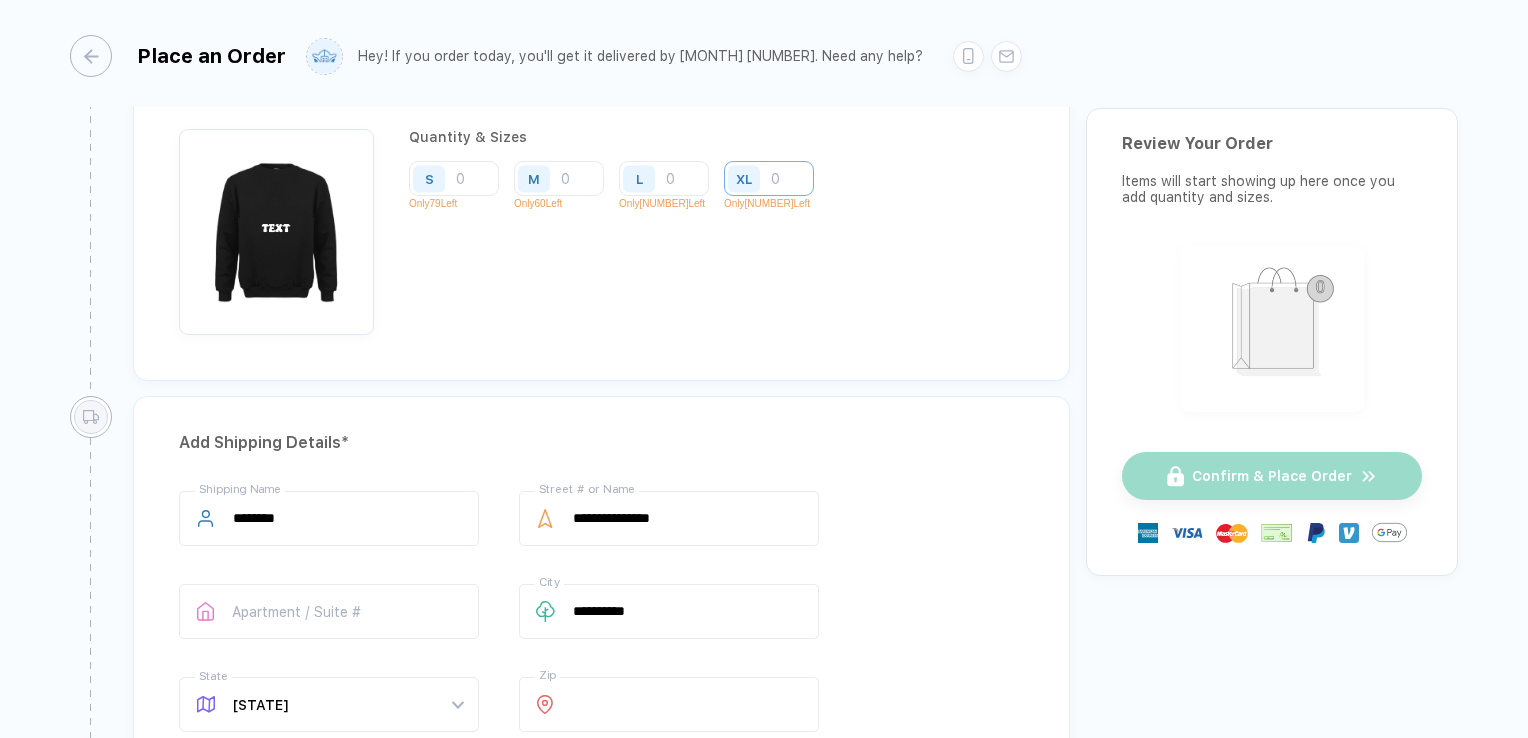 type 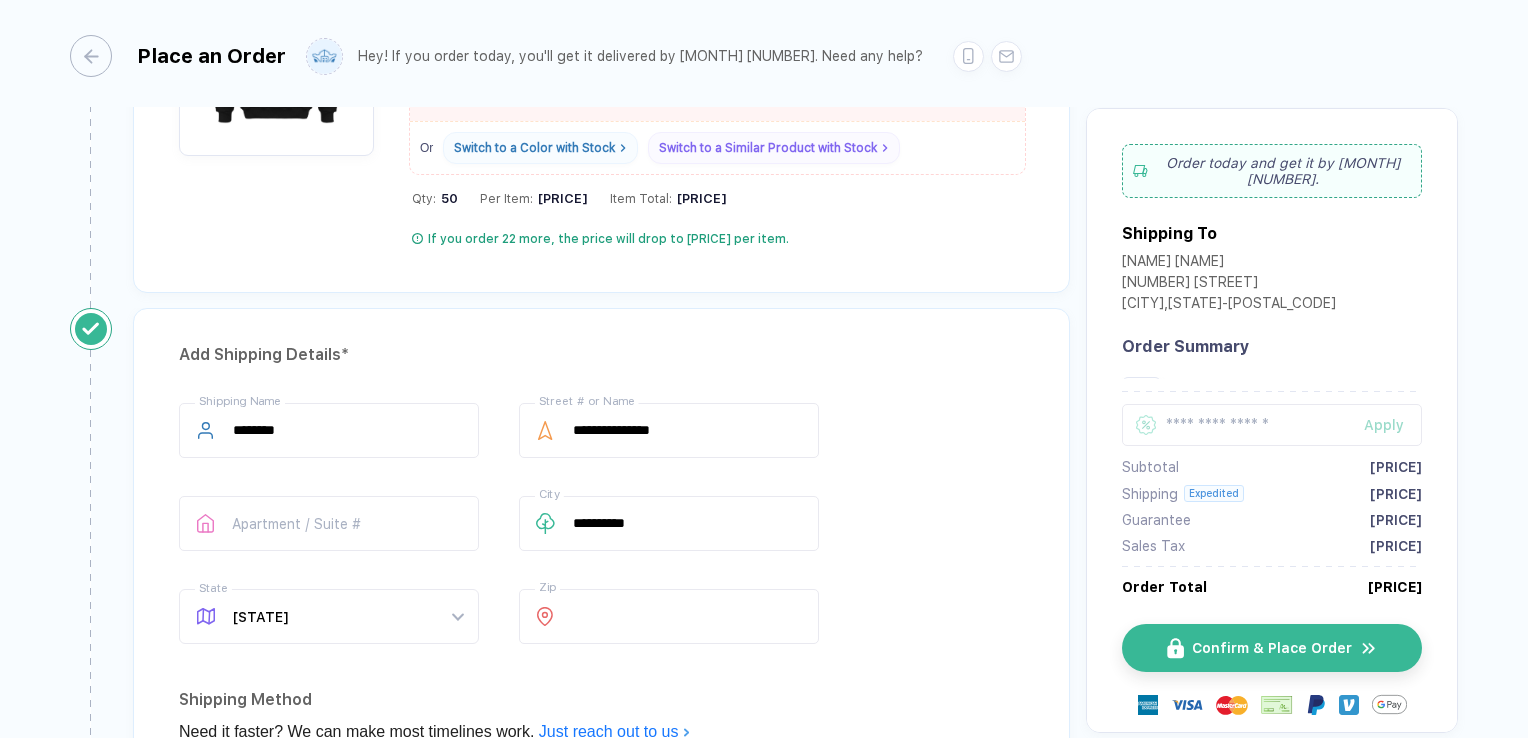 scroll, scrollTop: 1121, scrollLeft: 0, axis: vertical 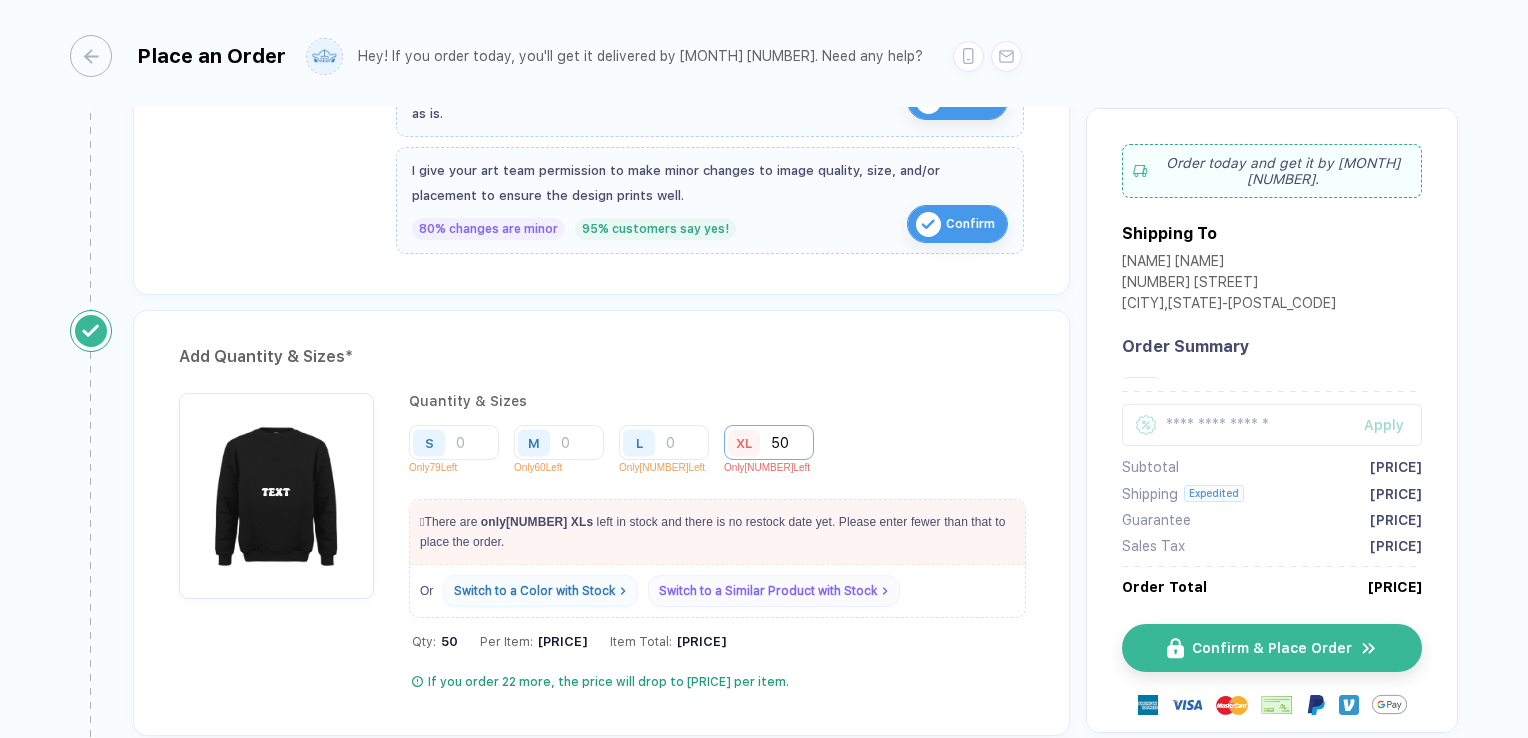 click on "50" at bounding box center (769, 442) 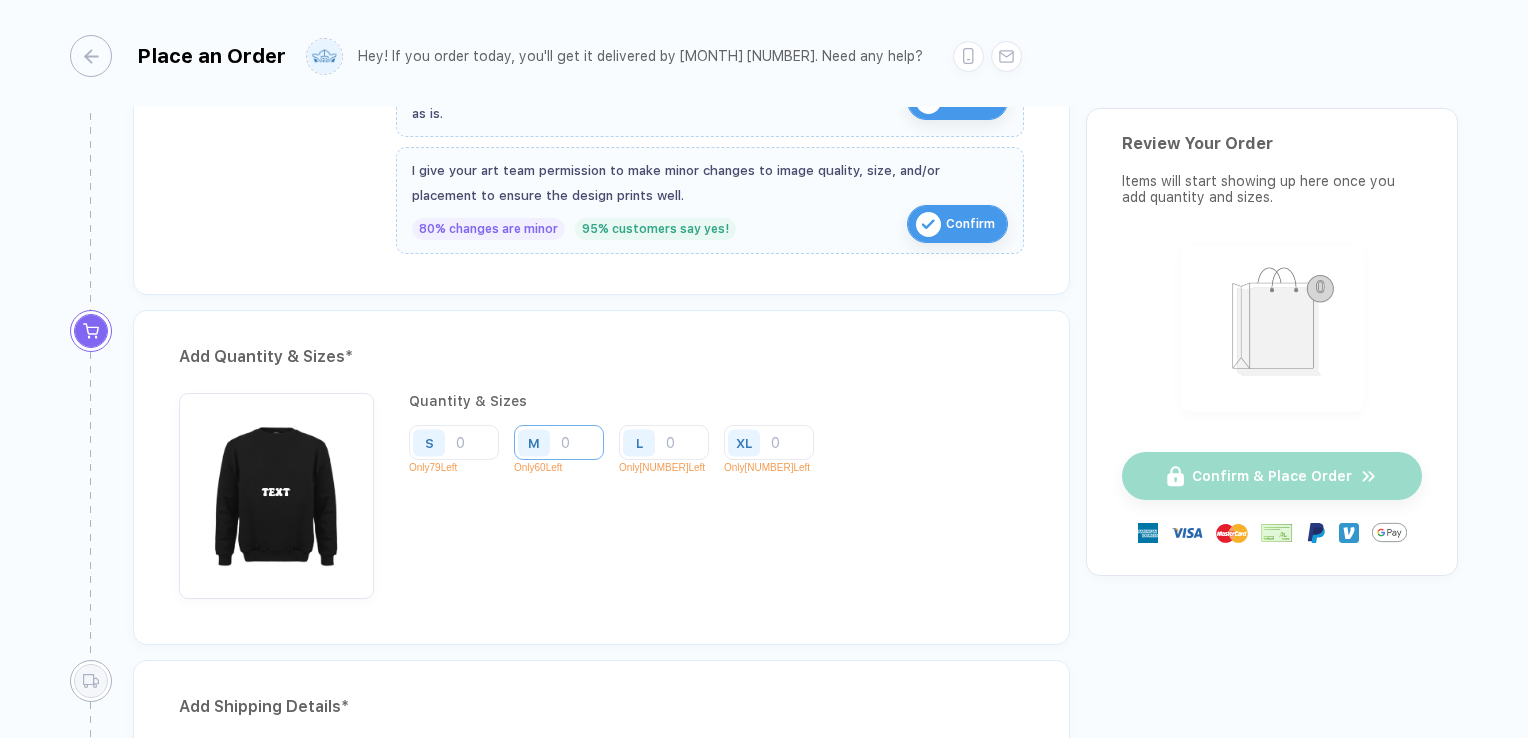 type 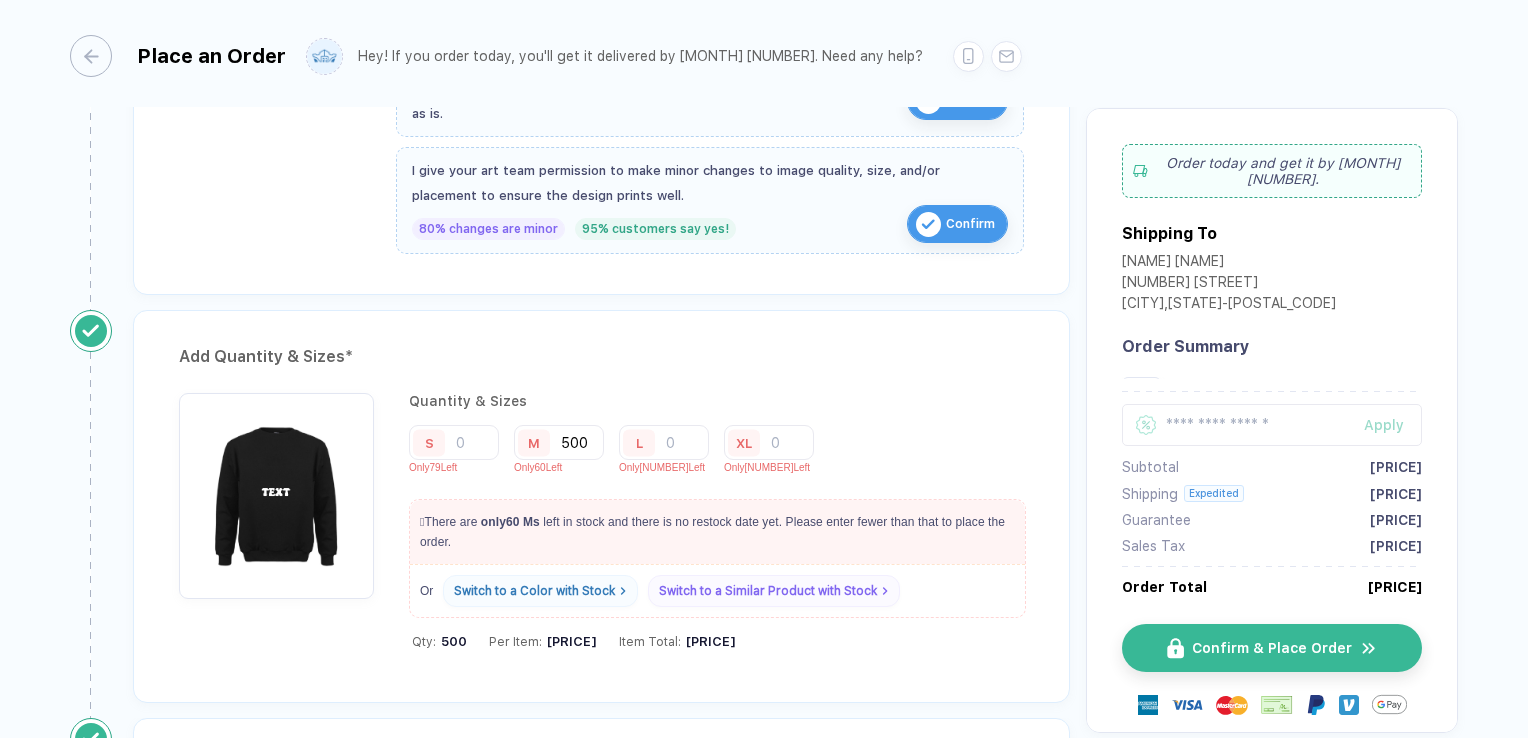 type on "500" 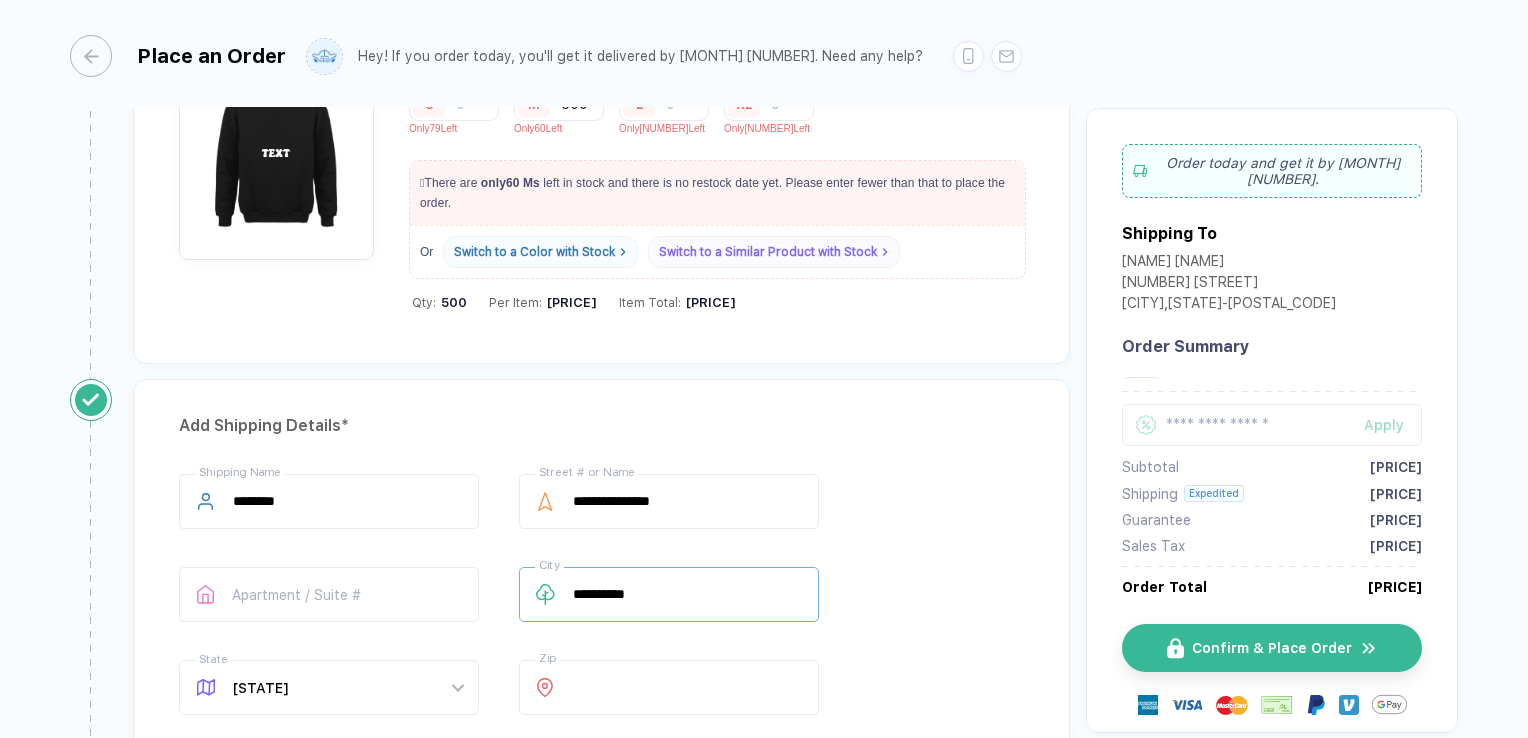 scroll, scrollTop: 857, scrollLeft: 0, axis: vertical 